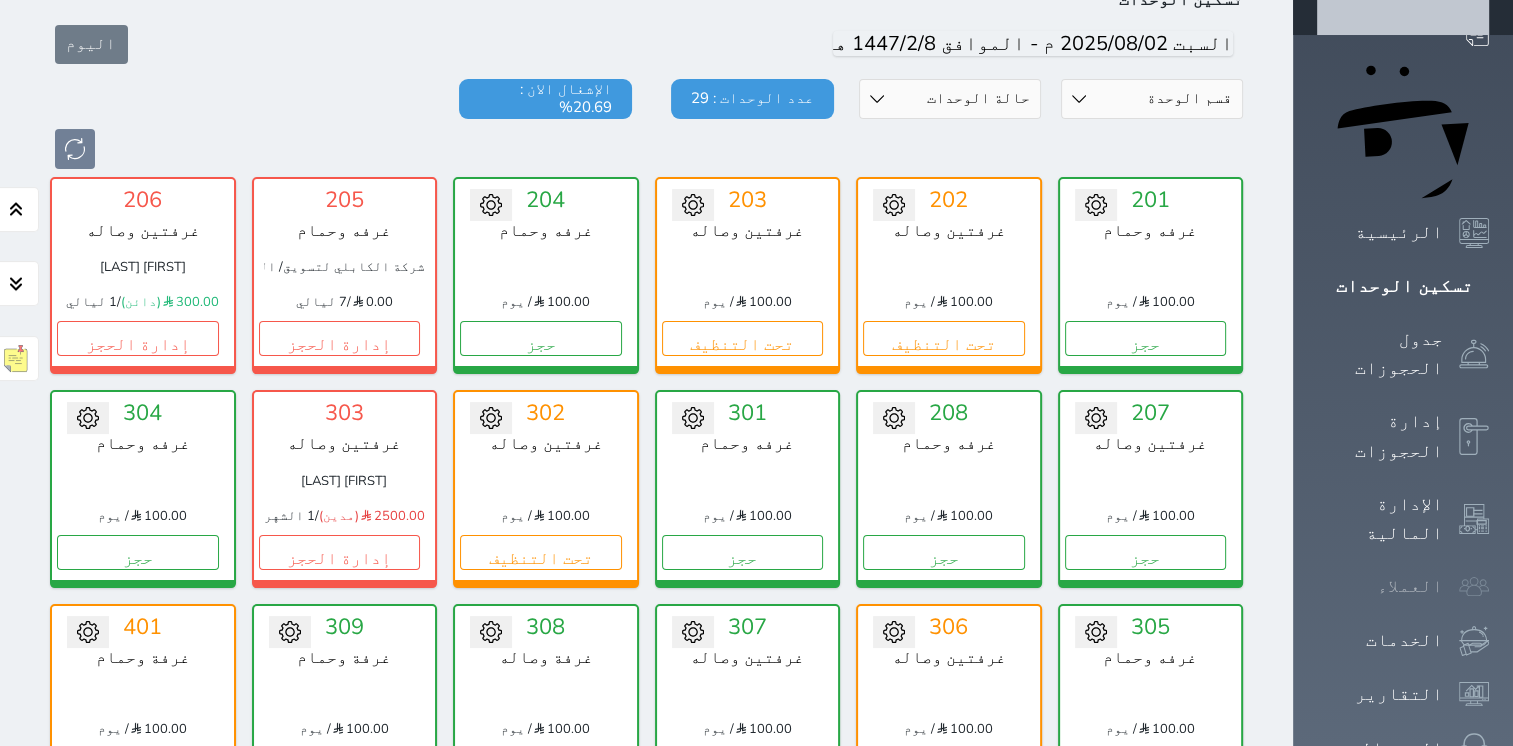 scroll, scrollTop: 125, scrollLeft: 0, axis: vertical 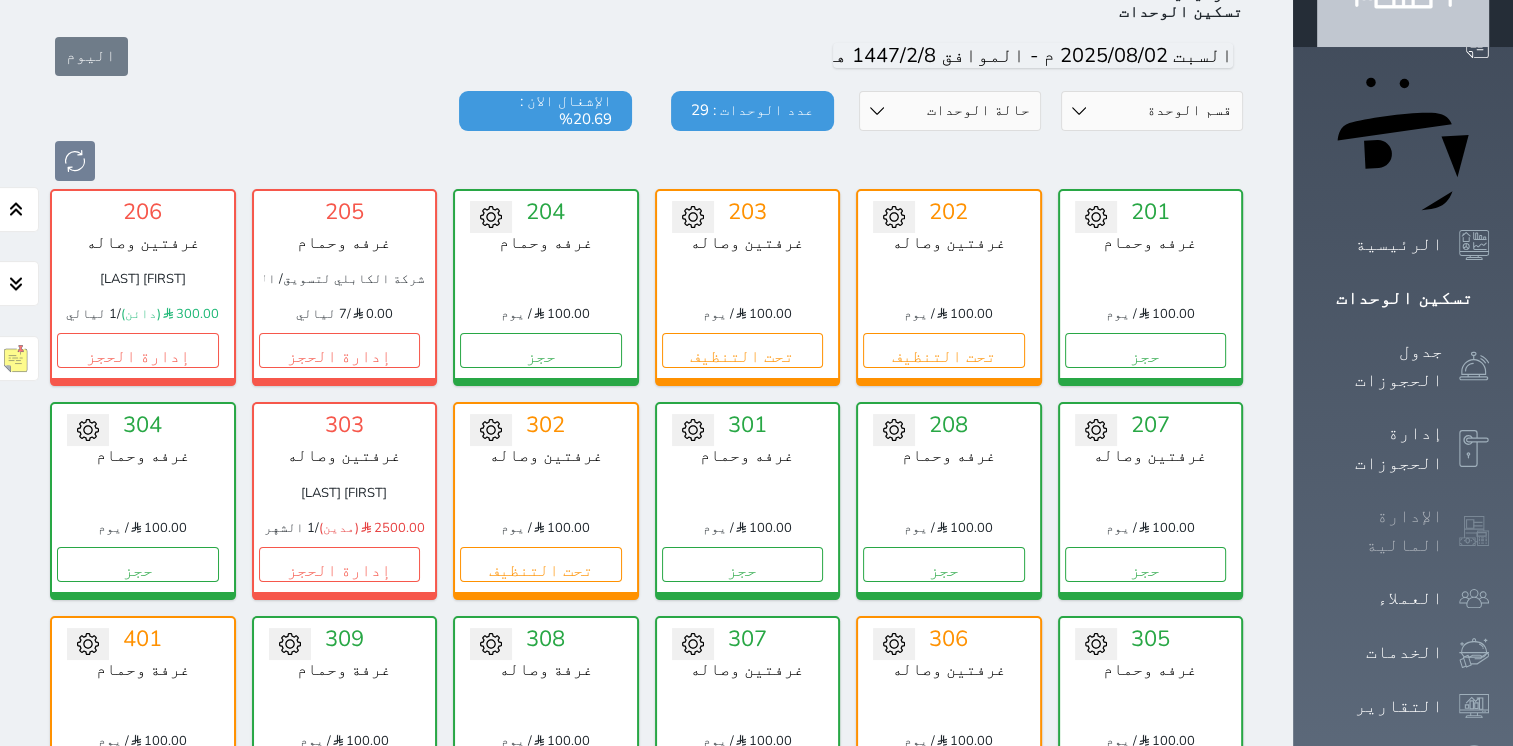 click 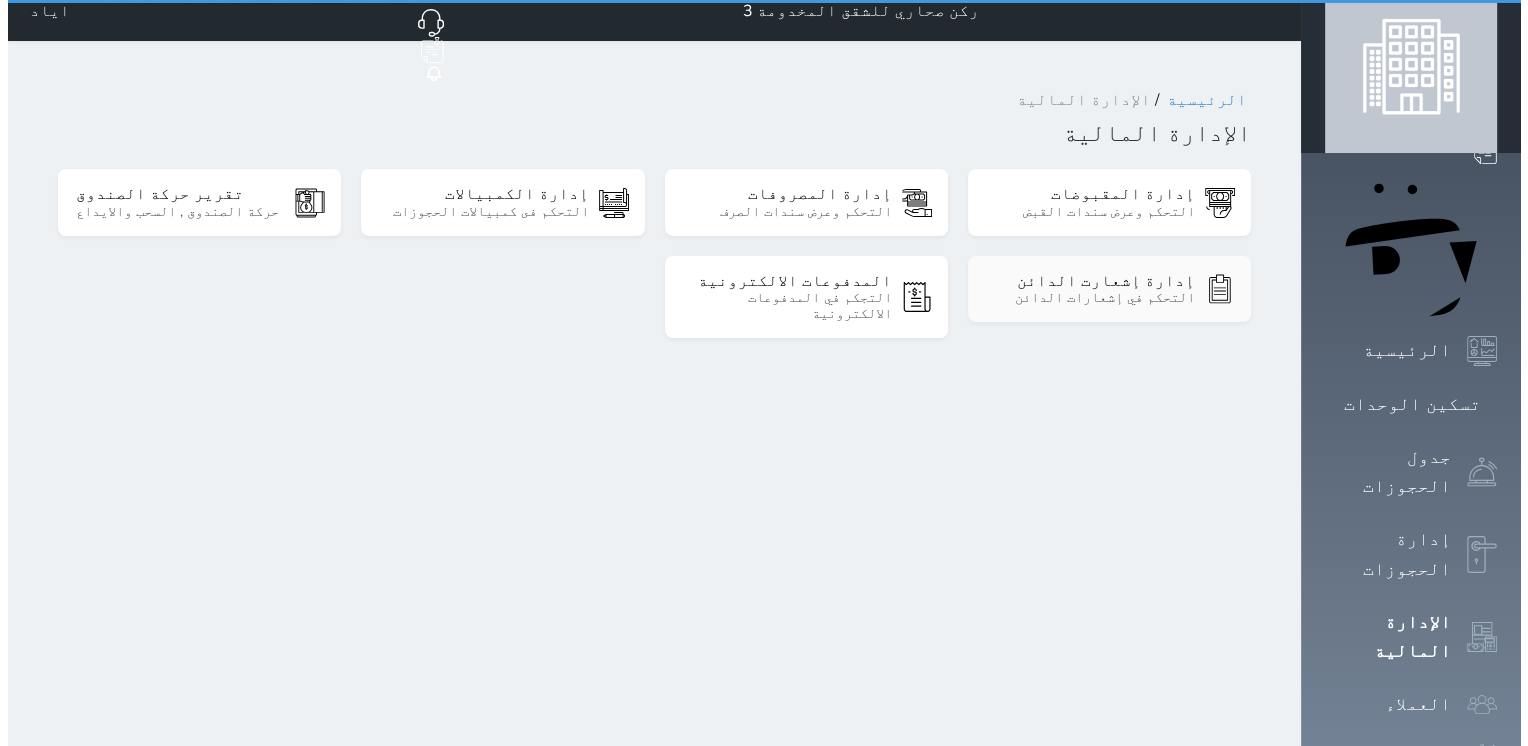 scroll, scrollTop: 0, scrollLeft: 0, axis: both 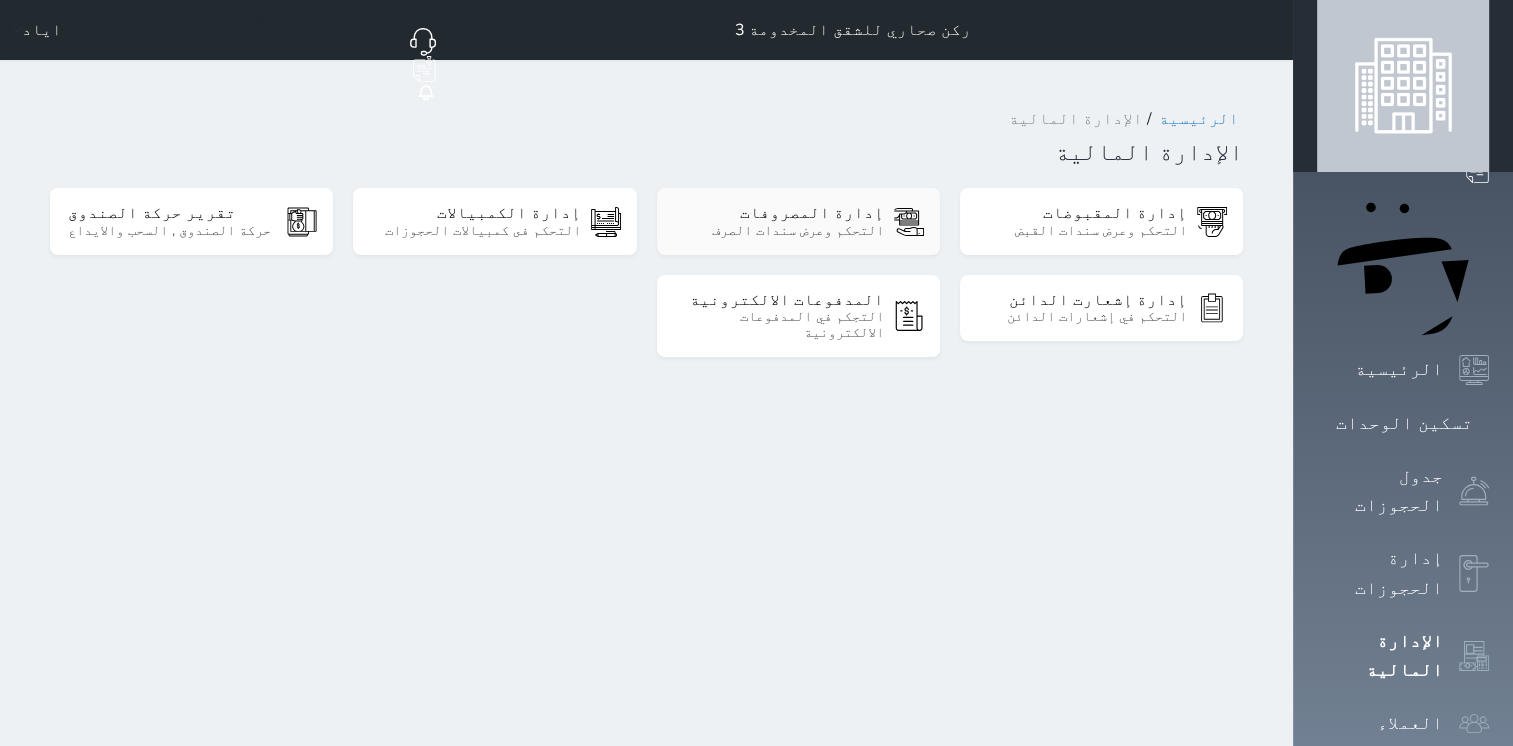 click on "إدارة المصروفات" at bounding box center [778, 213] 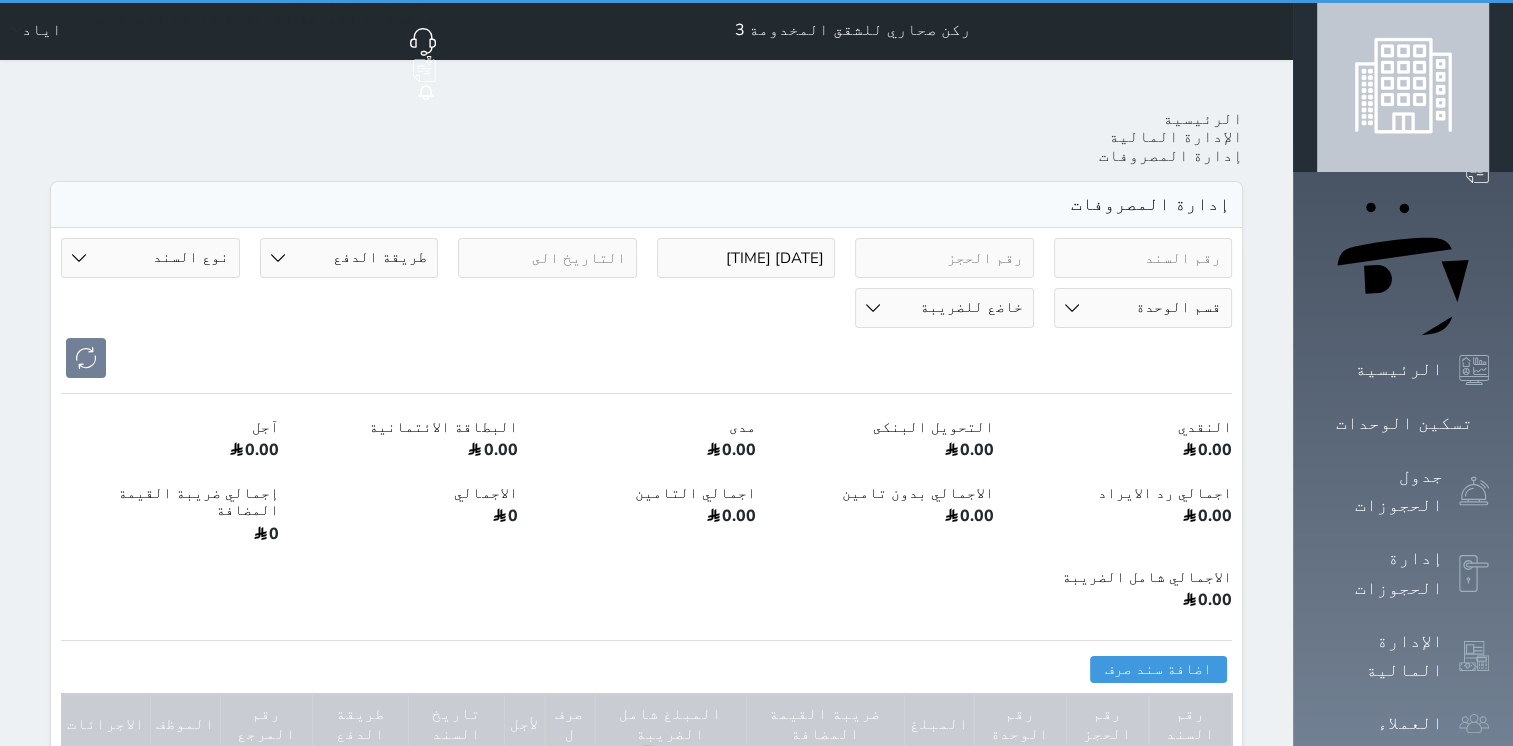 select 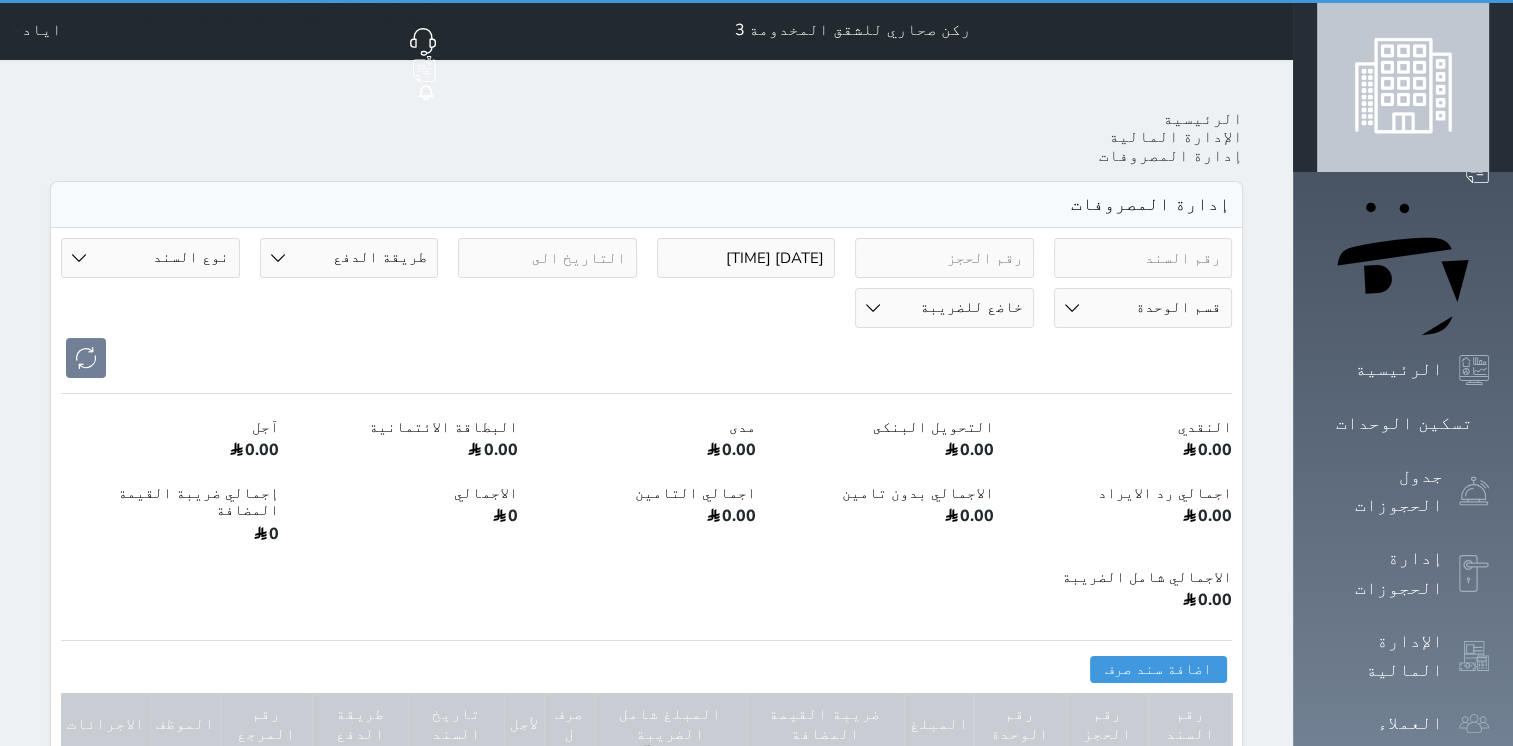 type on "2025-08-02 19:03" 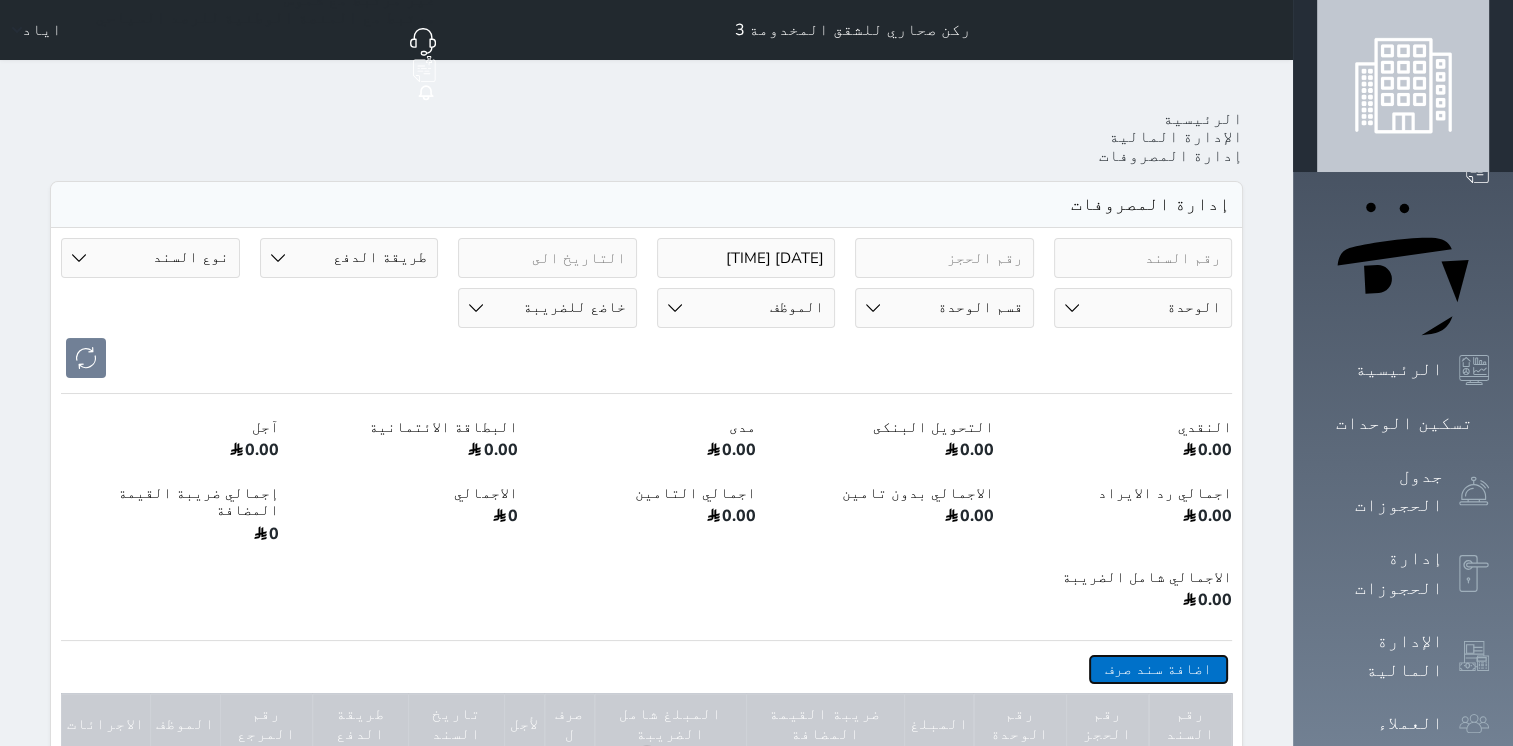 click on "اضافة سند صرف" at bounding box center (1158, 669) 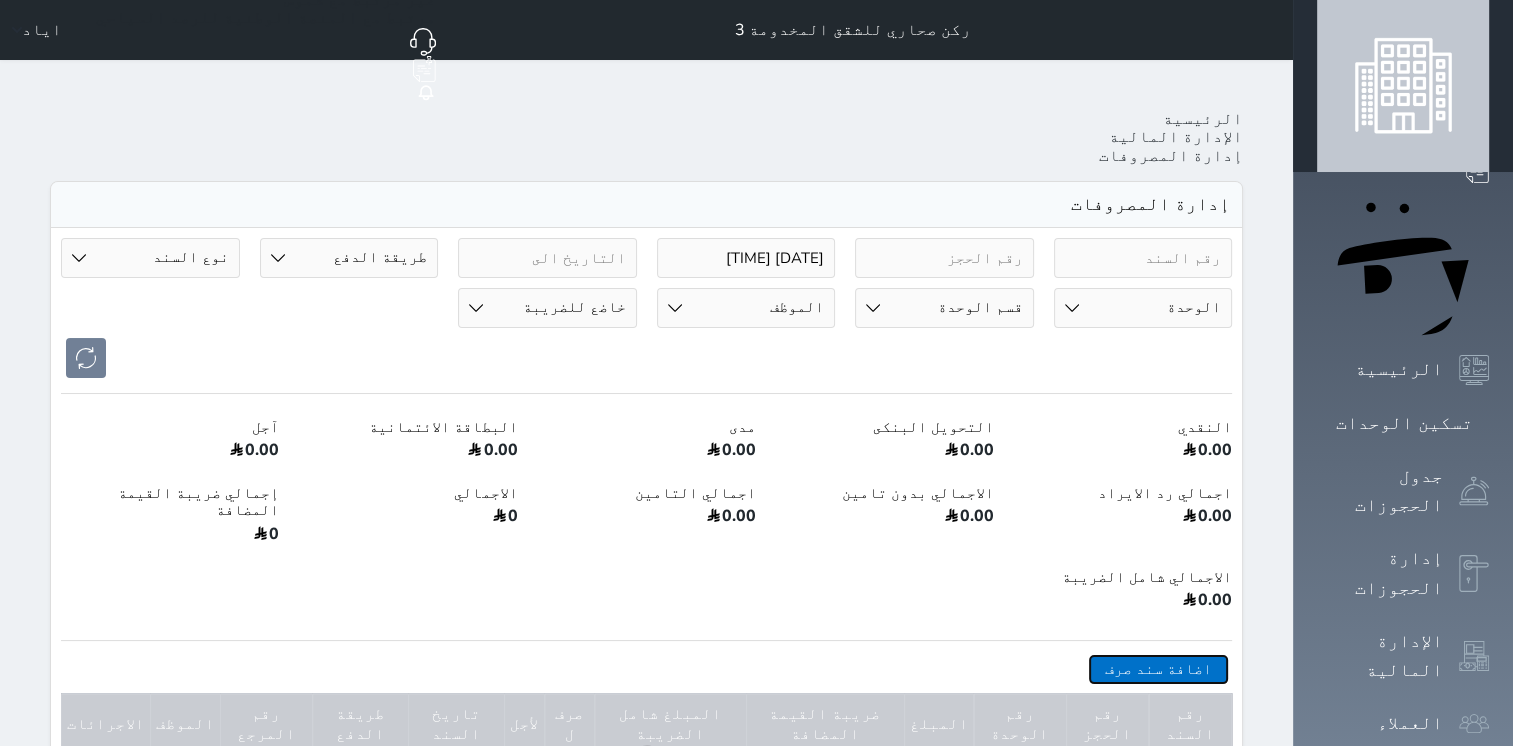 select 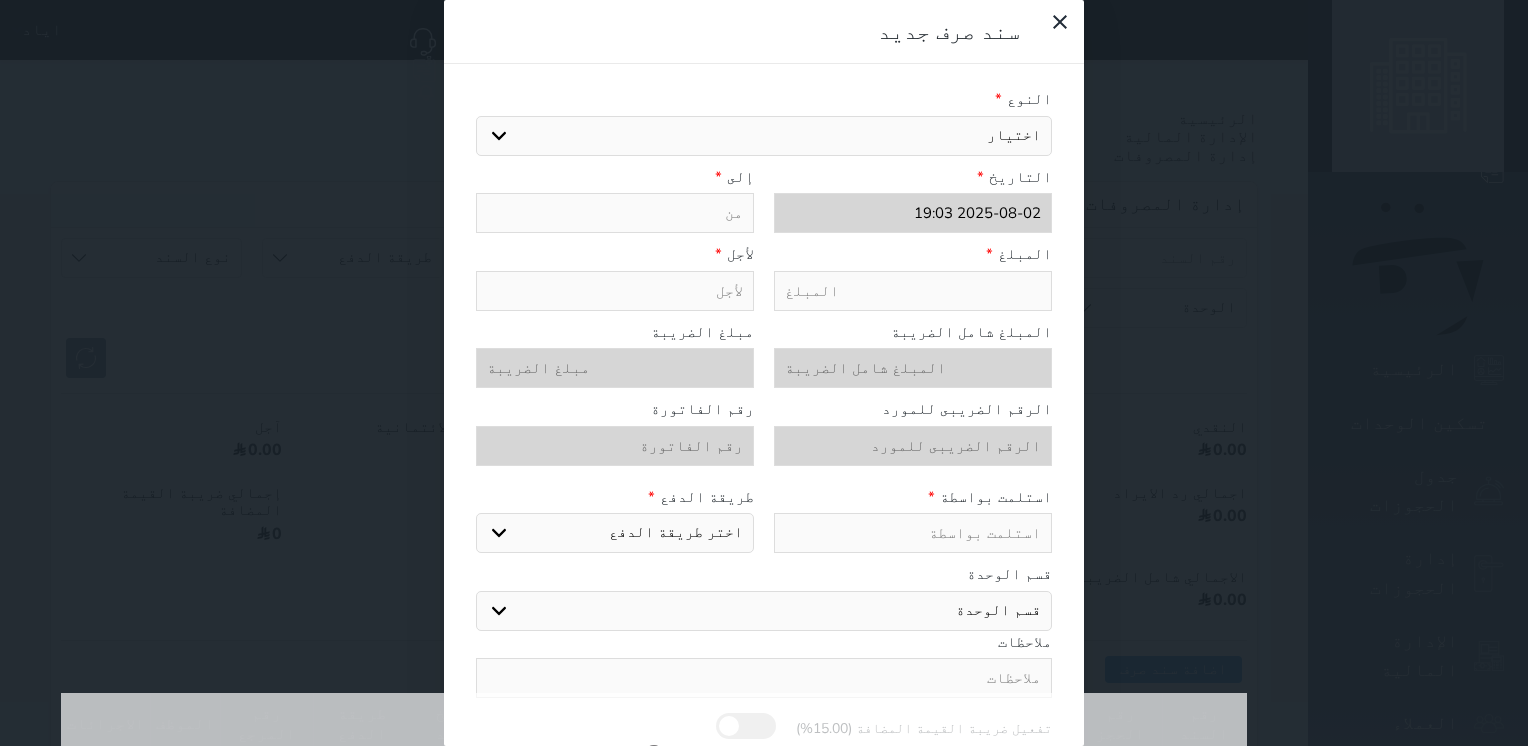 click at bounding box center (913, 291) 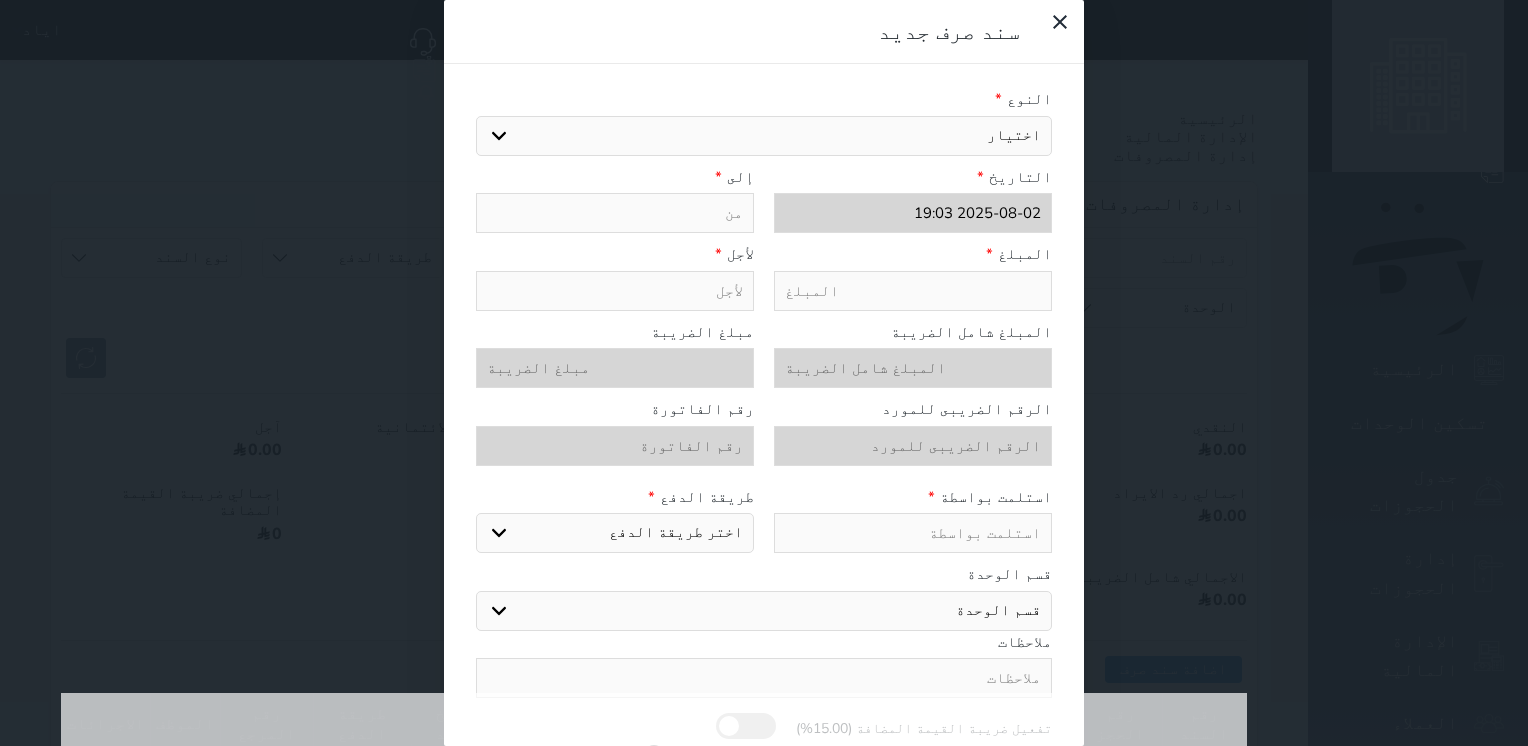 select 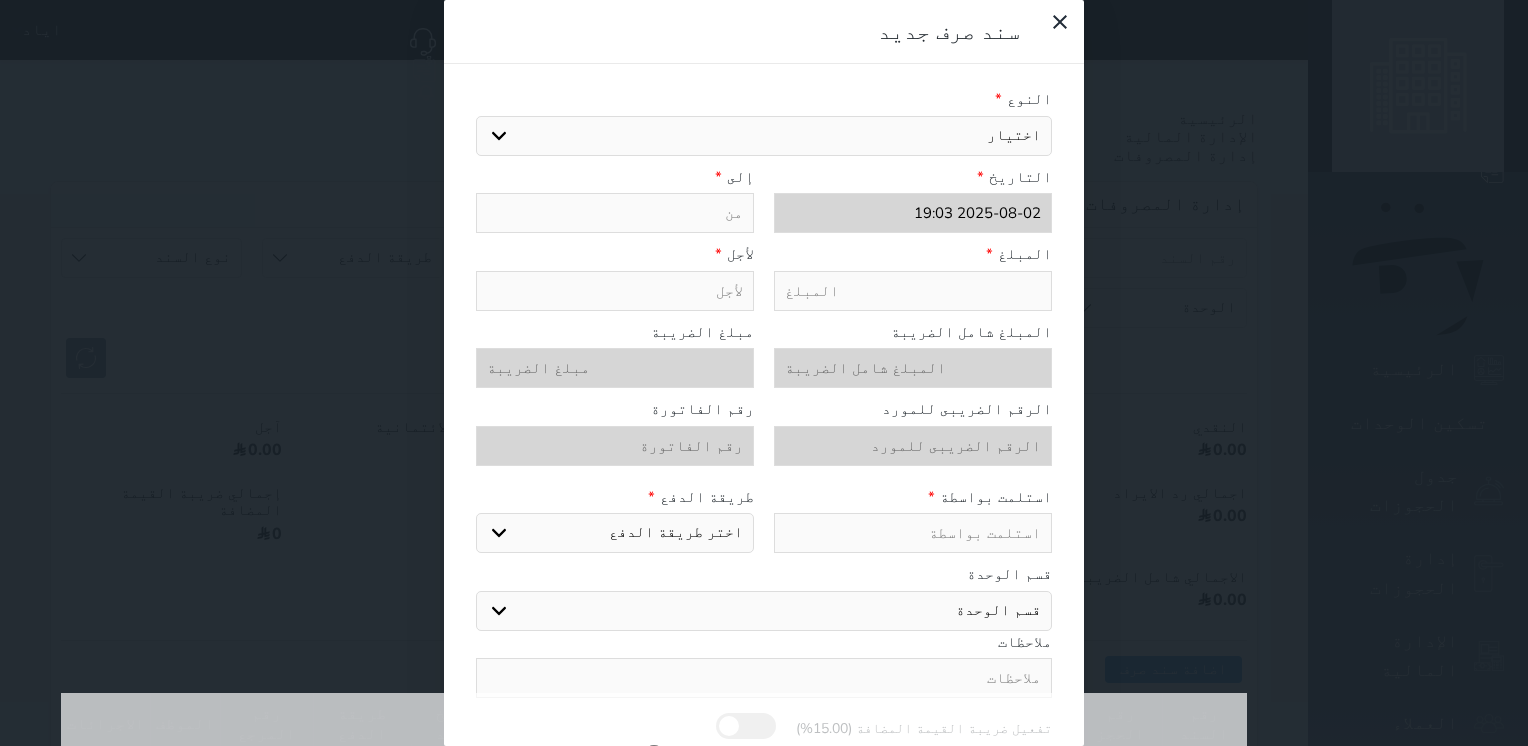 type on "1" 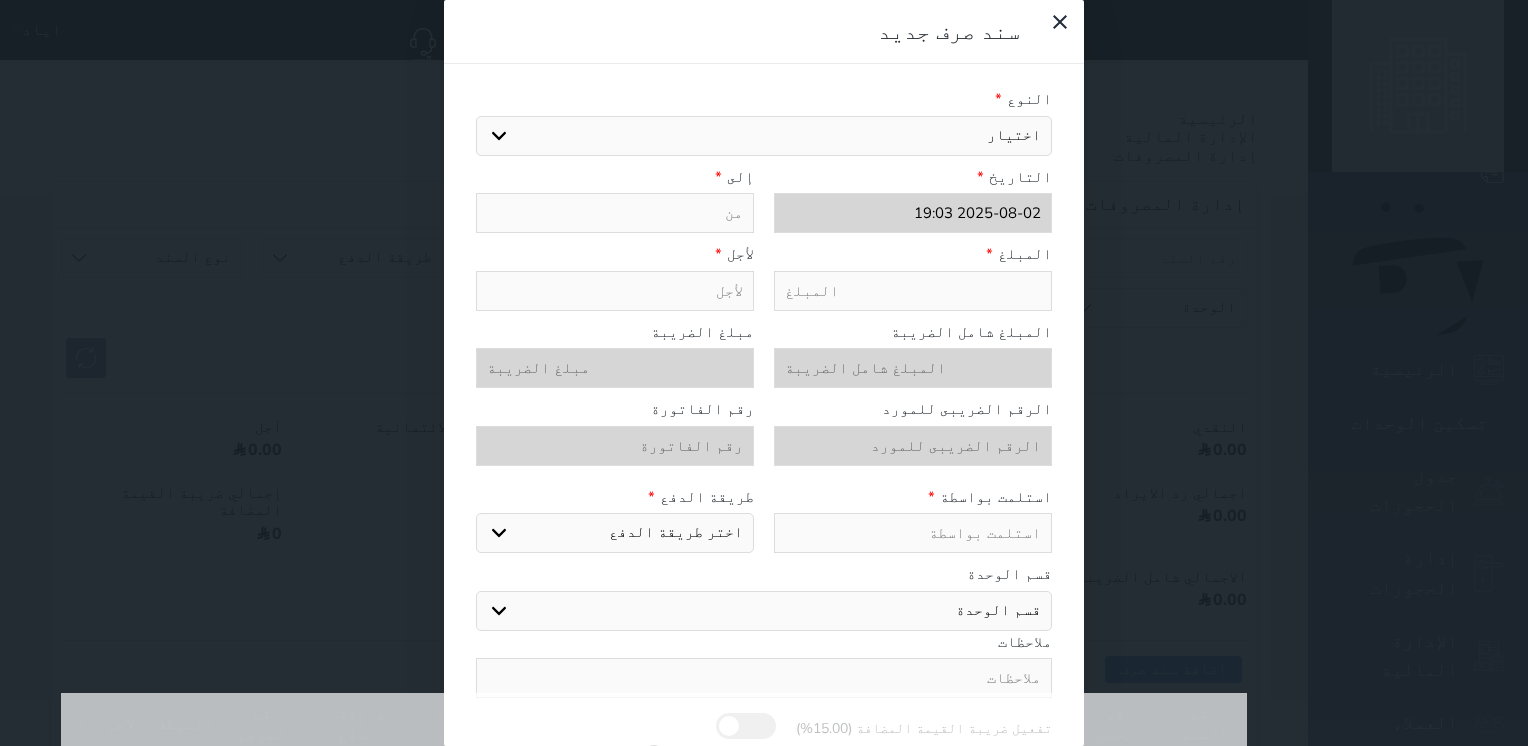 select 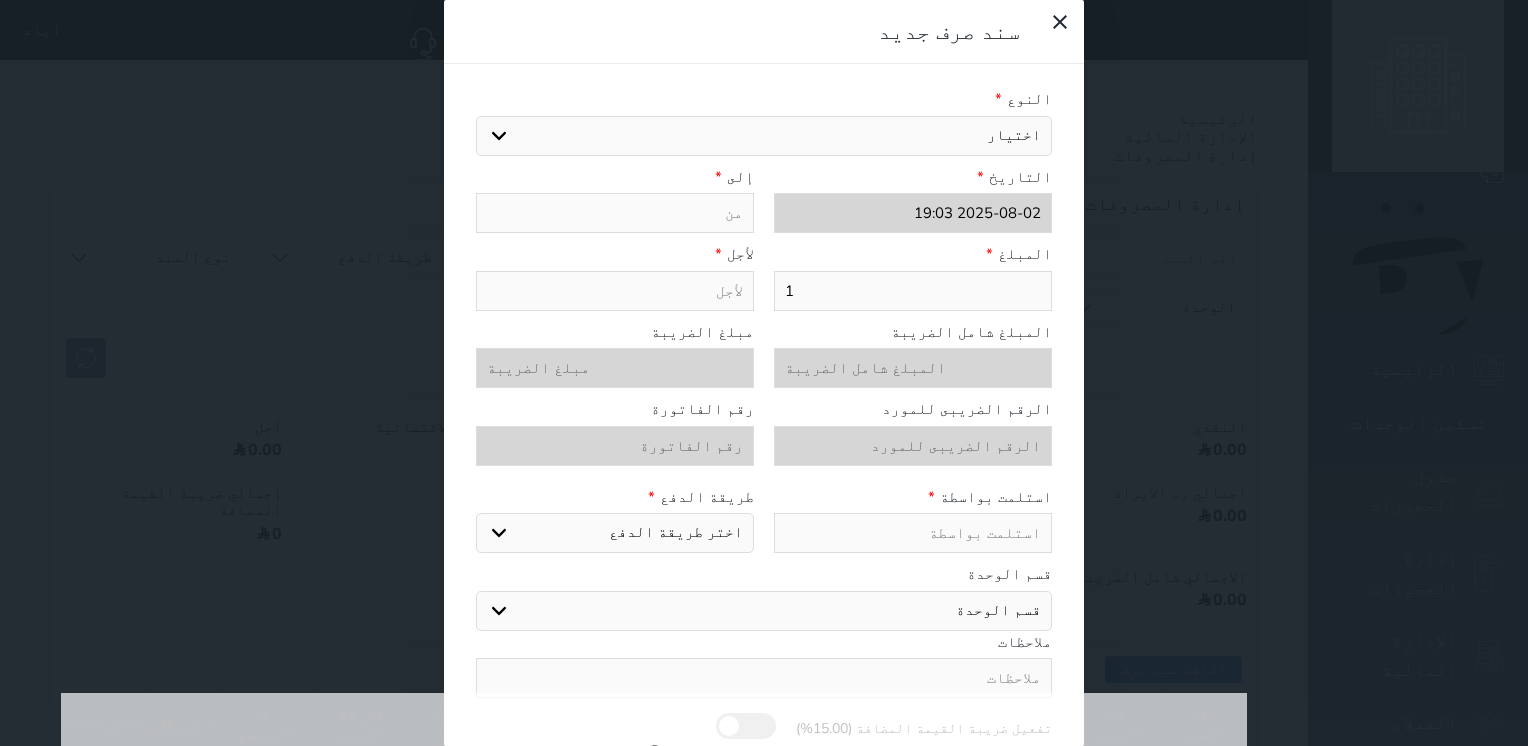 select 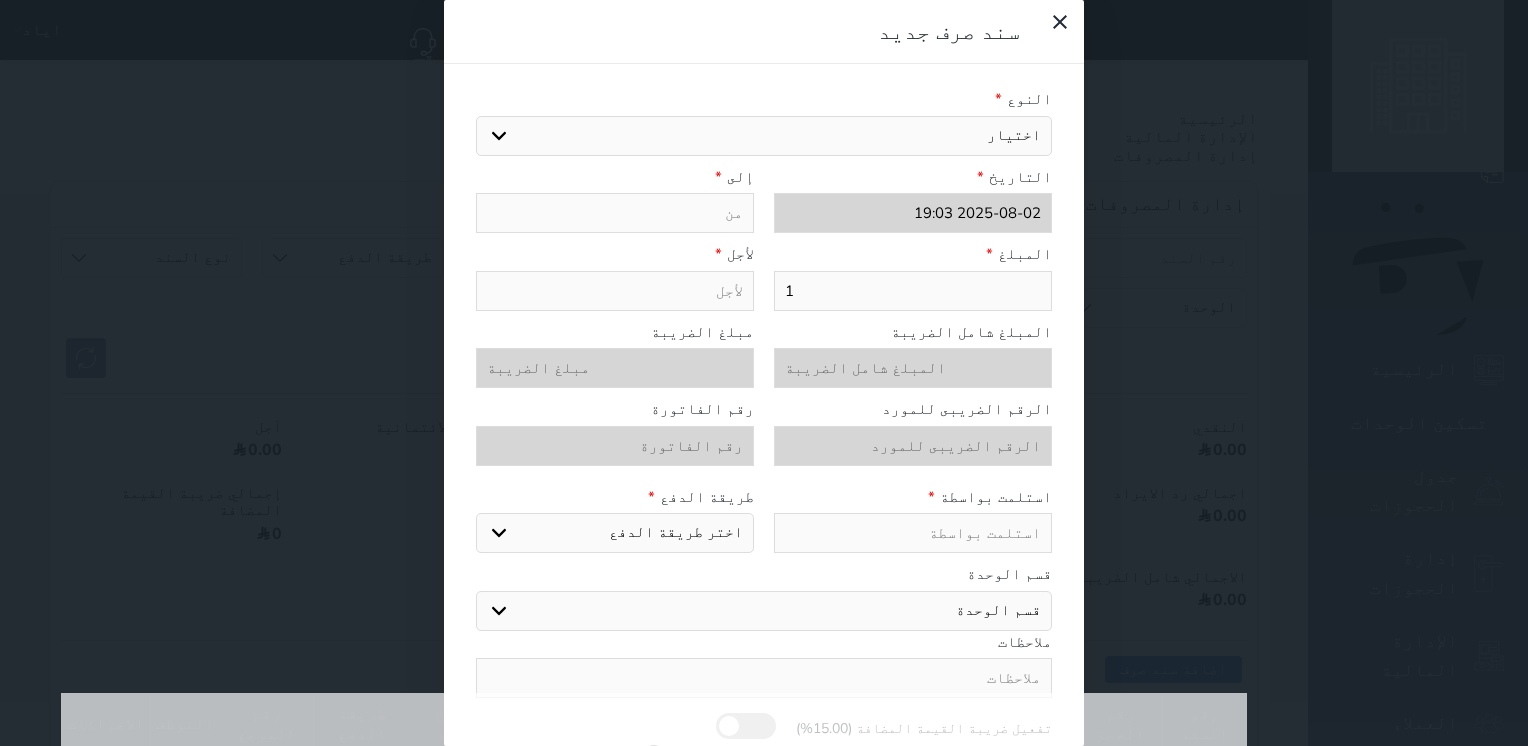 type on "18" 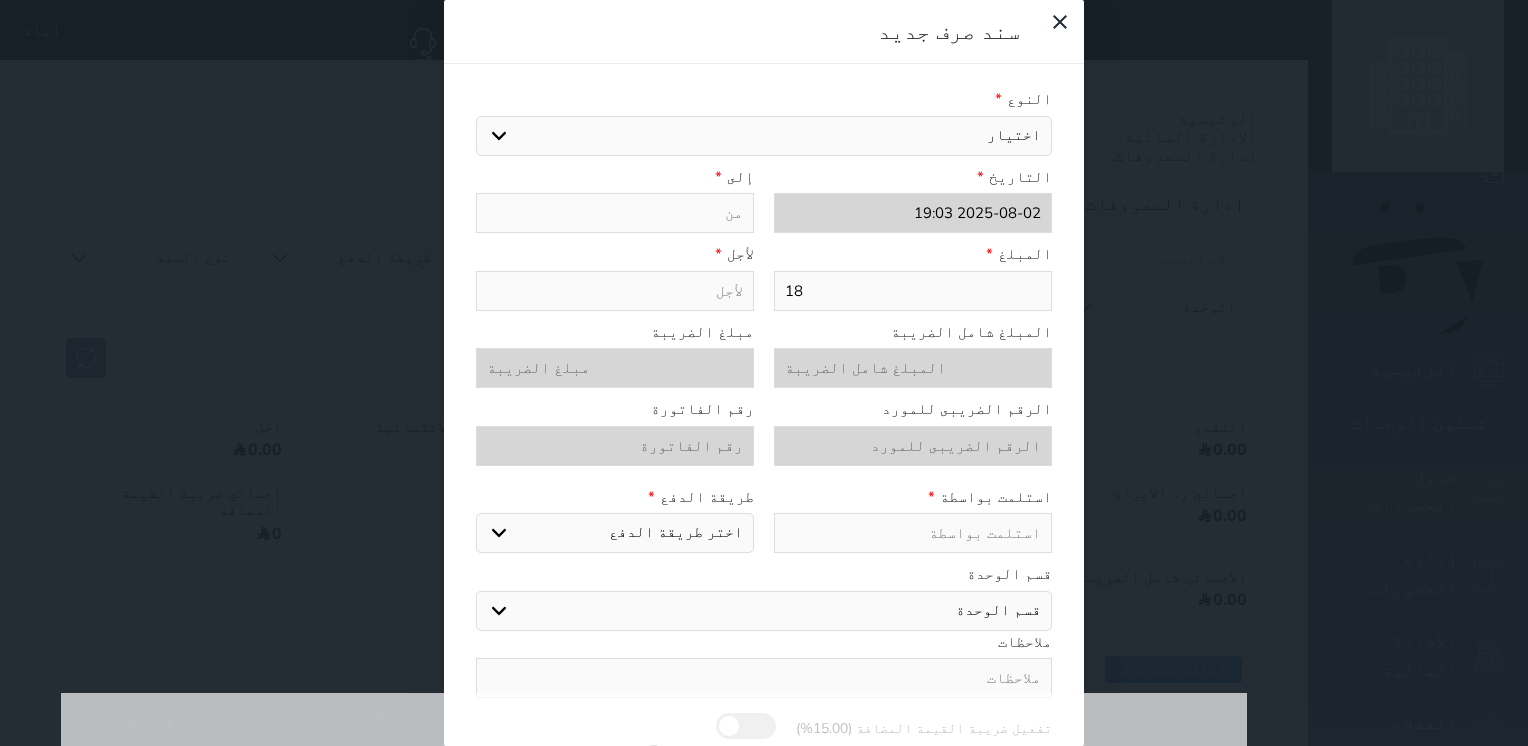 select 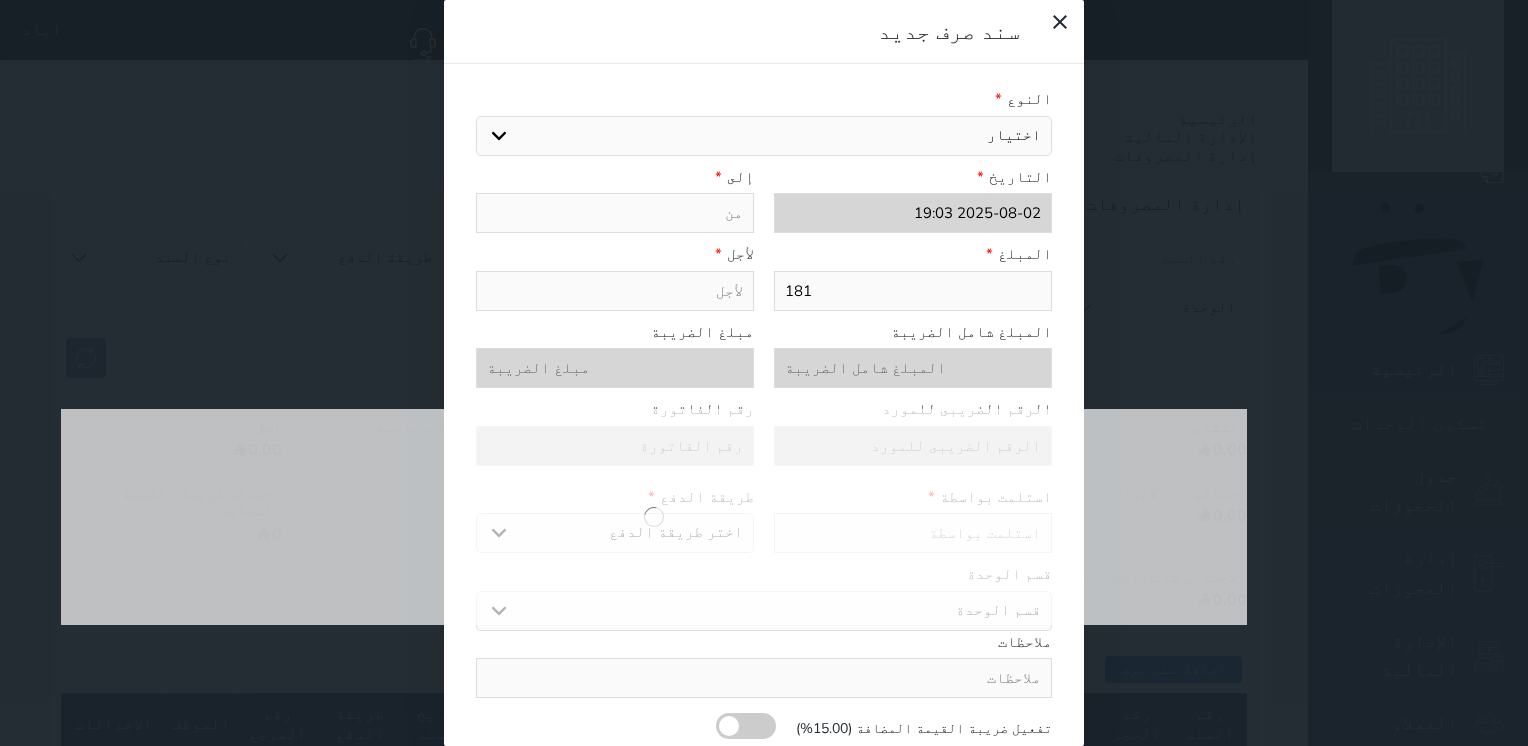 type on "181" 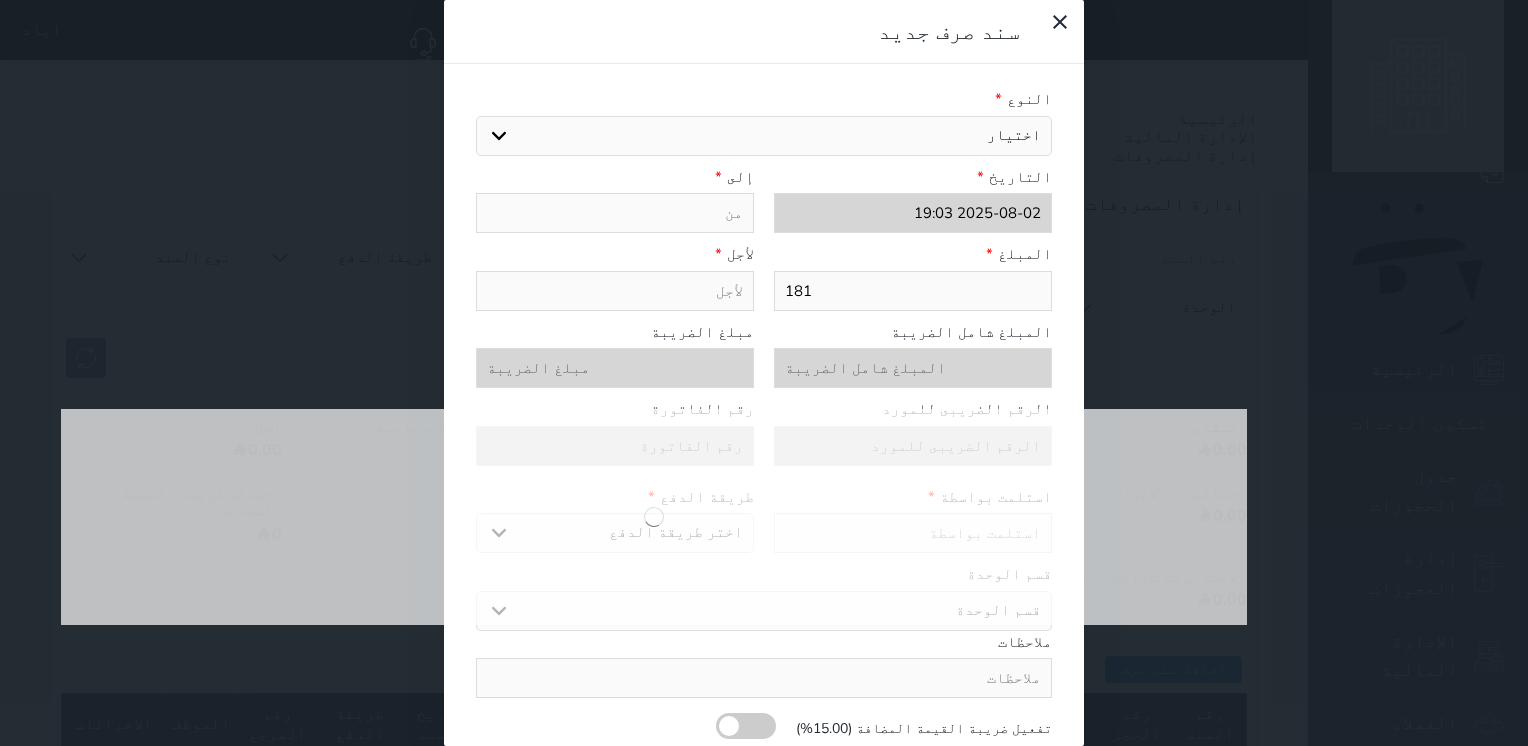 click on "اختيار   مرتجع إيجار رواتب صيانة مصروفات عامة تحويل من الصندوق الى الادارة استرجاع تامين استرجاع العربون" at bounding box center [764, 136] 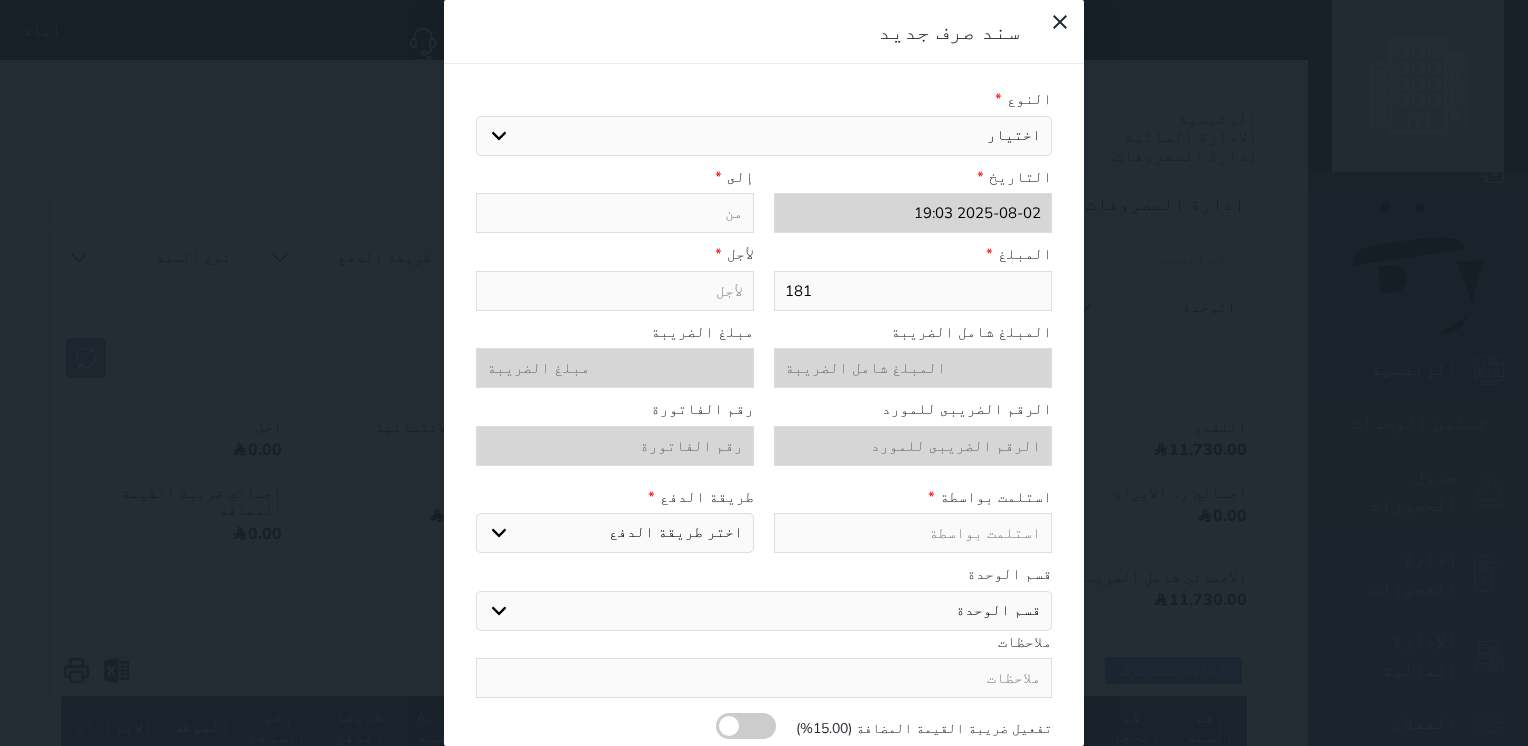 select on "135917" 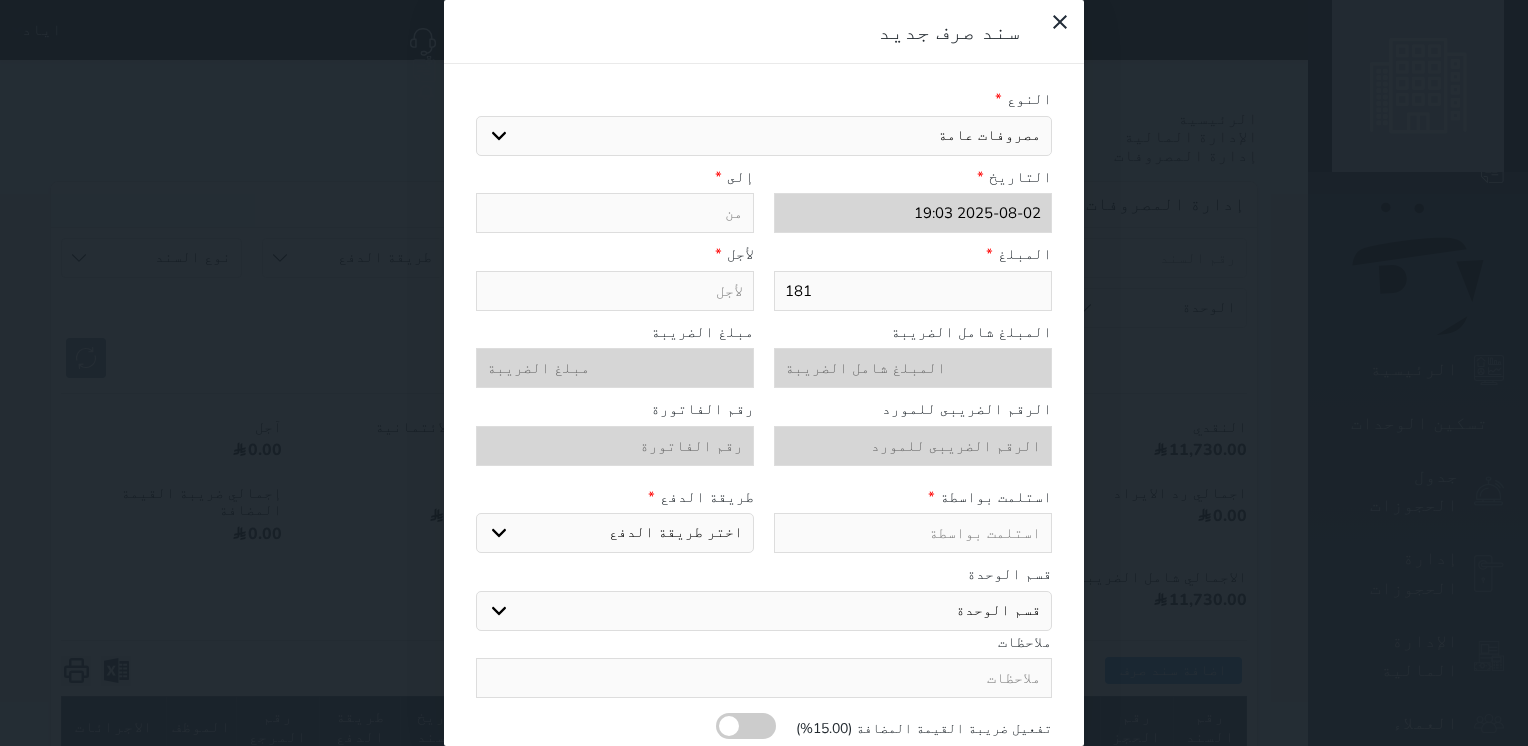 click on "اختيار   مرتجع إيجار رواتب صيانة مصروفات عامة تحويل من الصندوق الى الادارة استرجاع تامين استرجاع العربون" at bounding box center [764, 136] 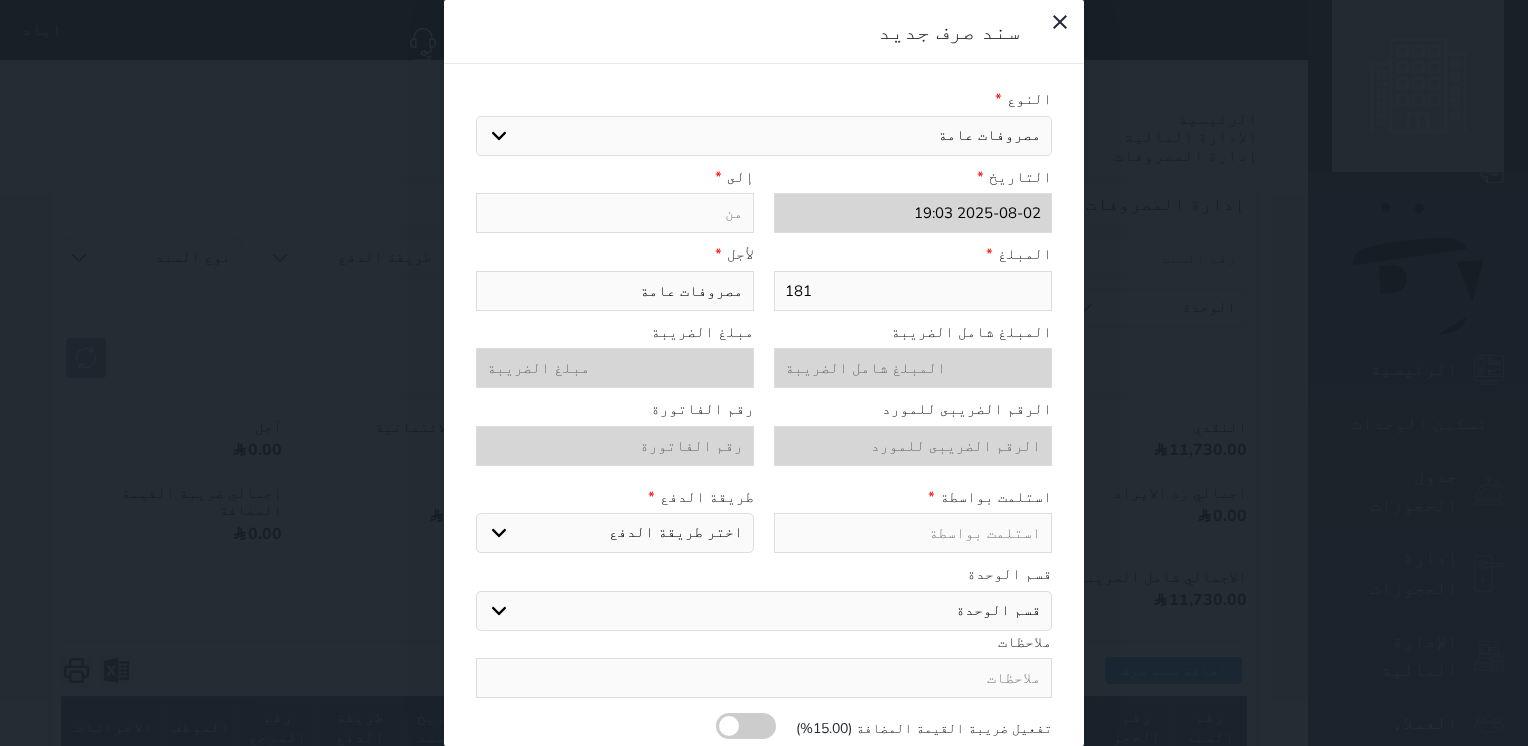 click at bounding box center [615, 213] 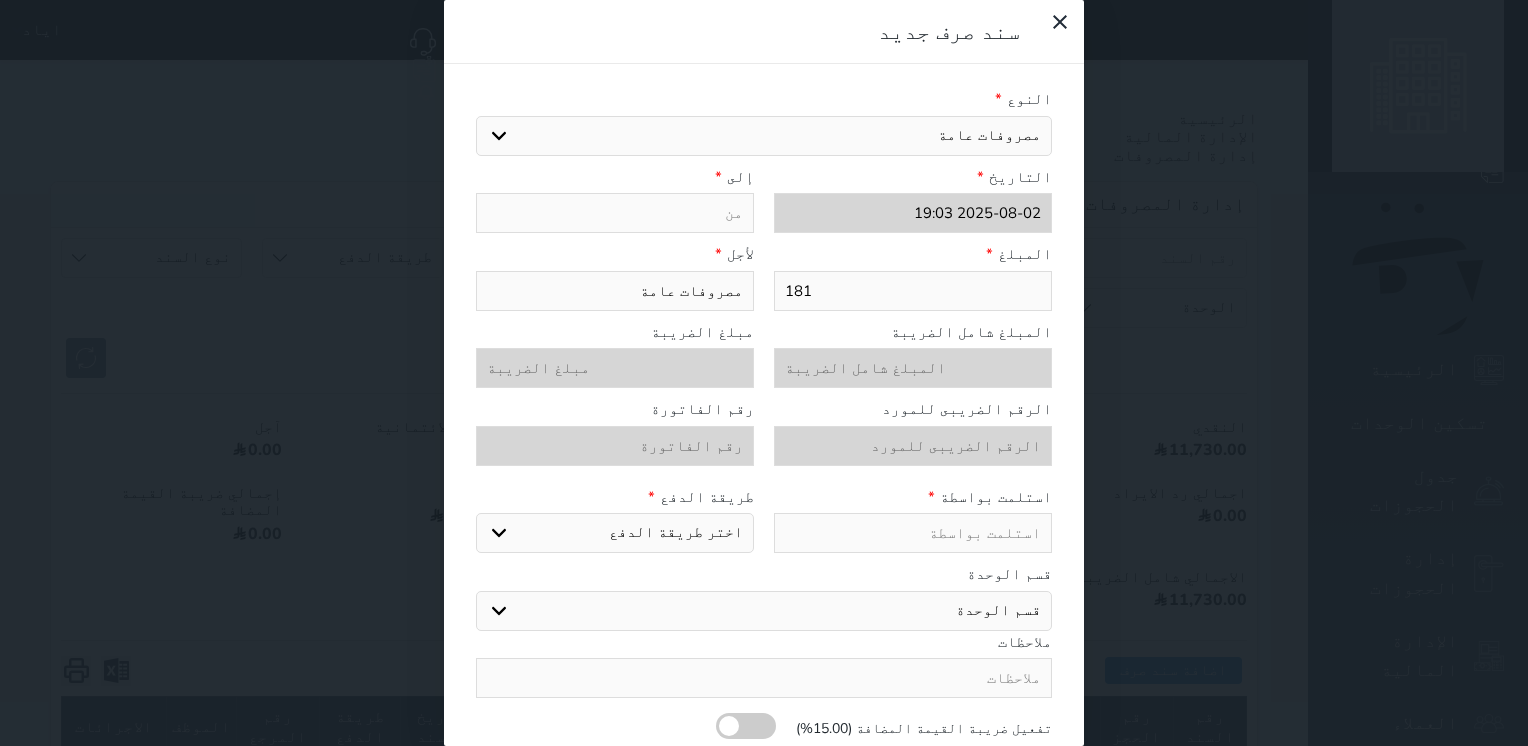 type on "ا" 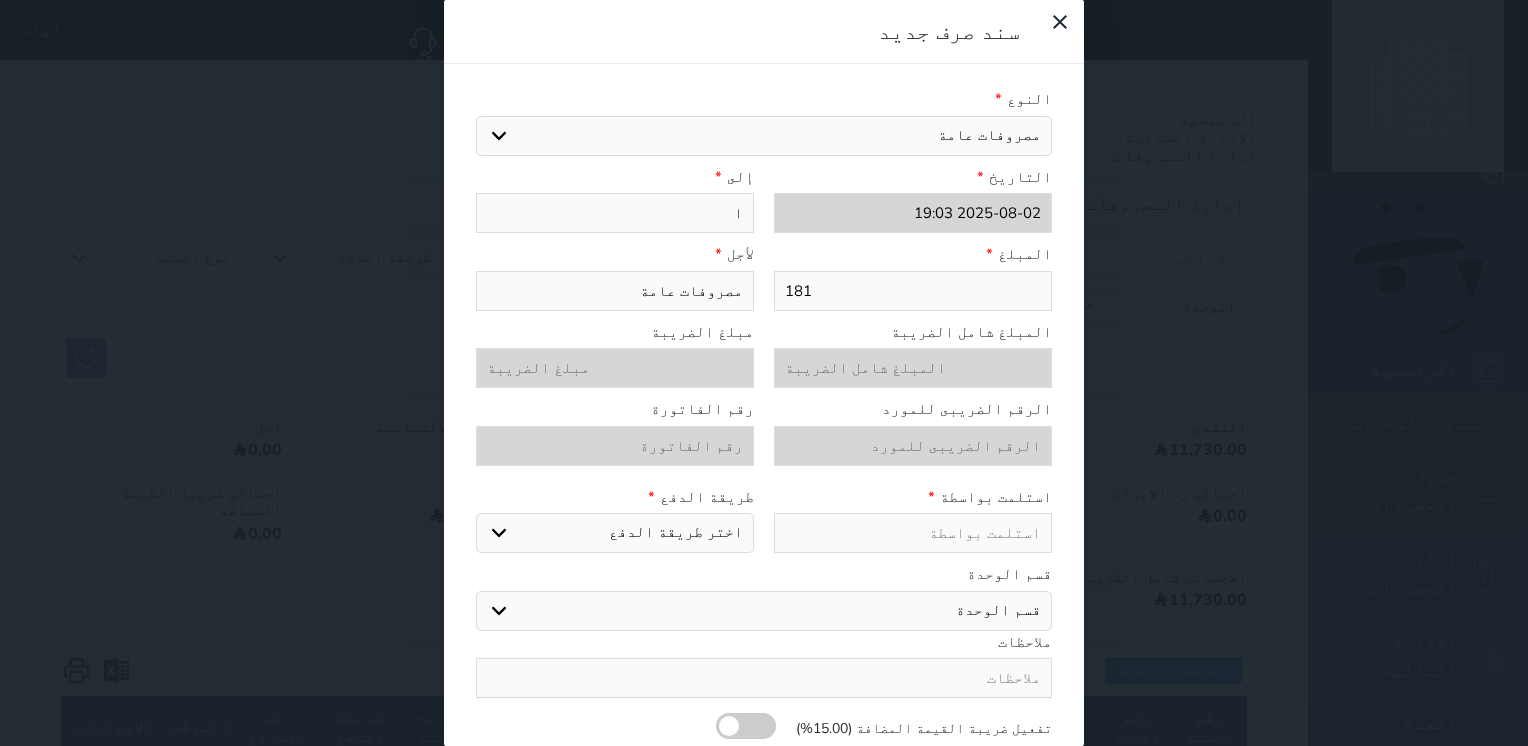 type on "اح" 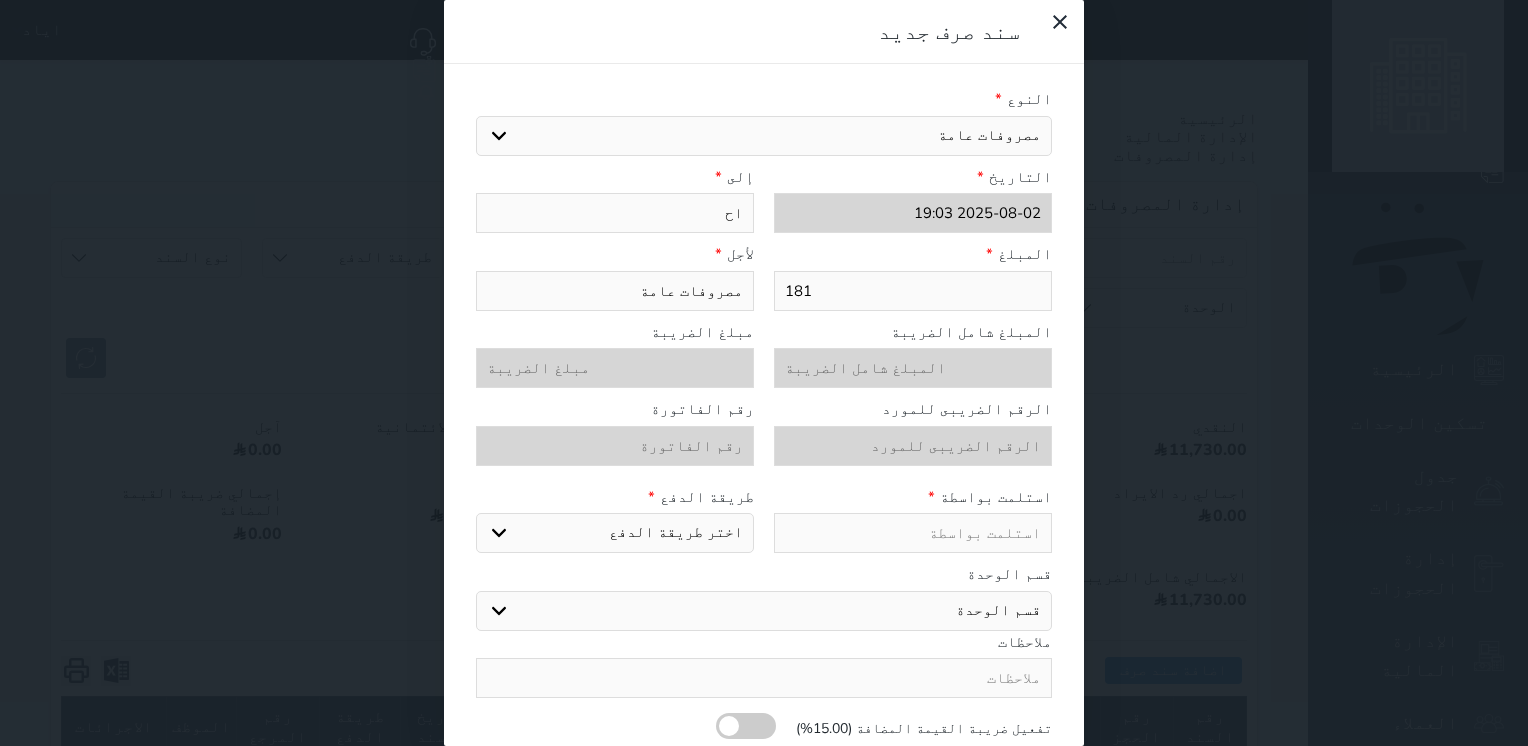 type on "احم" 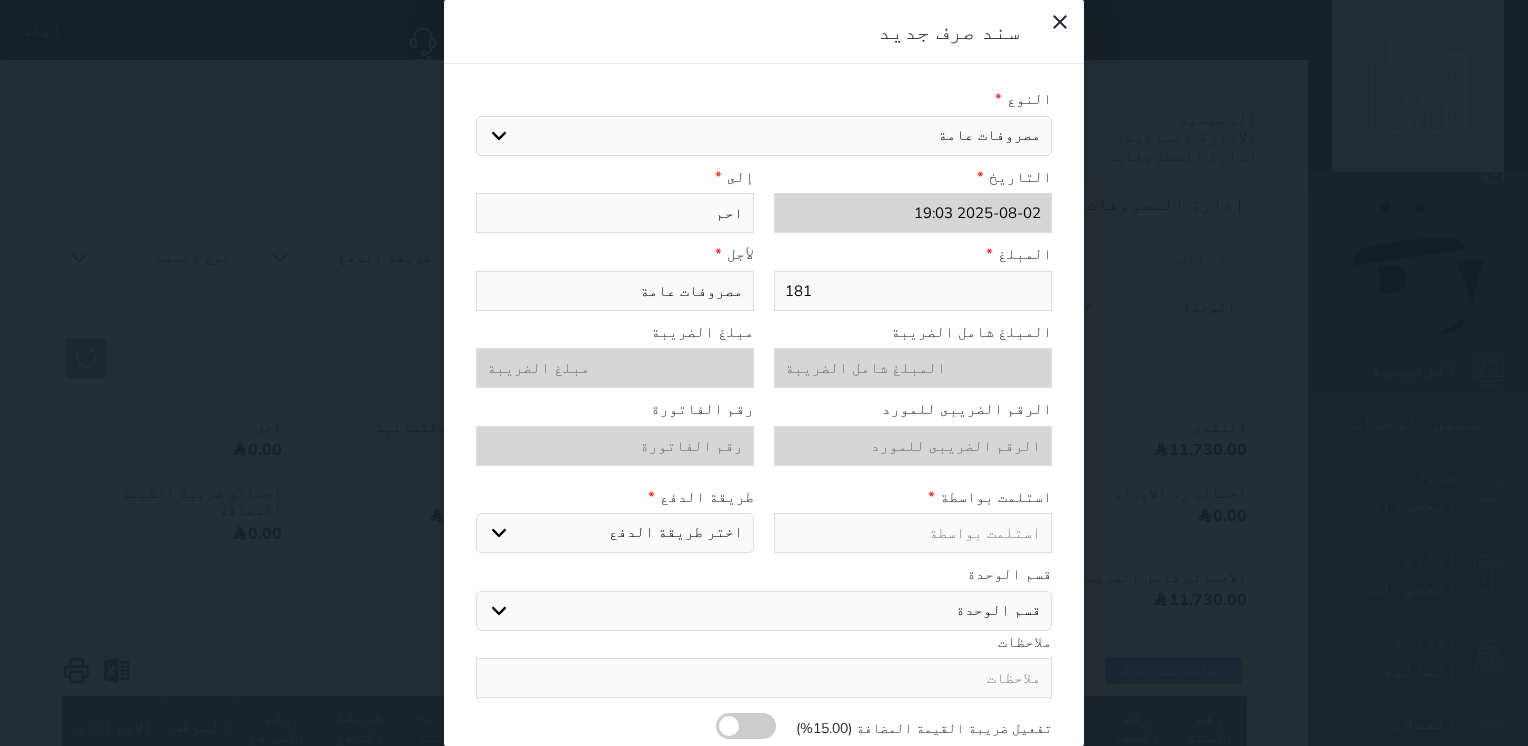 type on "احمد" 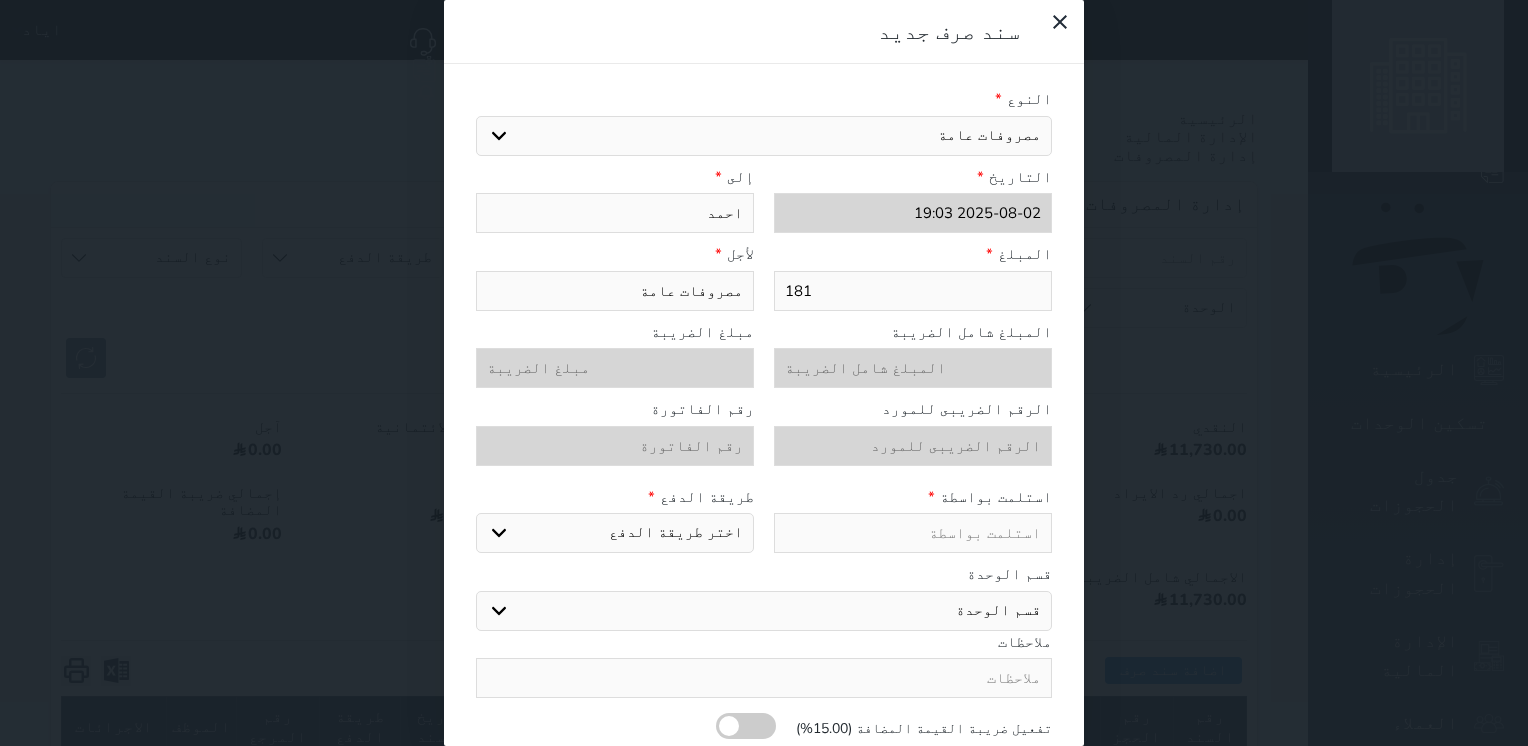 type on "احمدا" 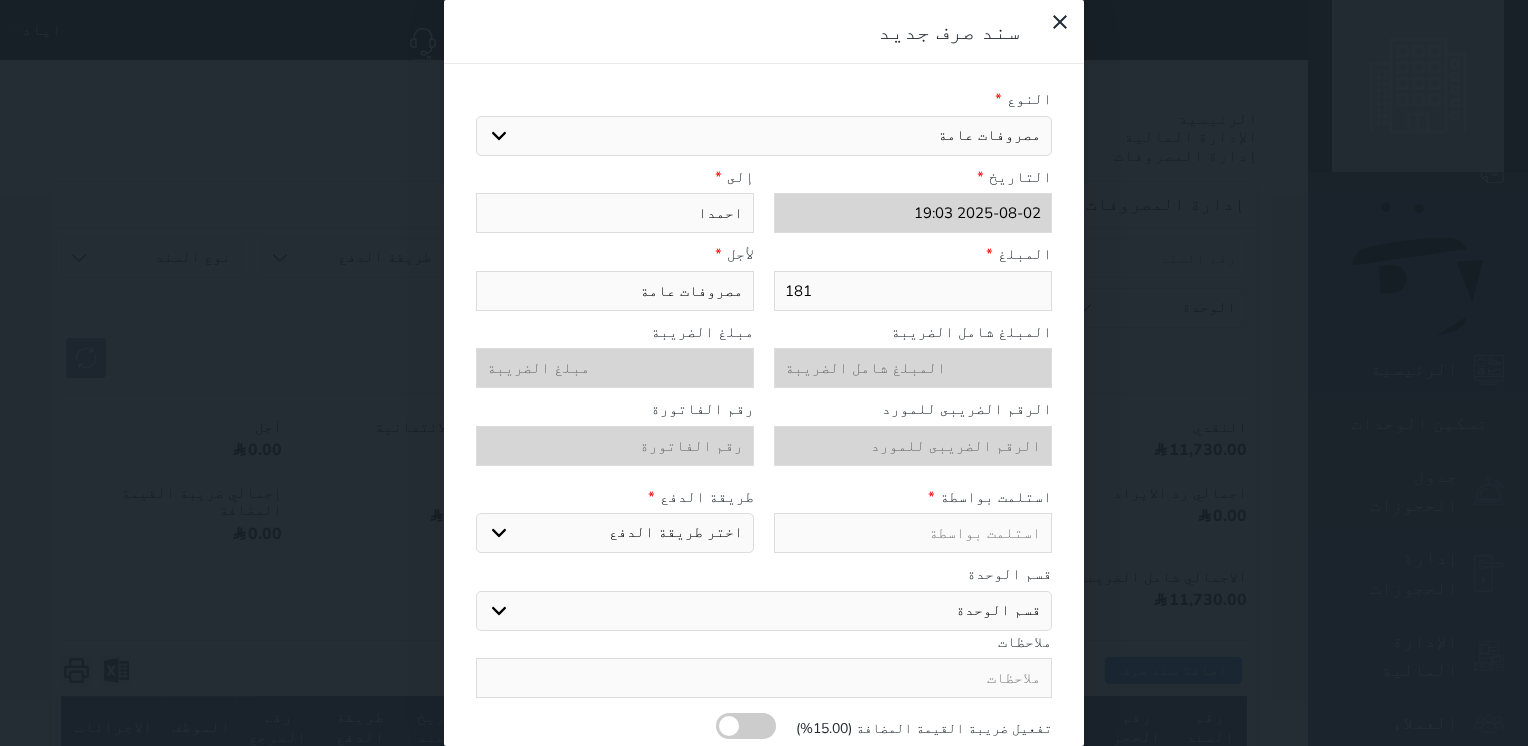 type on "[FIRST]" 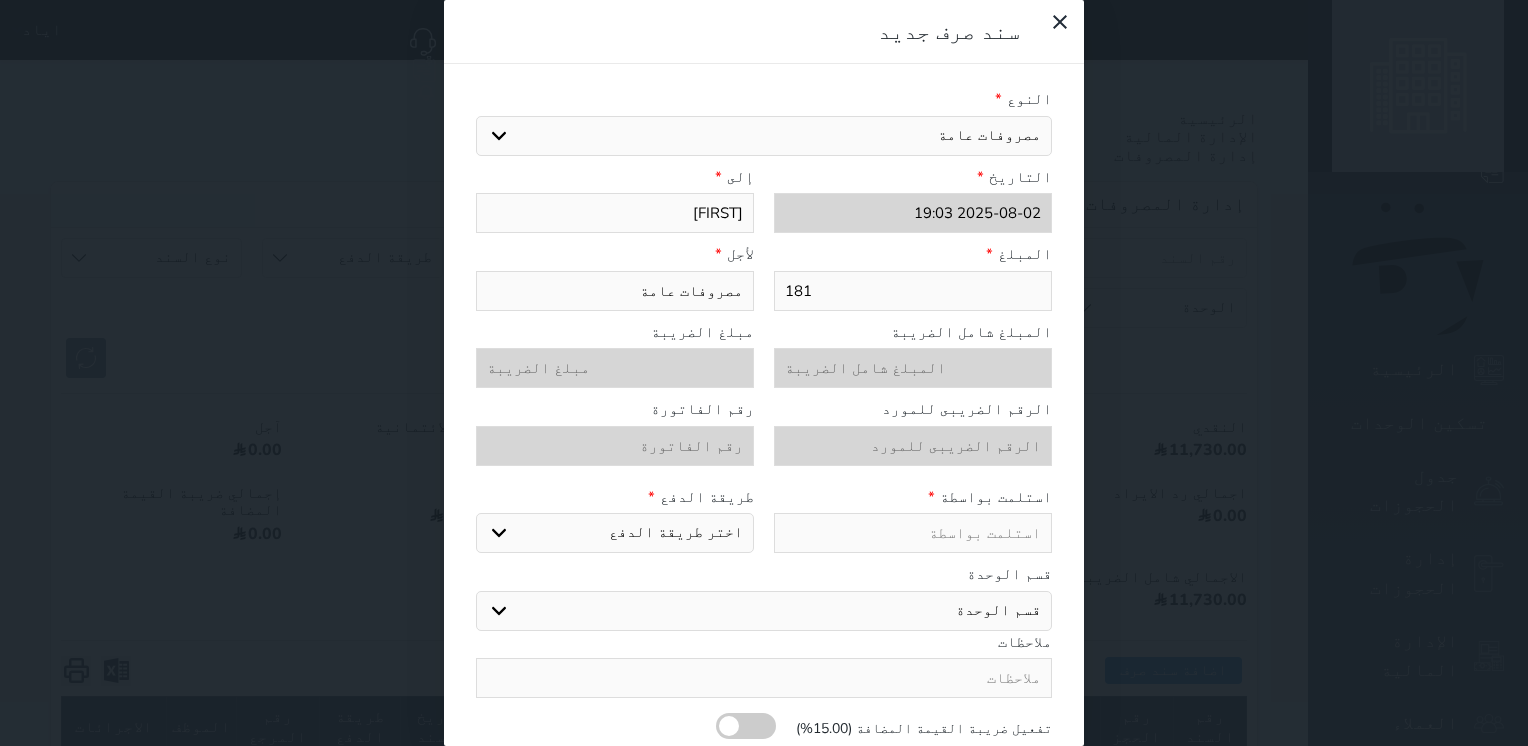 type on "[FIRST]" 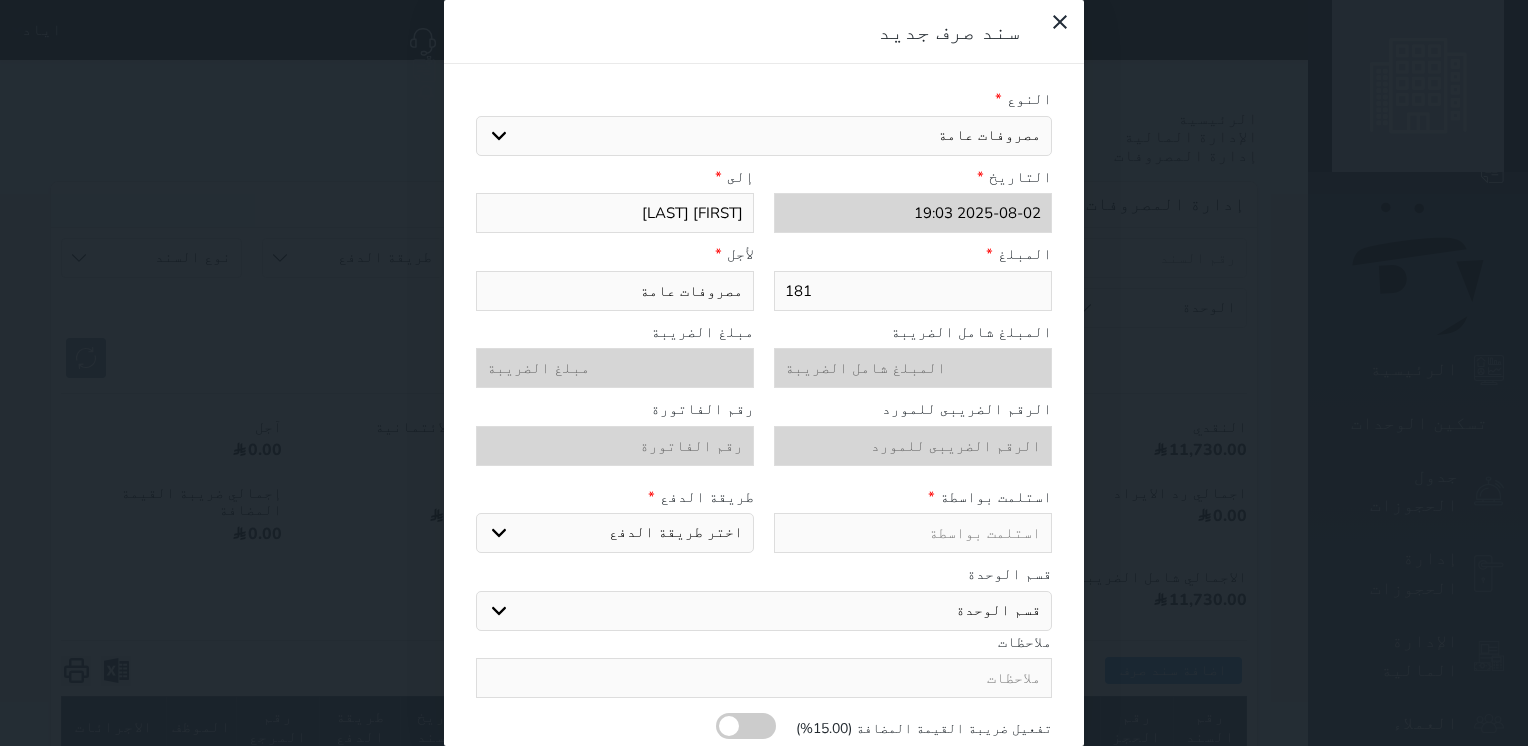 type on "[FIRST] [LAST]" 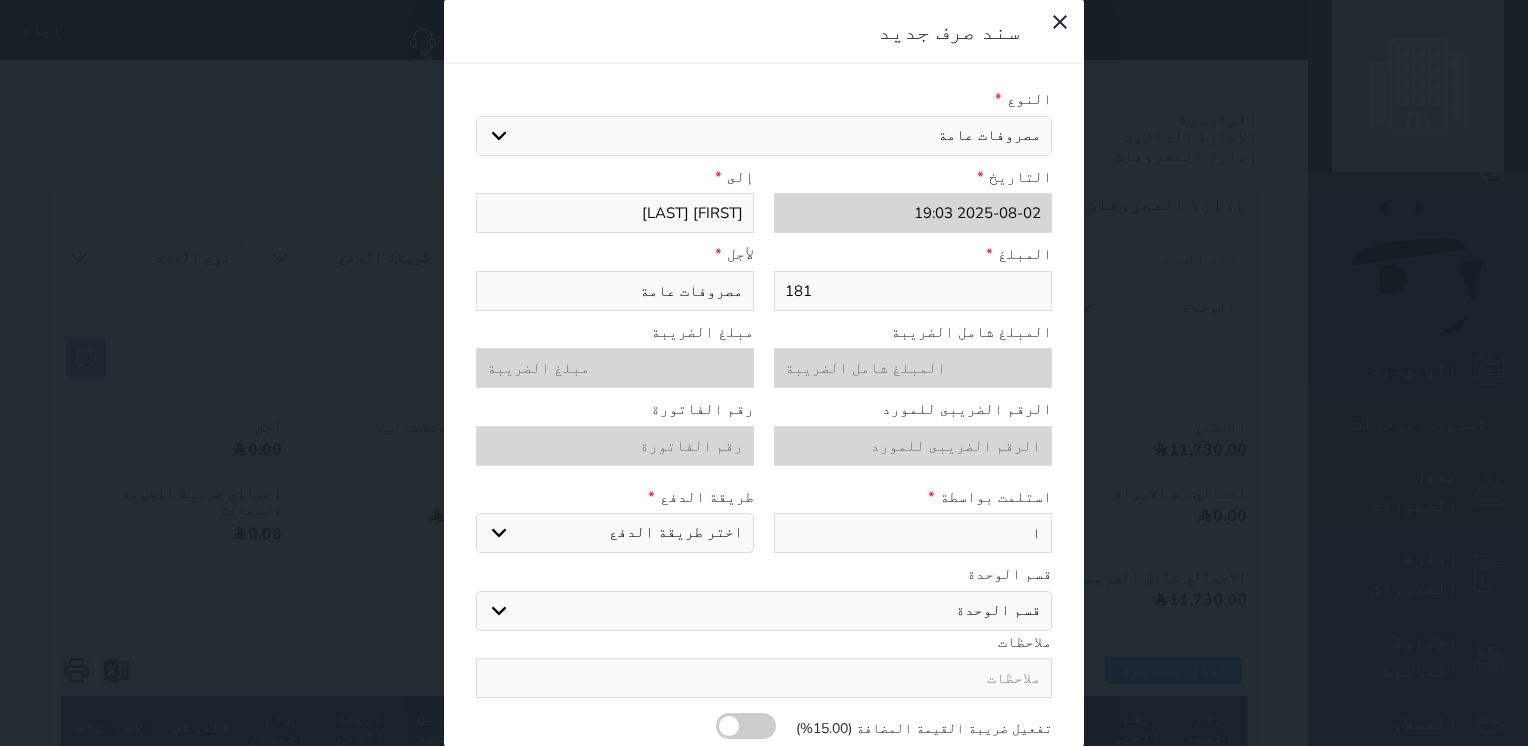 type on "ال" 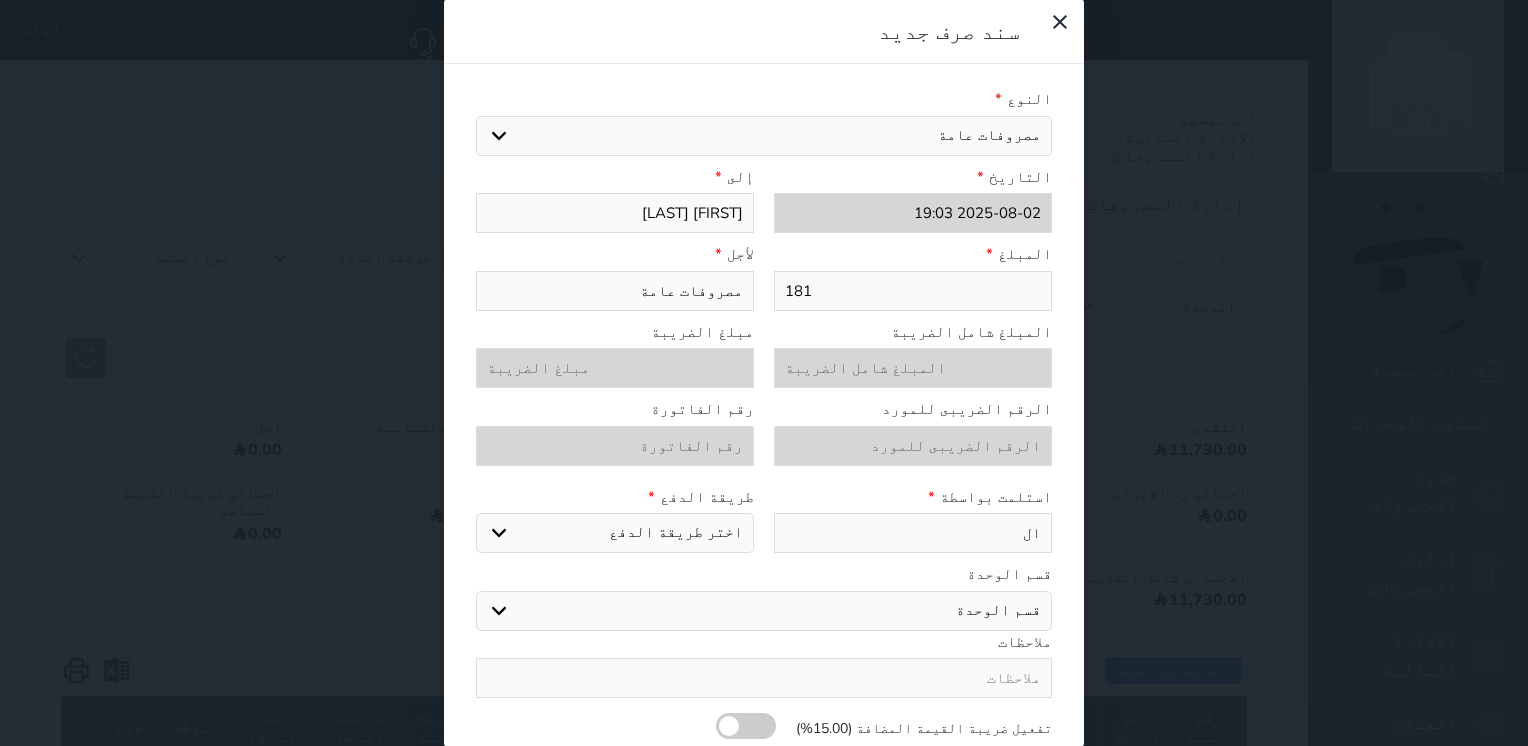 type on "الا" 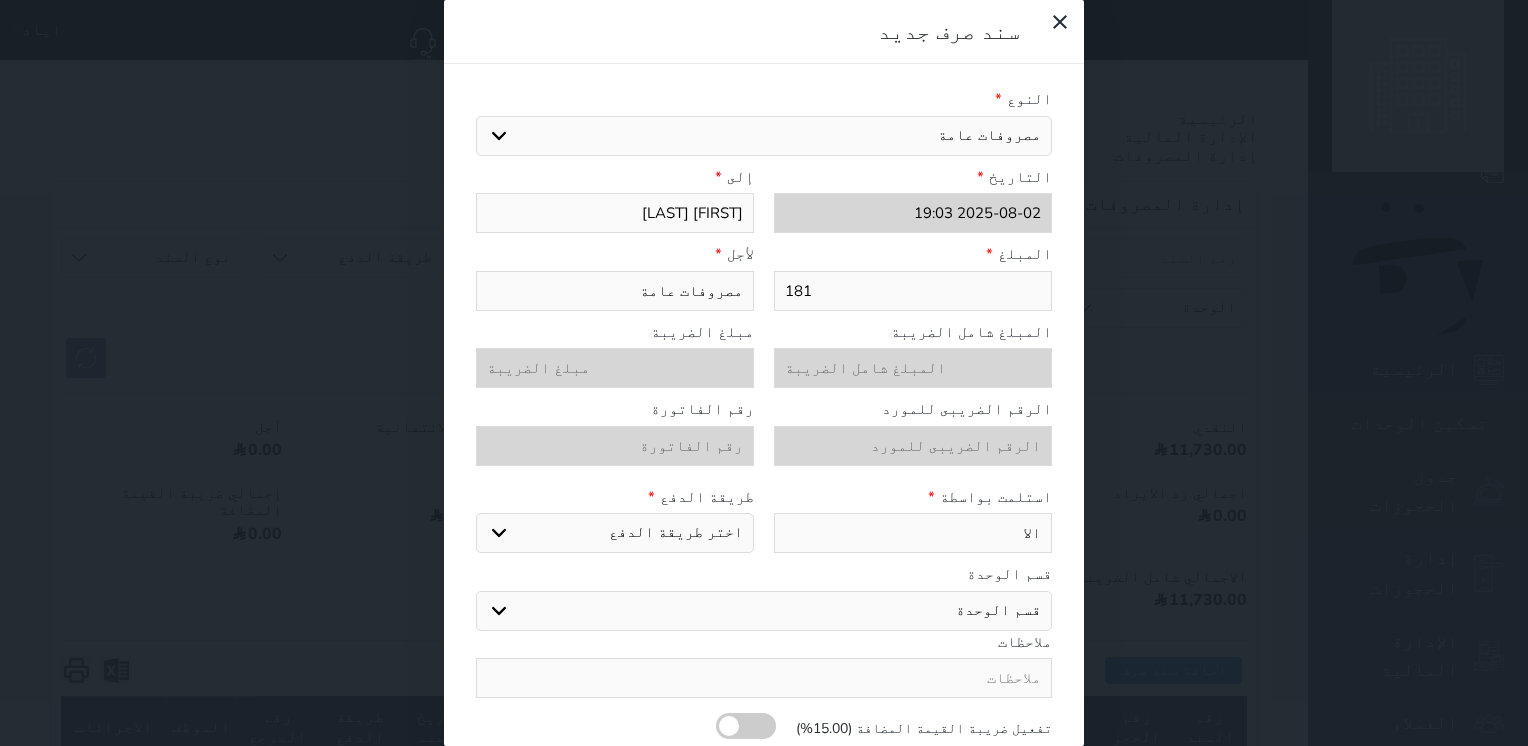 select 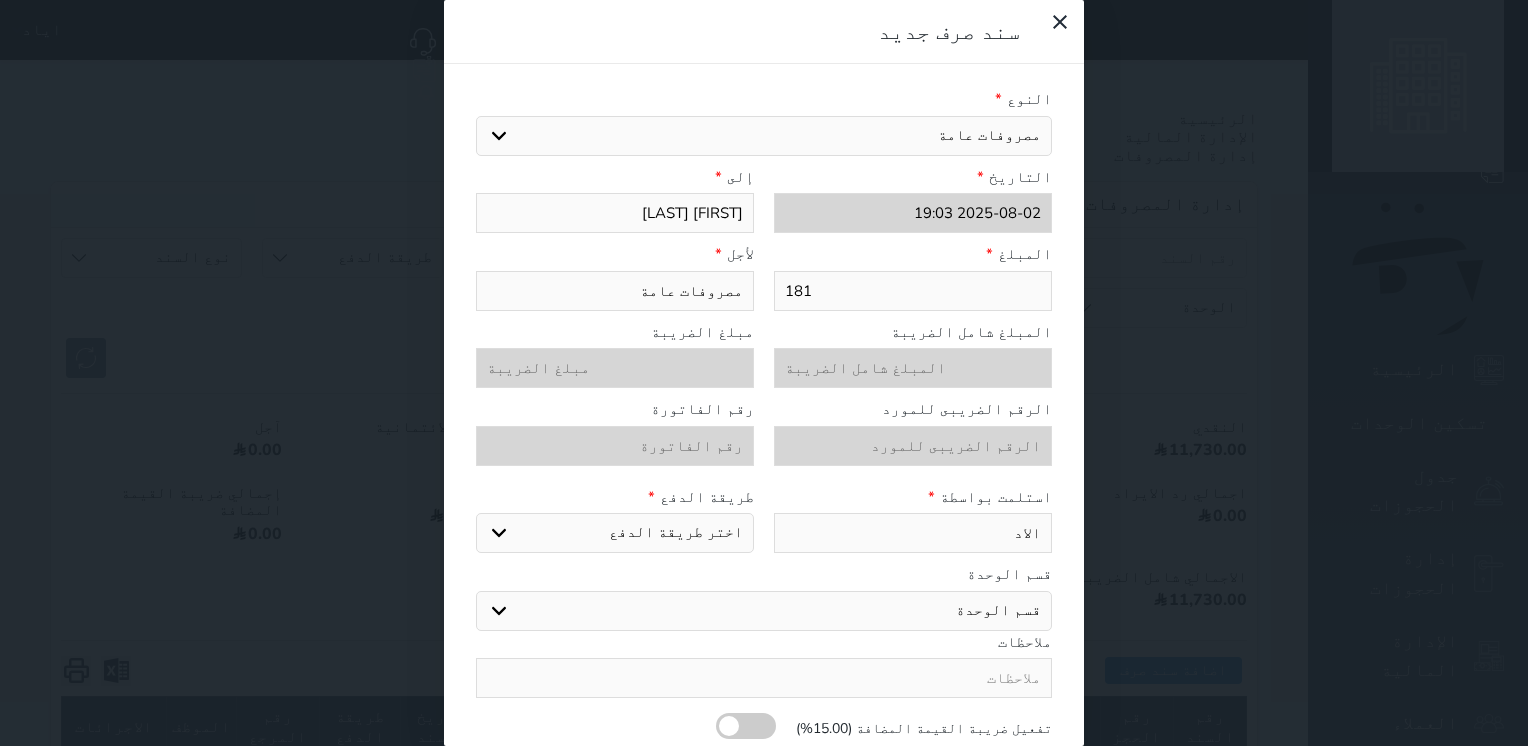 type on "الادا" 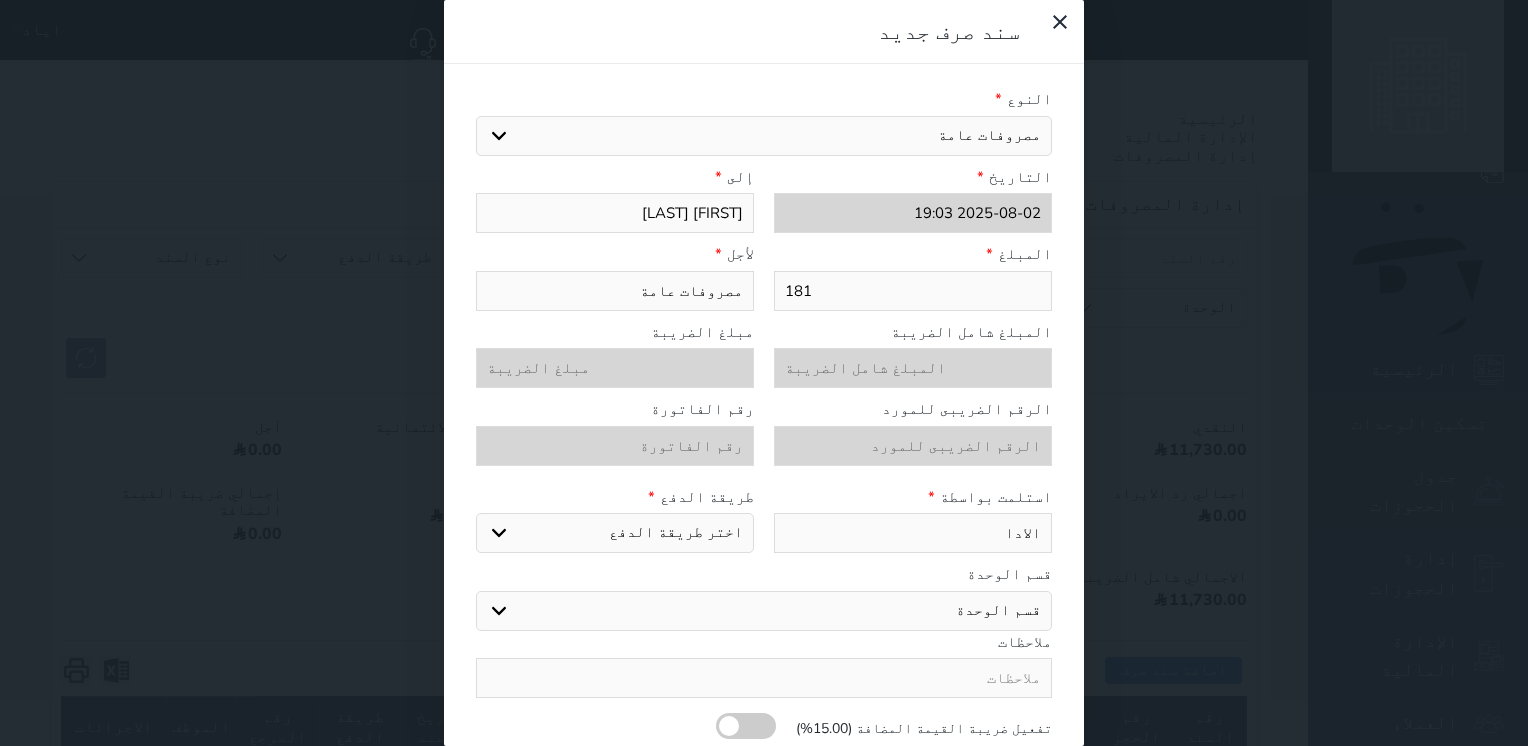 type on "الادار" 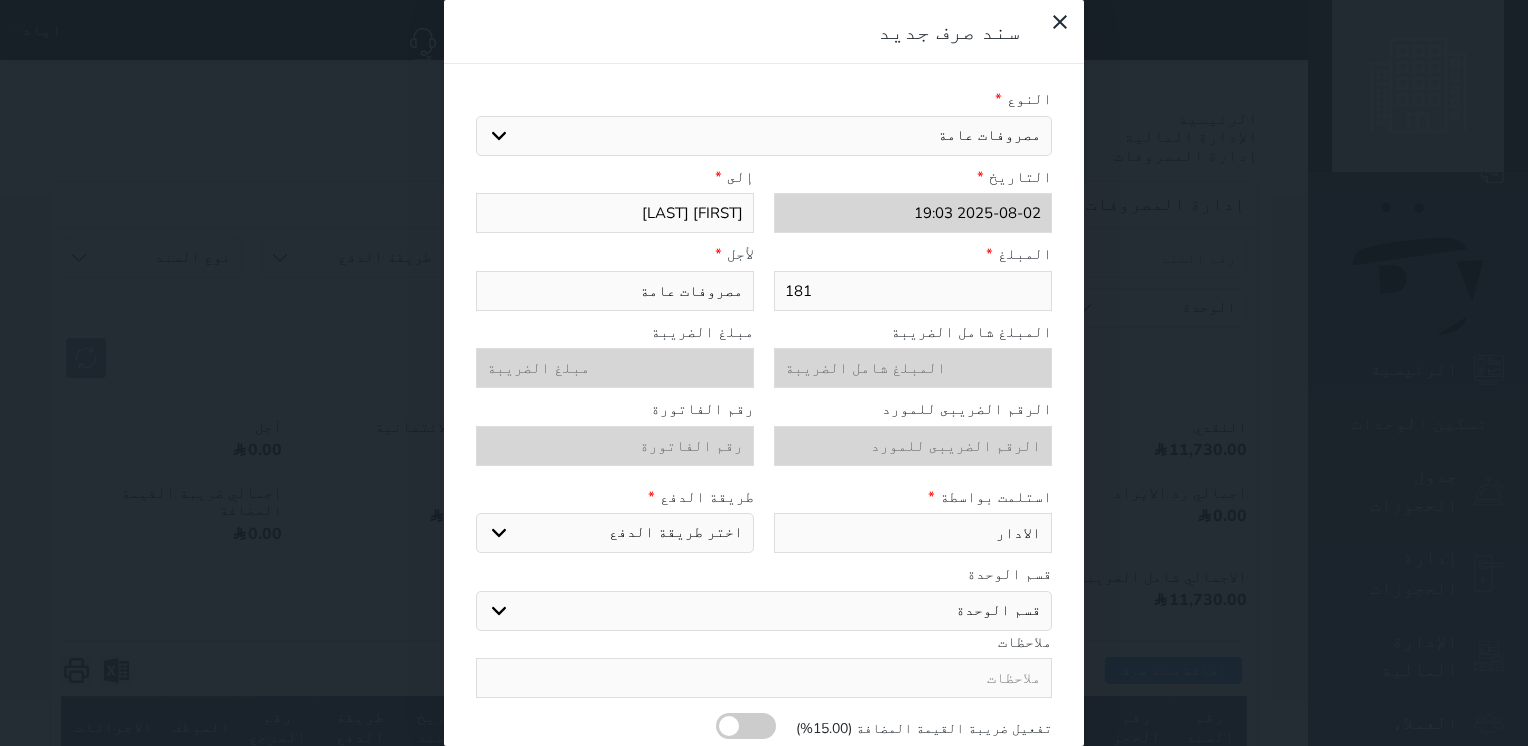 type on "الاداره" 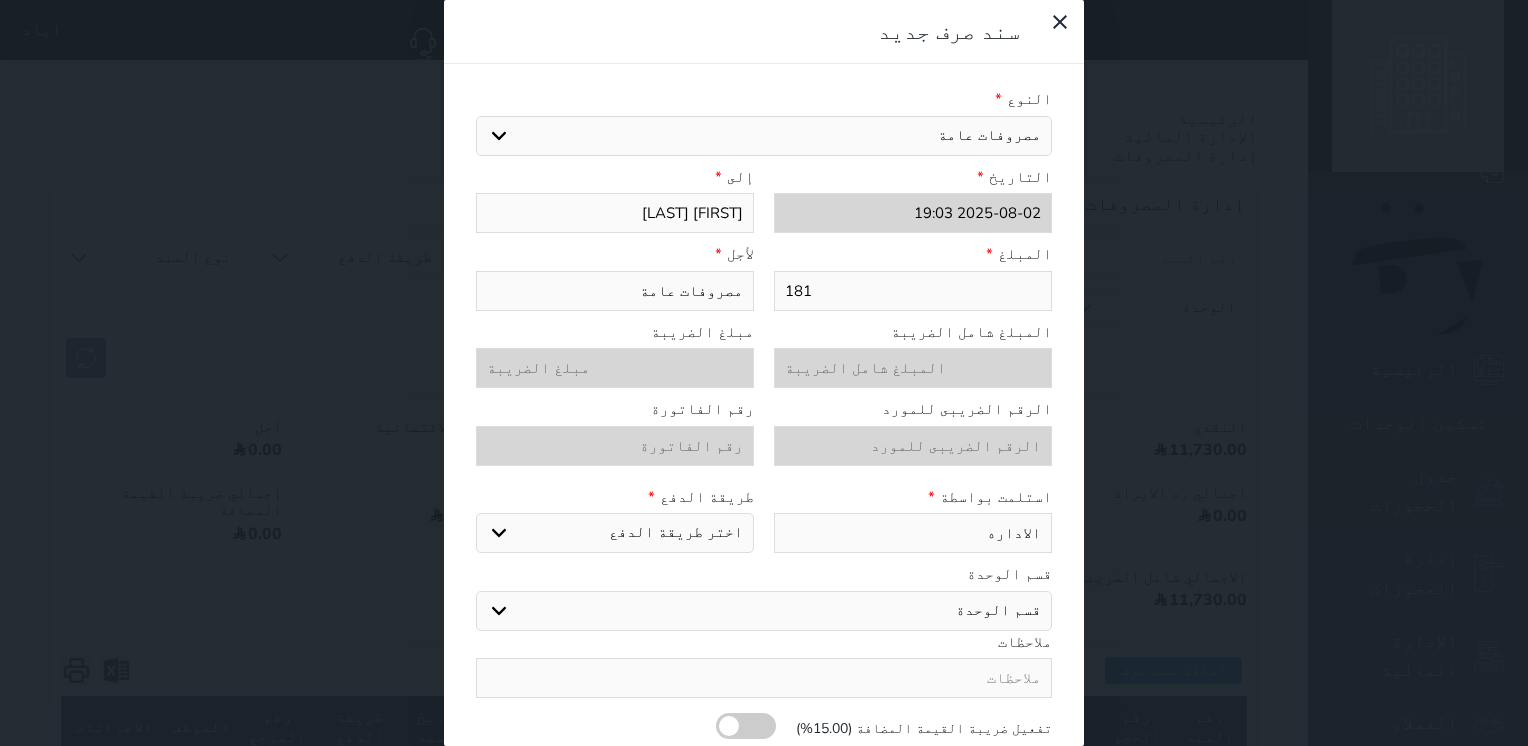 type on "الاداره" 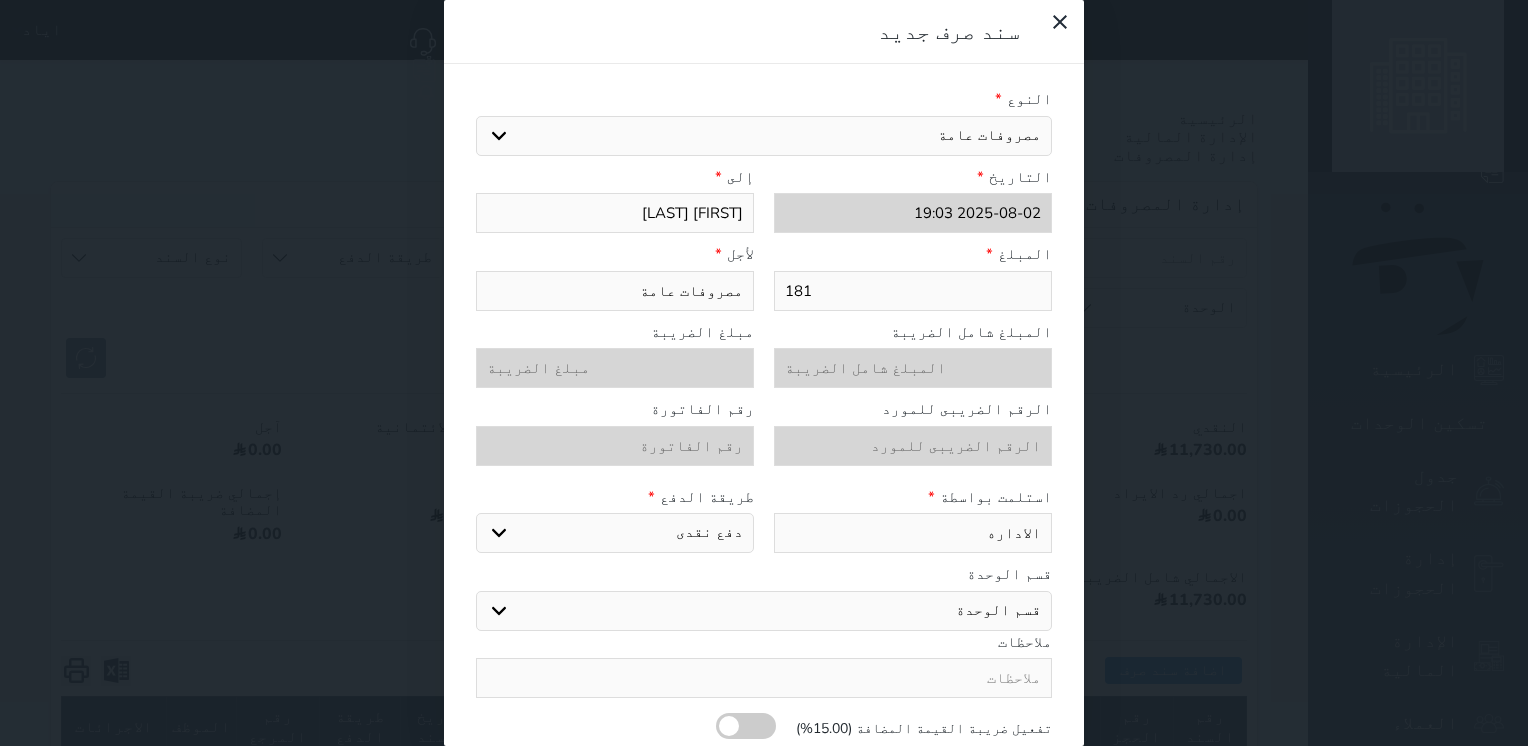 click on "اختر طريقة الدفع   دفع نقدى   تحويل بنكى   مدى   بطاقة ائتمان" at bounding box center (615, 533) 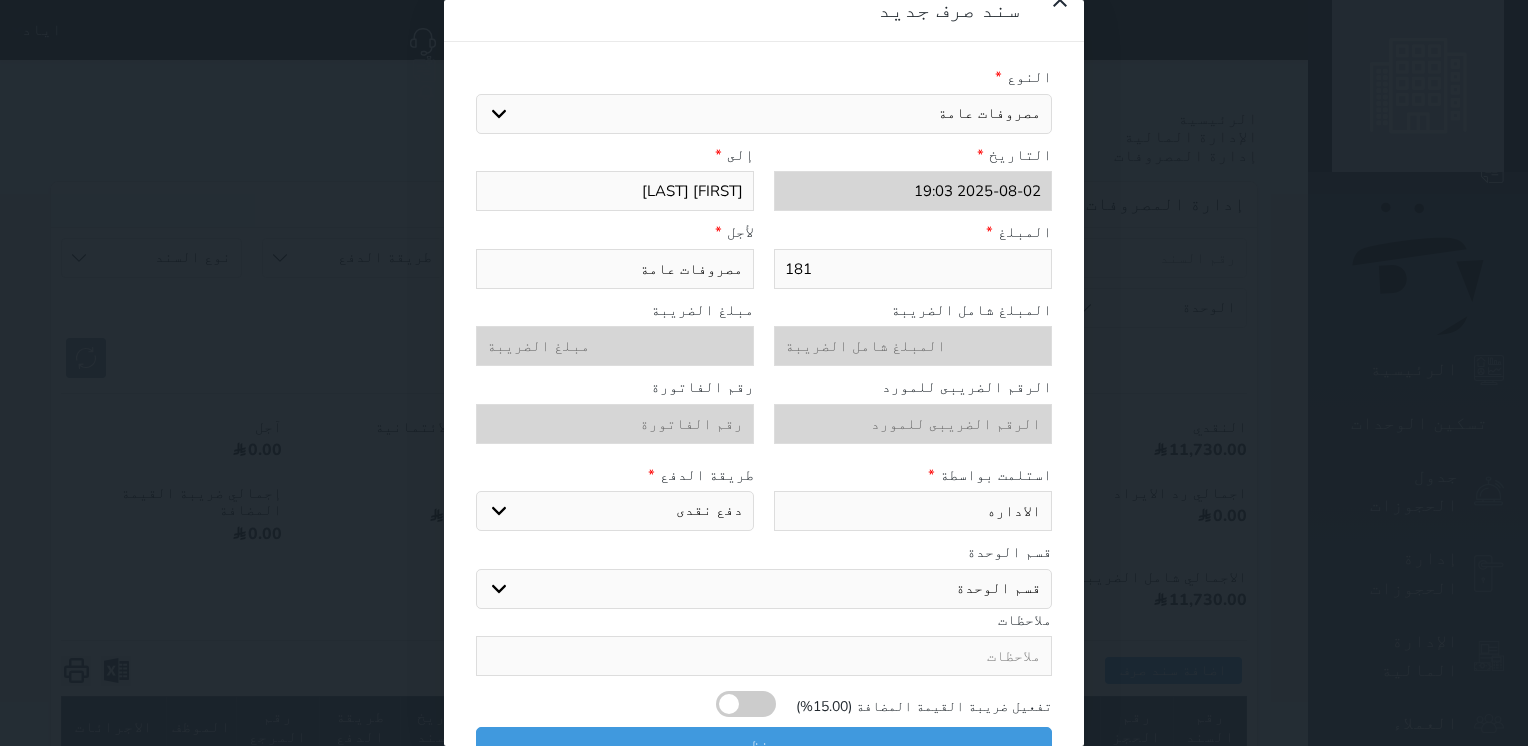 scroll, scrollTop: 43, scrollLeft: 0, axis: vertical 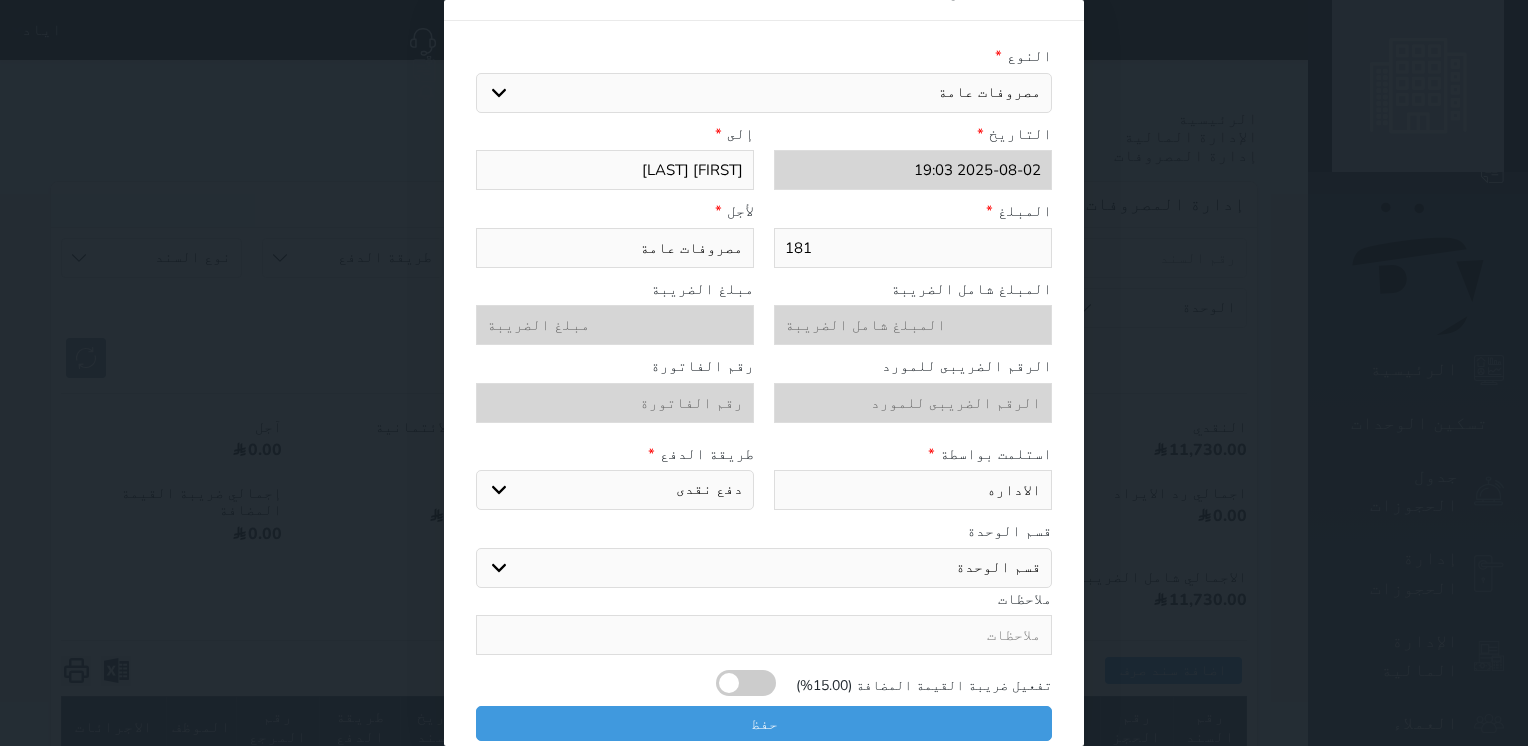 click at bounding box center (764, 635) 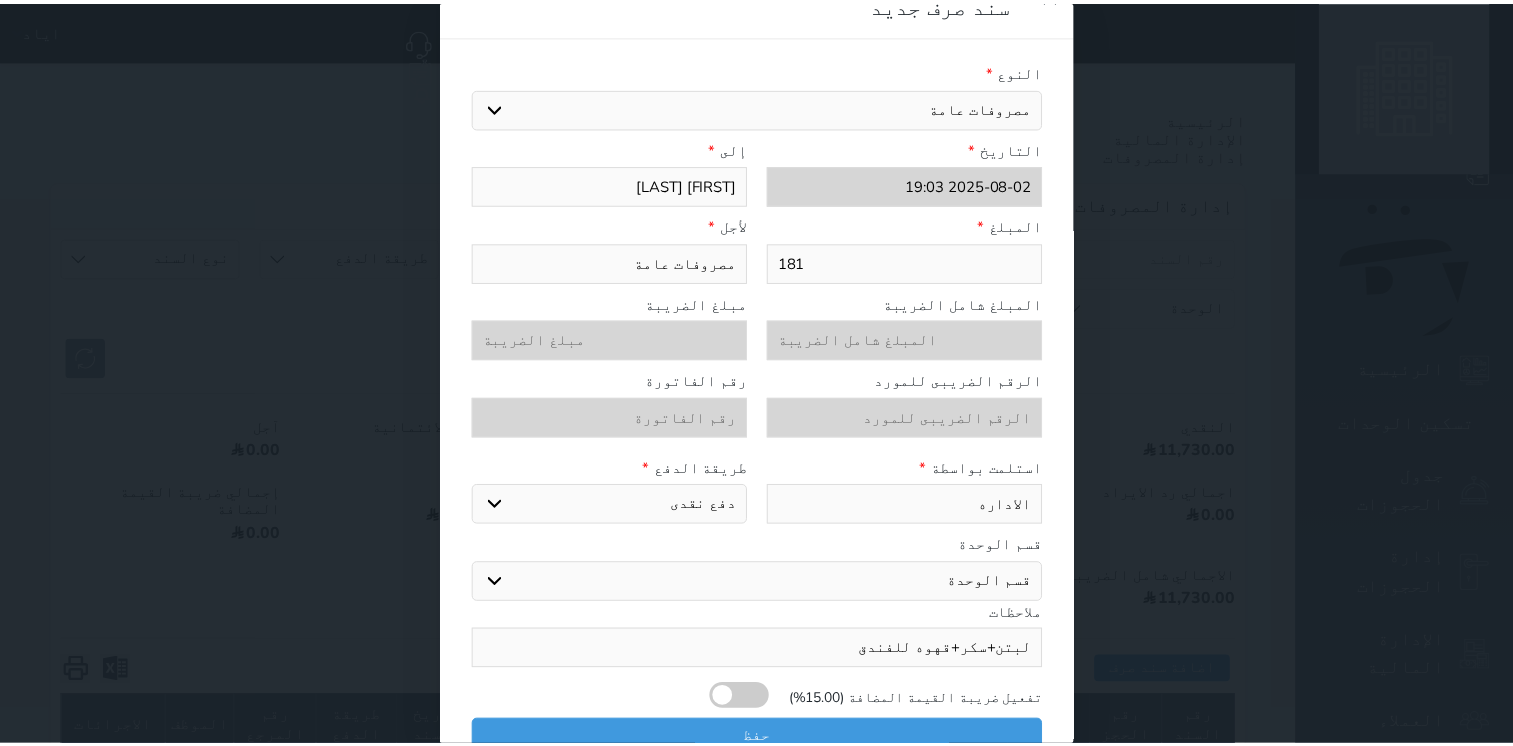 scroll, scrollTop: 43, scrollLeft: 0, axis: vertical 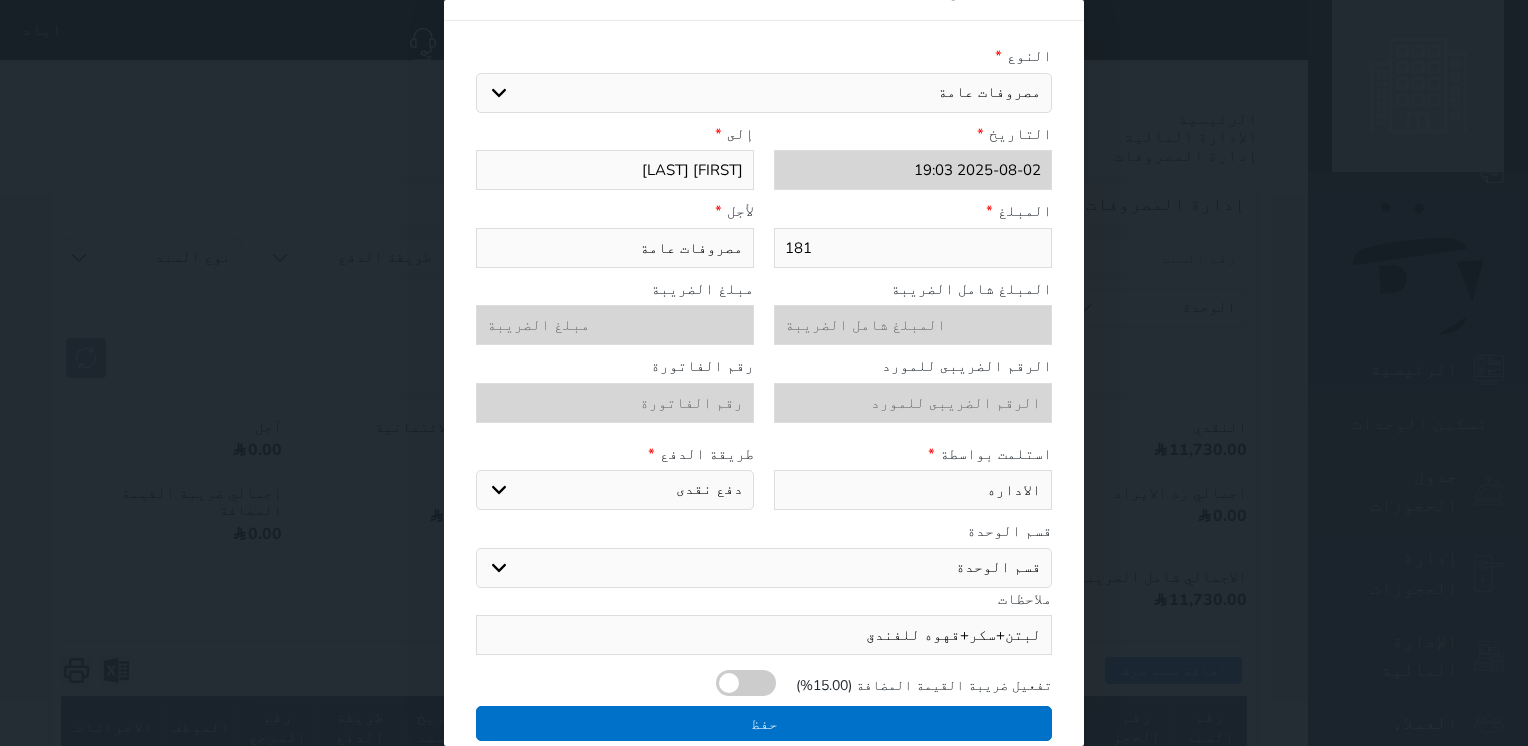 type on "لبتن+سكر+قهوه للفندق" 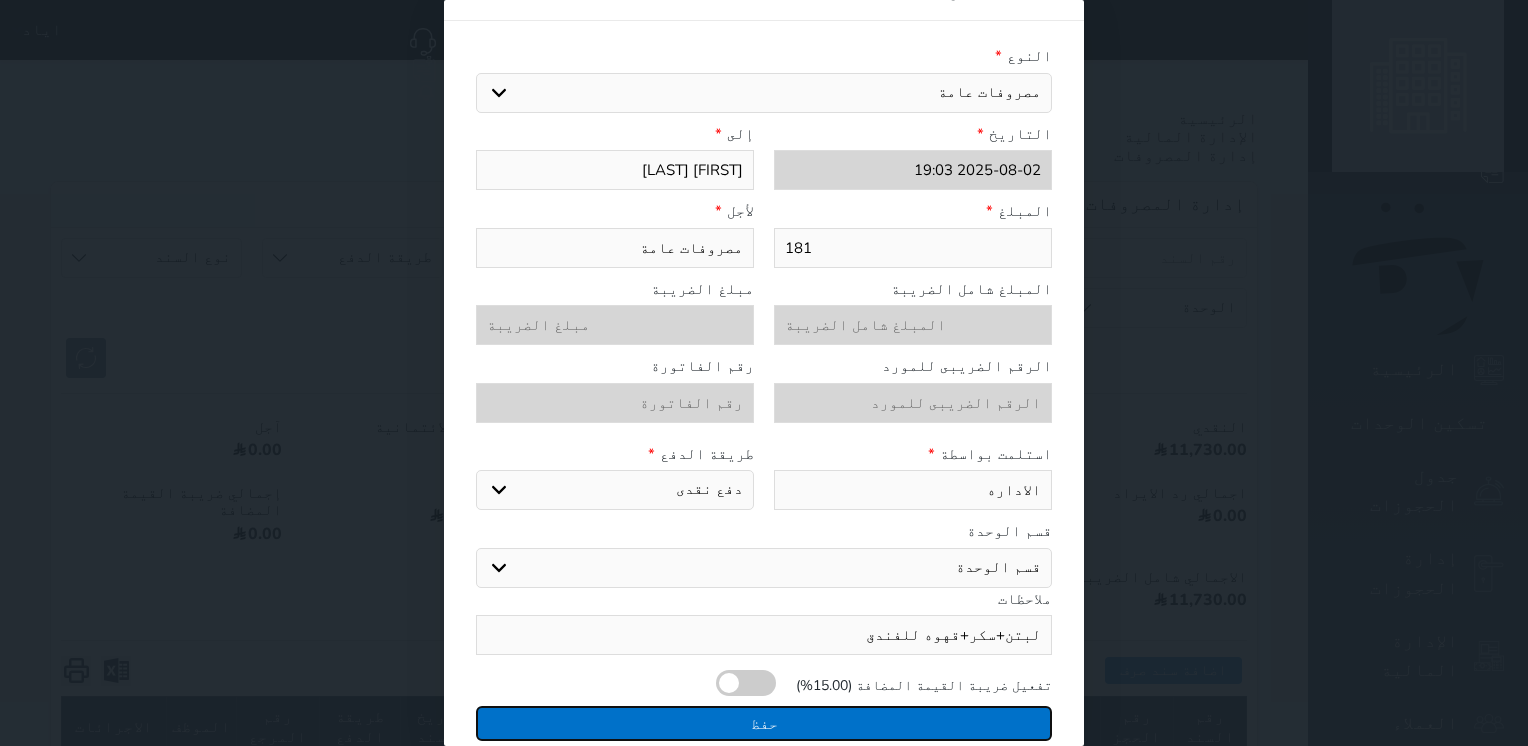 click on "حفظ" at bounding box center (764, 723) 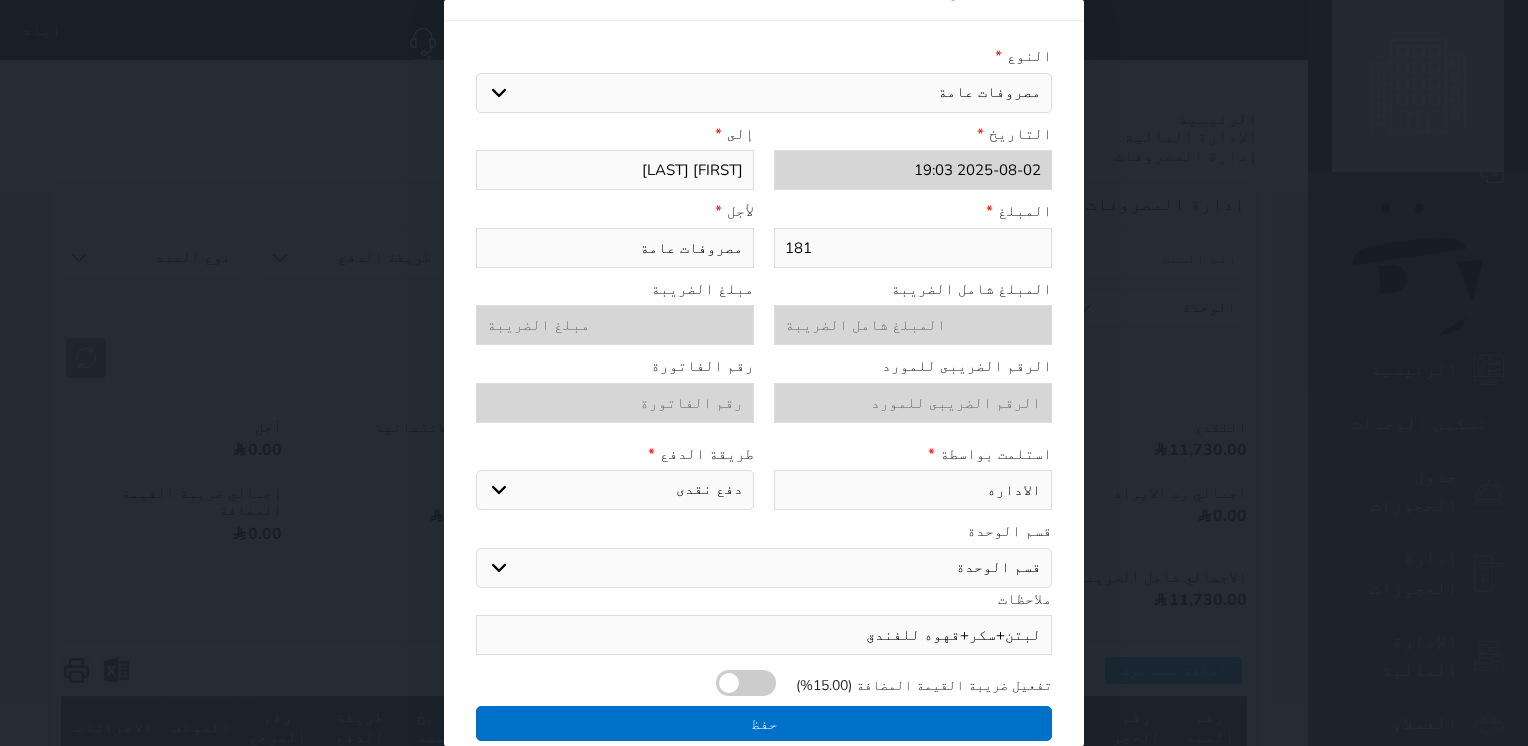 select 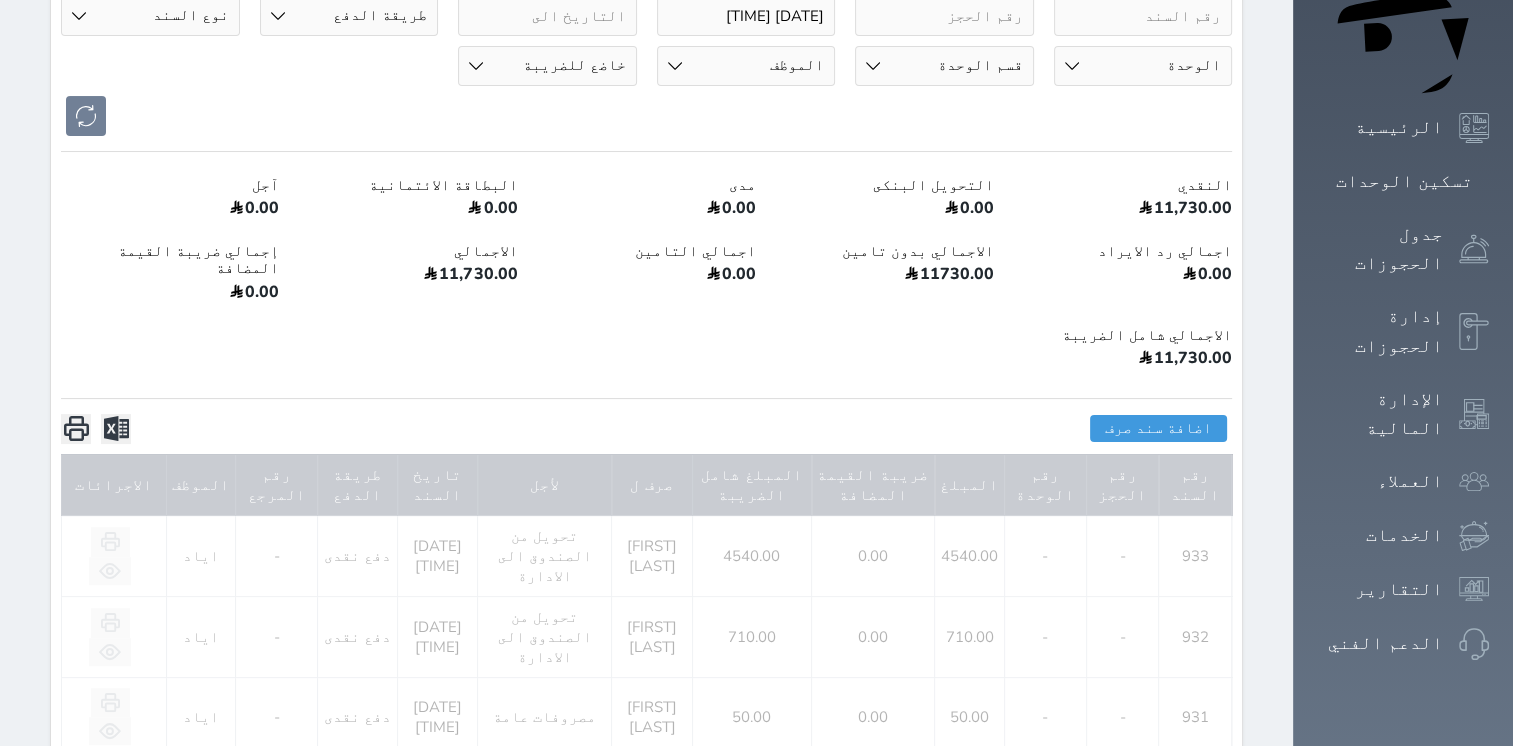 scroll, scrollTop: 300, scrollLeft: 0, axis: vertical 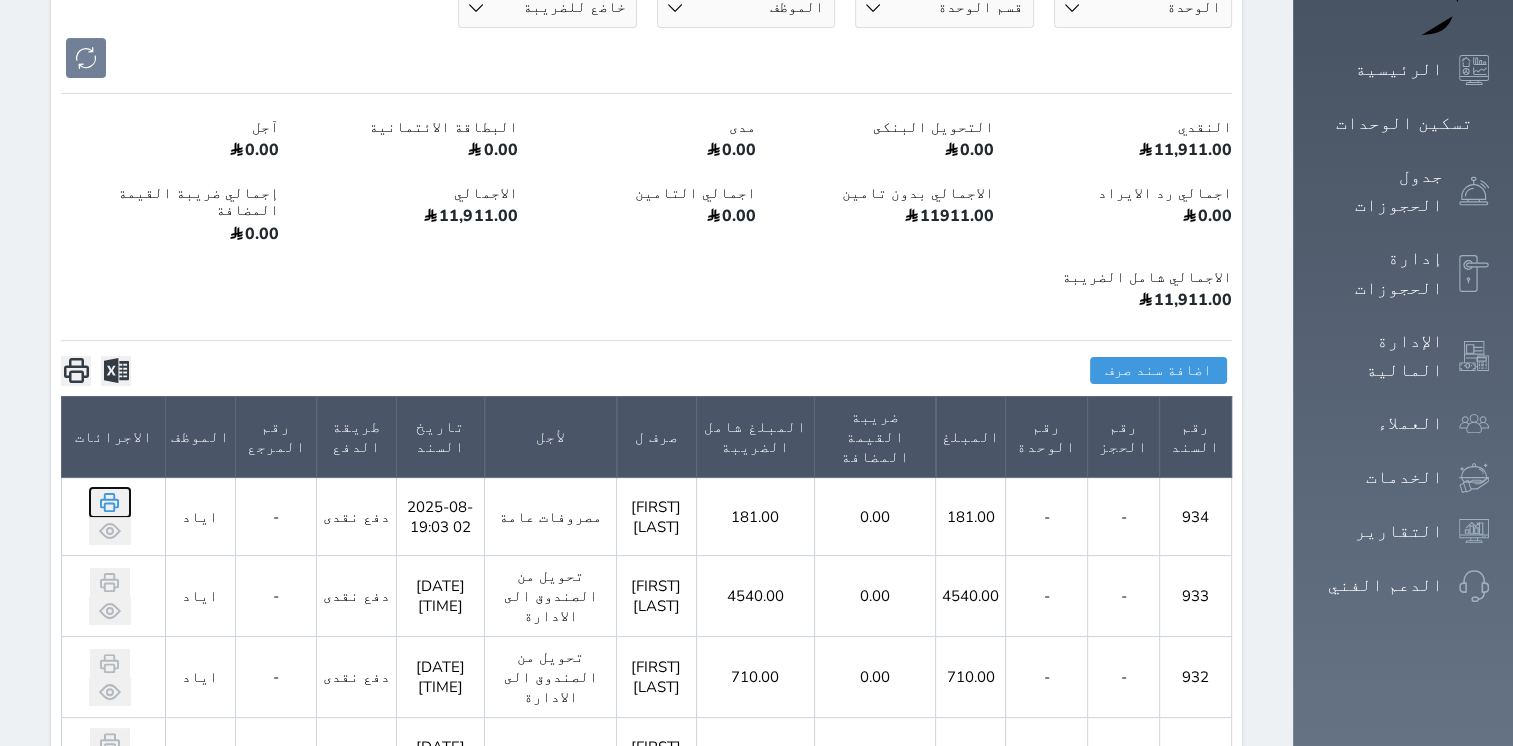 click 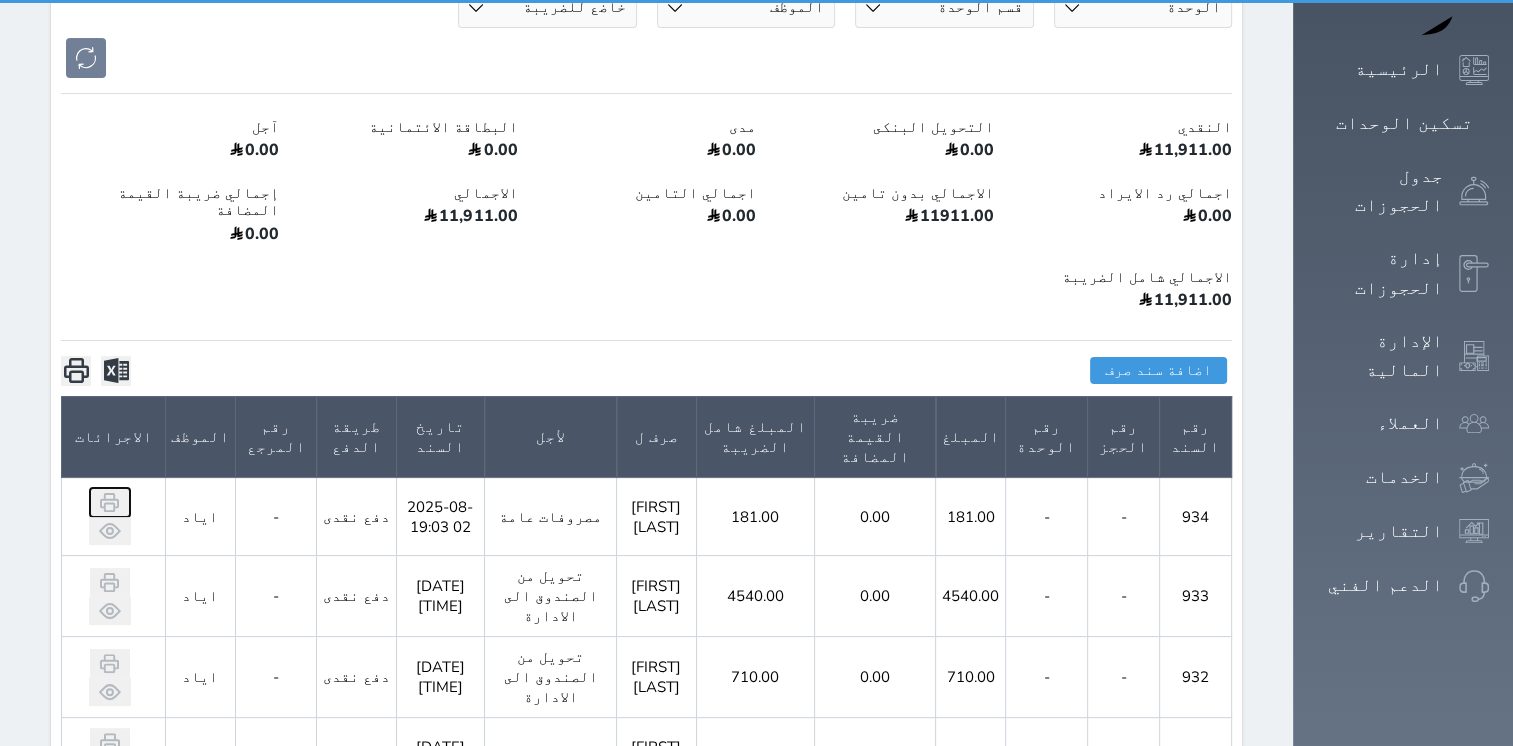 scroll, scrollTop: 0, scrollLeft: 0, axis: both 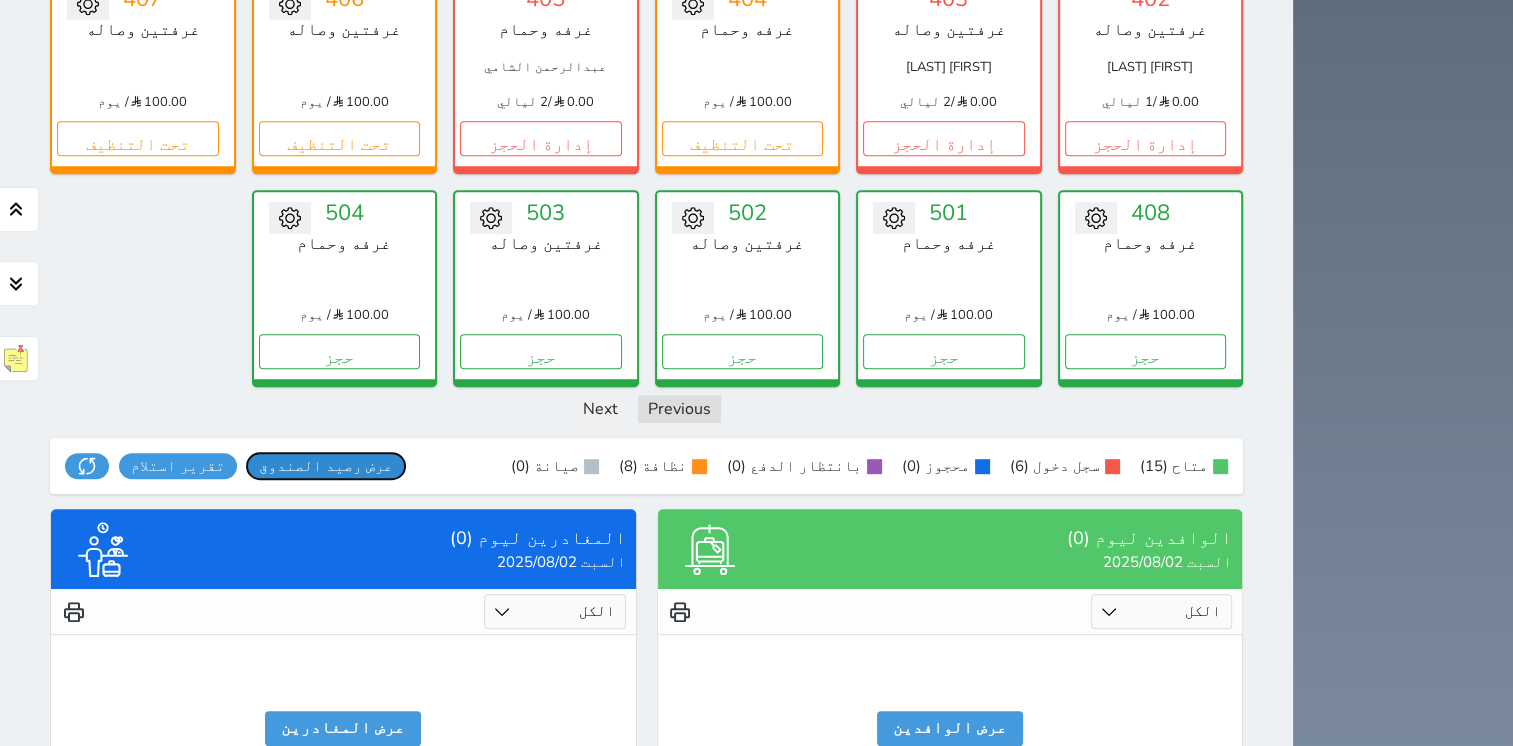 click on "عرض رصيد الصندوق" at bounding box center [326, 466] 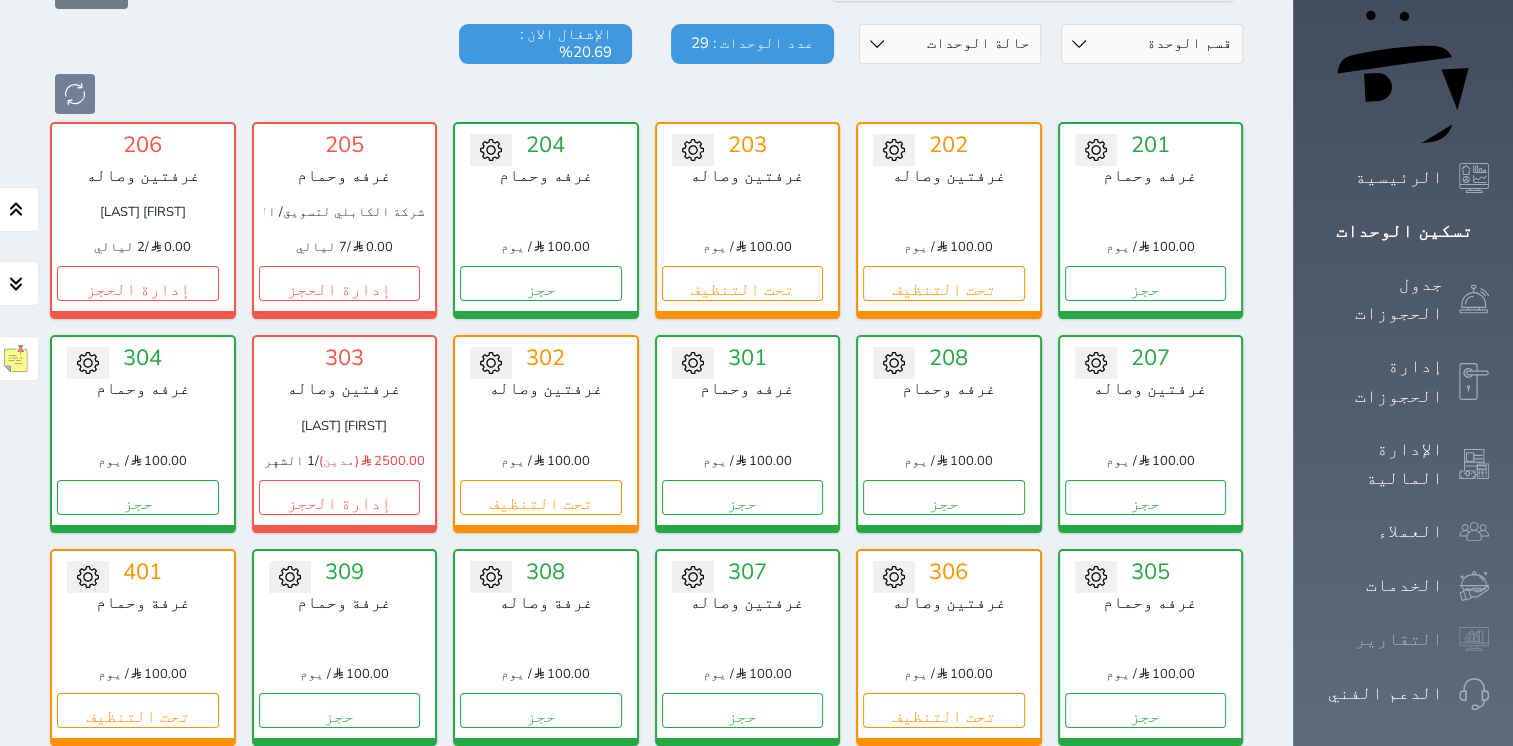 scroll, scrollTop: 178, scrollLeft: 0, axis: vertical 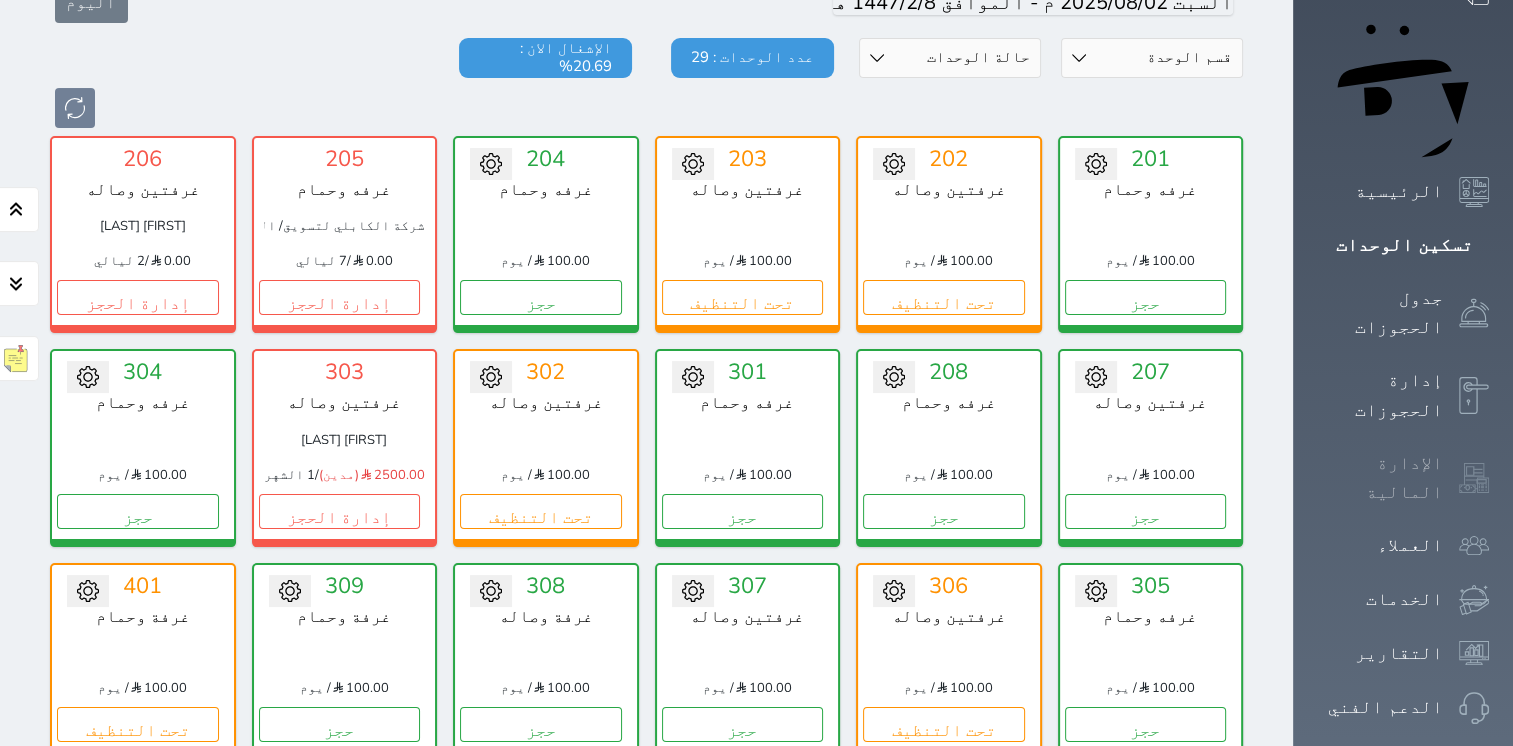 click on "الإدارة المالية" at bounding box center (1403, 478) 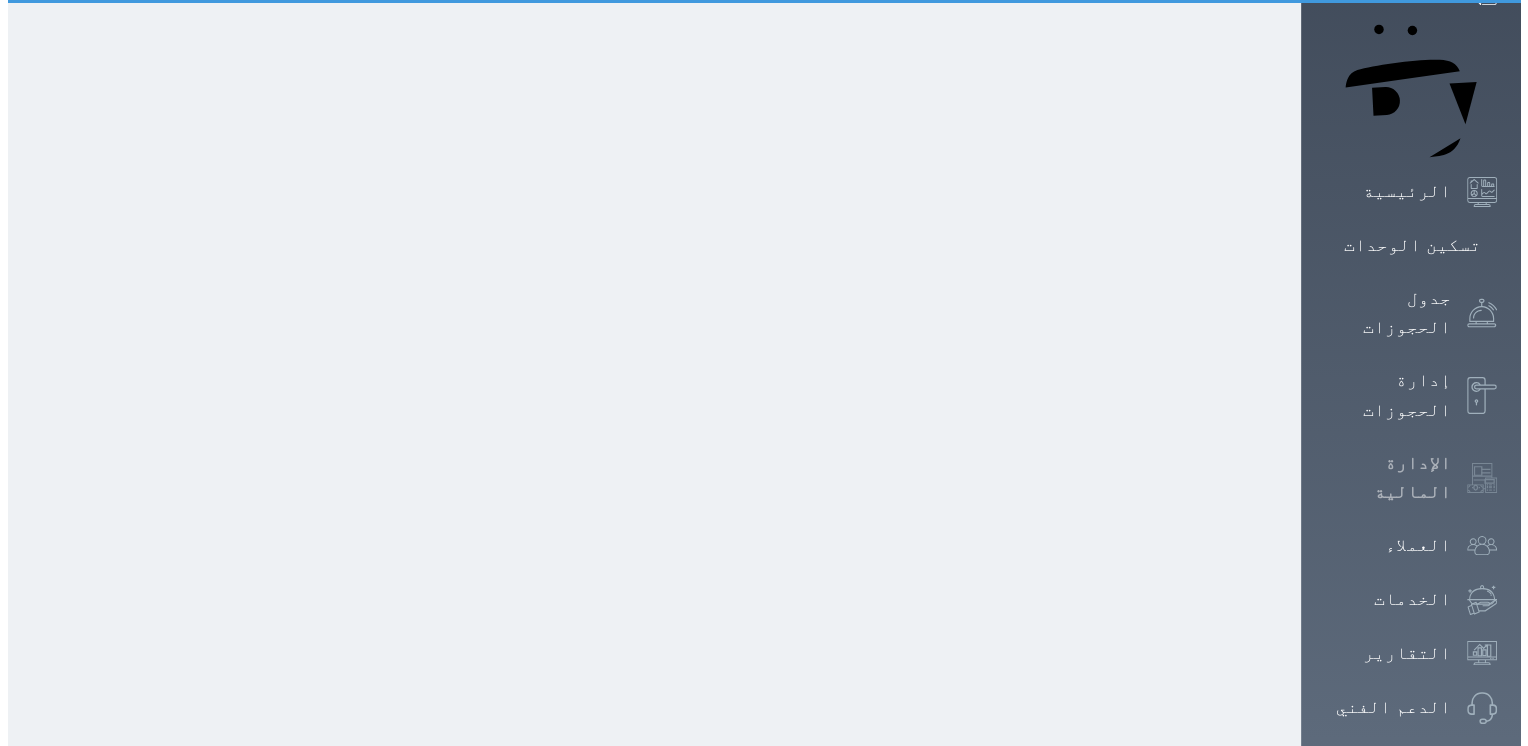 scroll, scrollTop: 0, scrollLeft: 0, axis: both 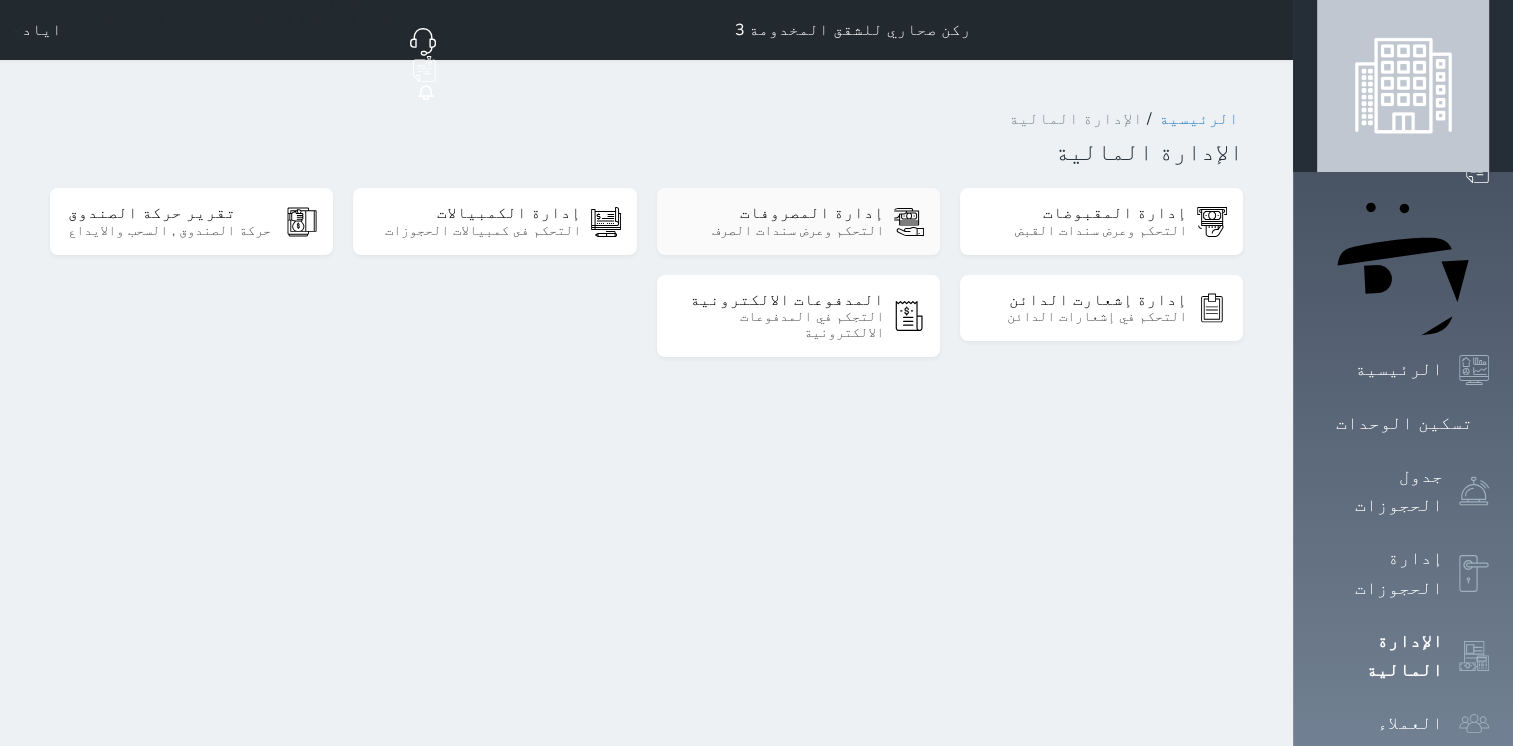 click on "التحكم وعرض سندات الصرف" at bounding box center [778, 231] 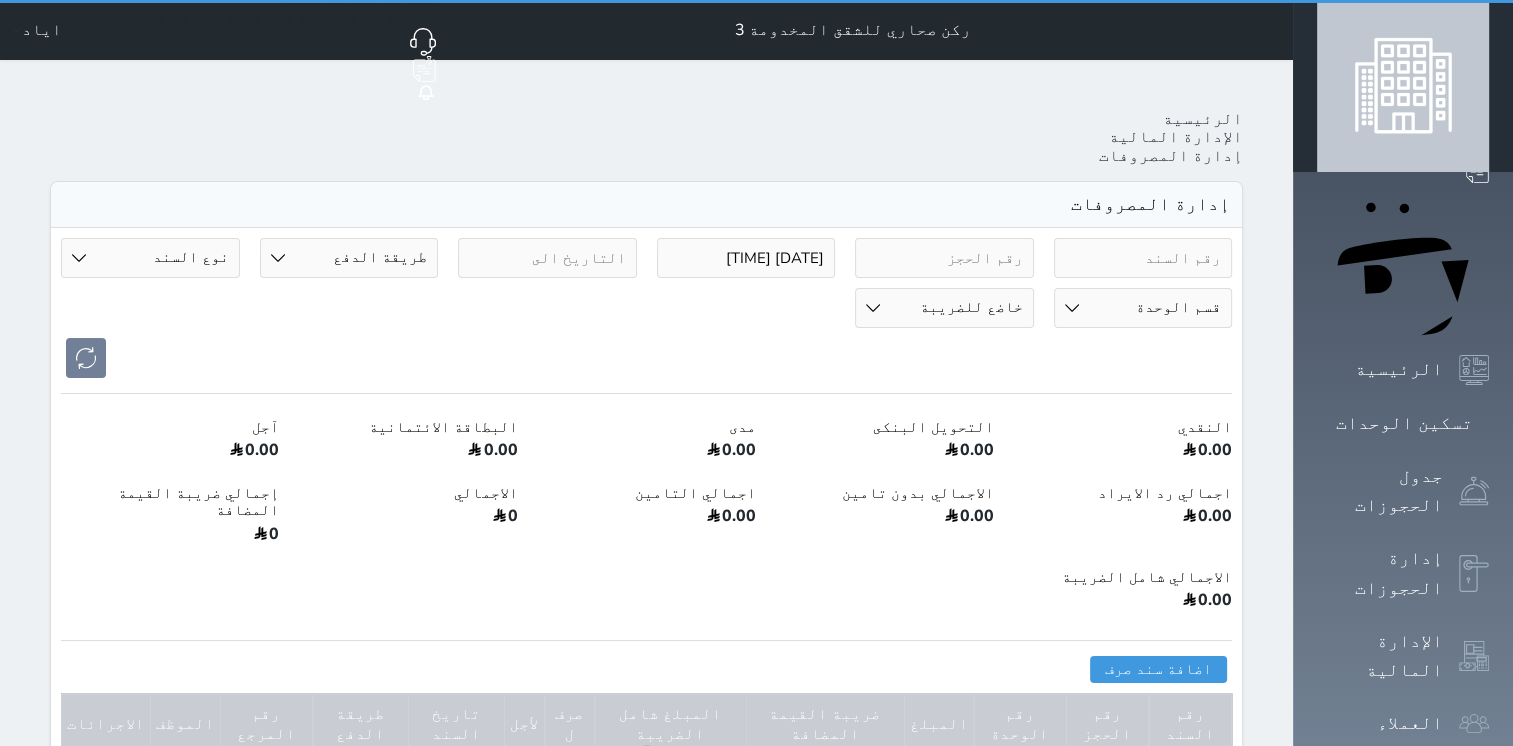 type on "[DATE] [TIME]" 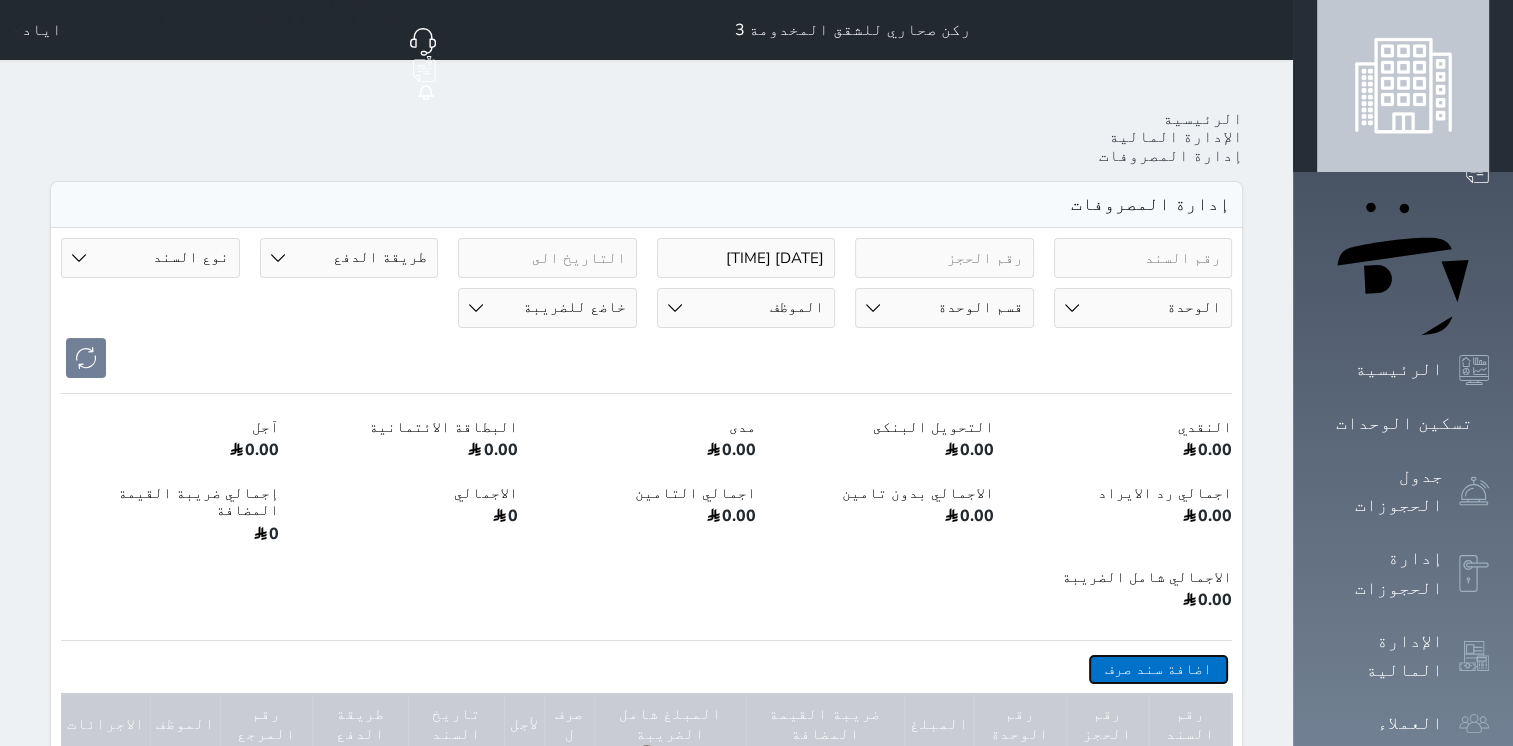 click on "اضافة سند صرف" at bounding box center (1158, 669) 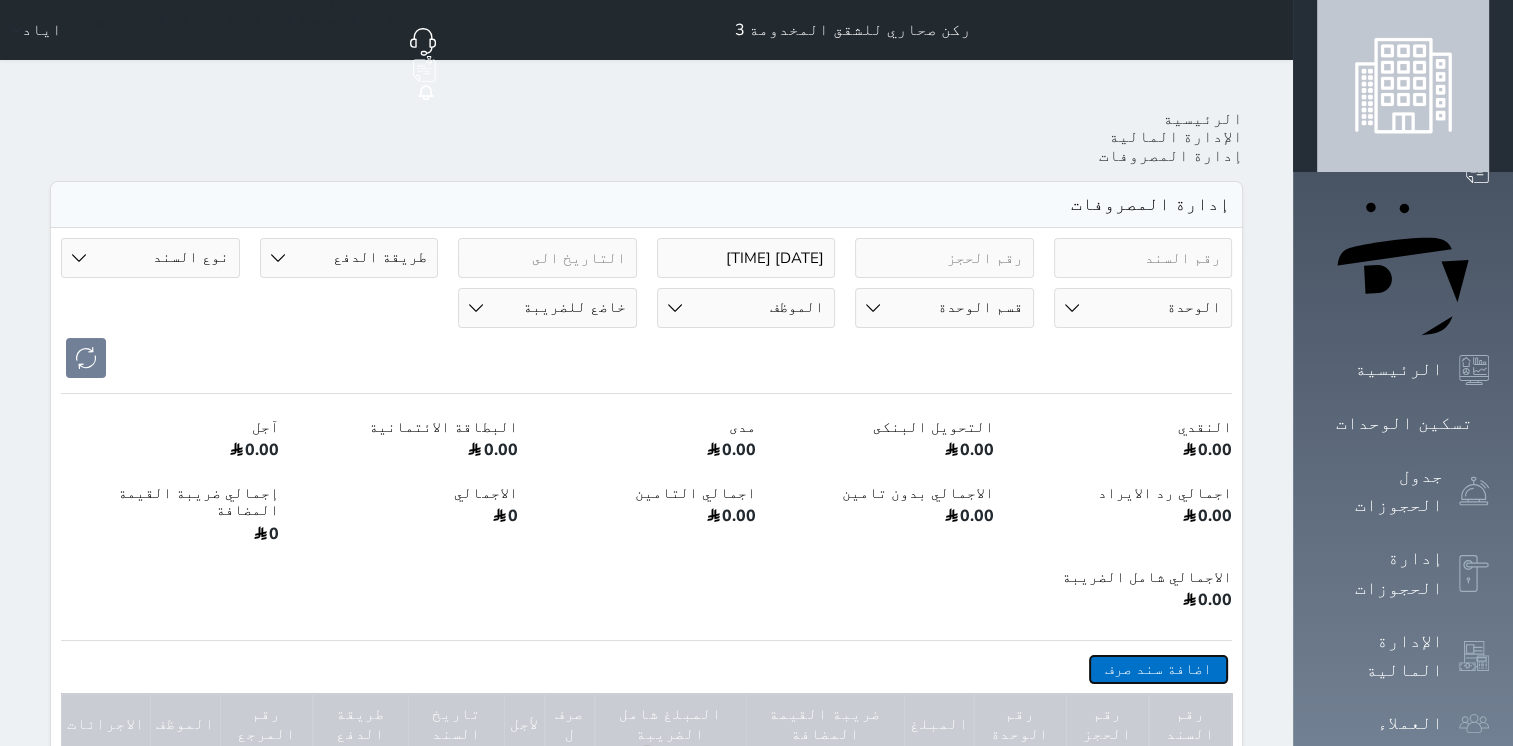 select 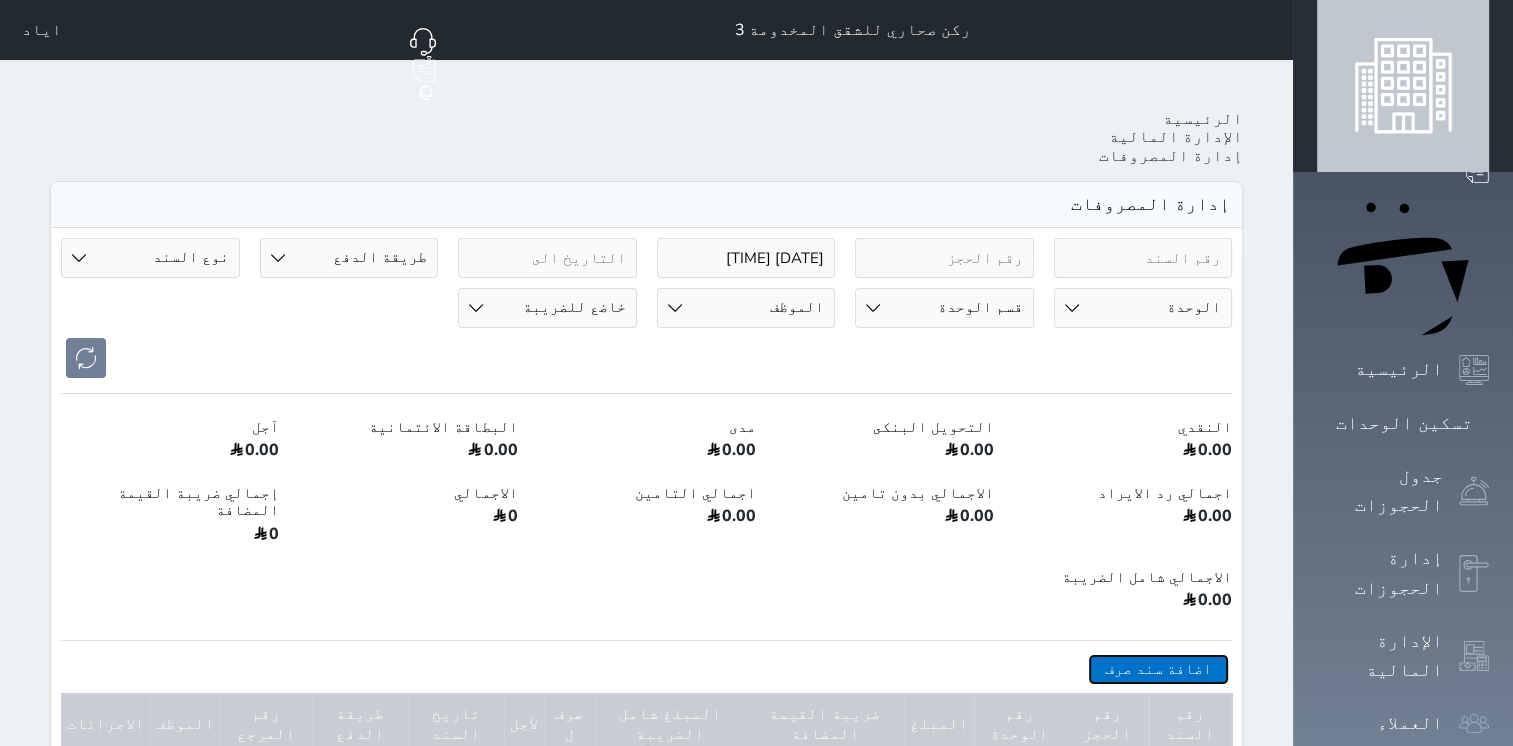 select 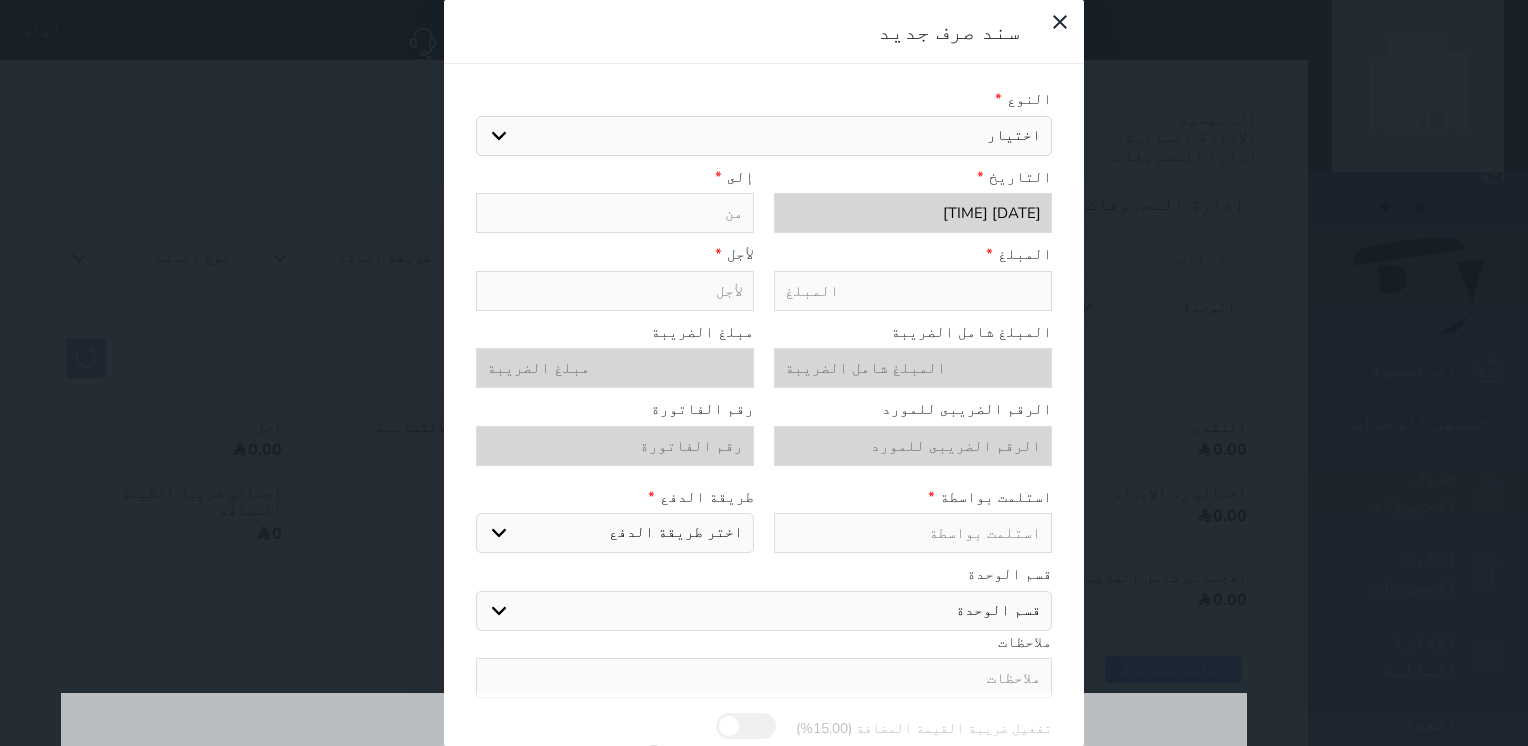 click at bounding box center (913, 291) 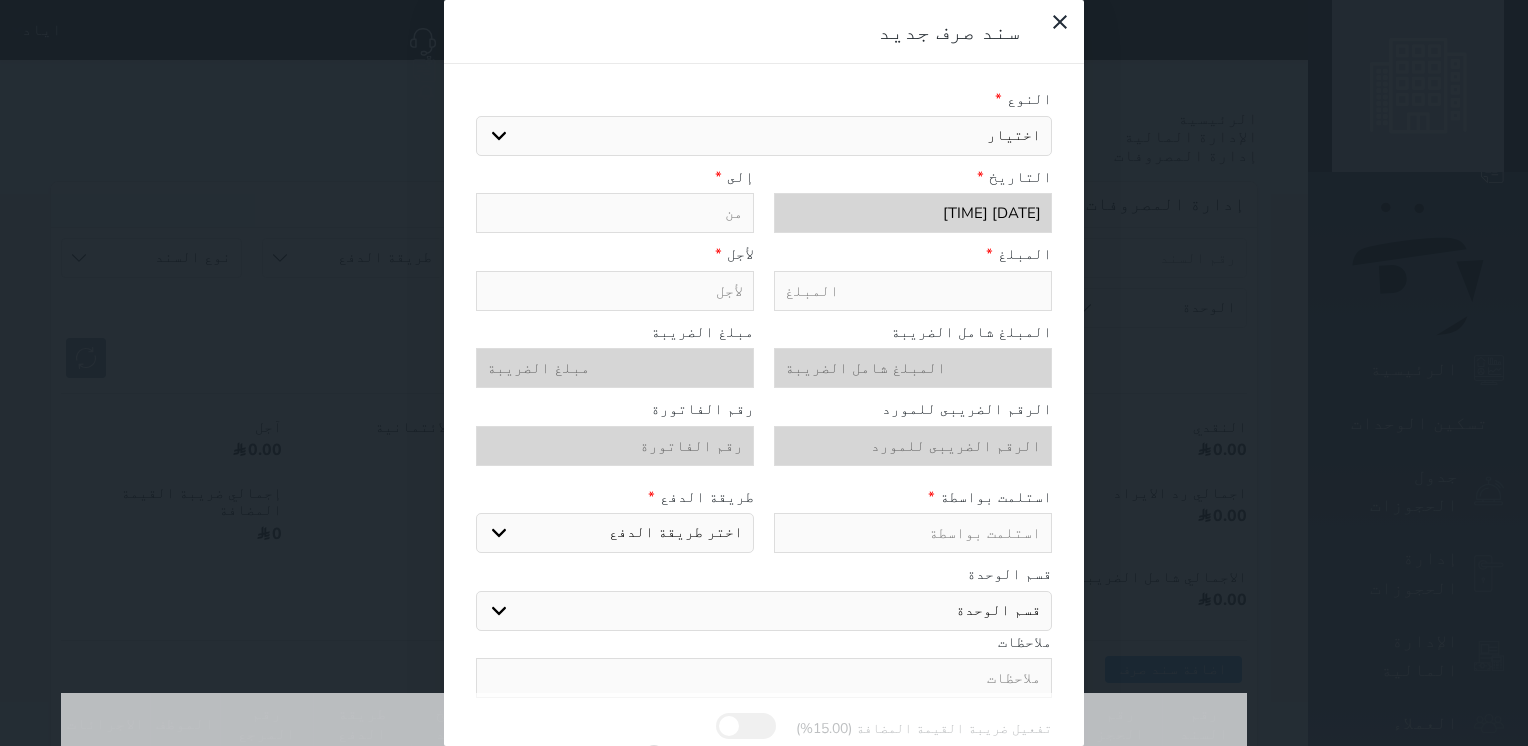 select 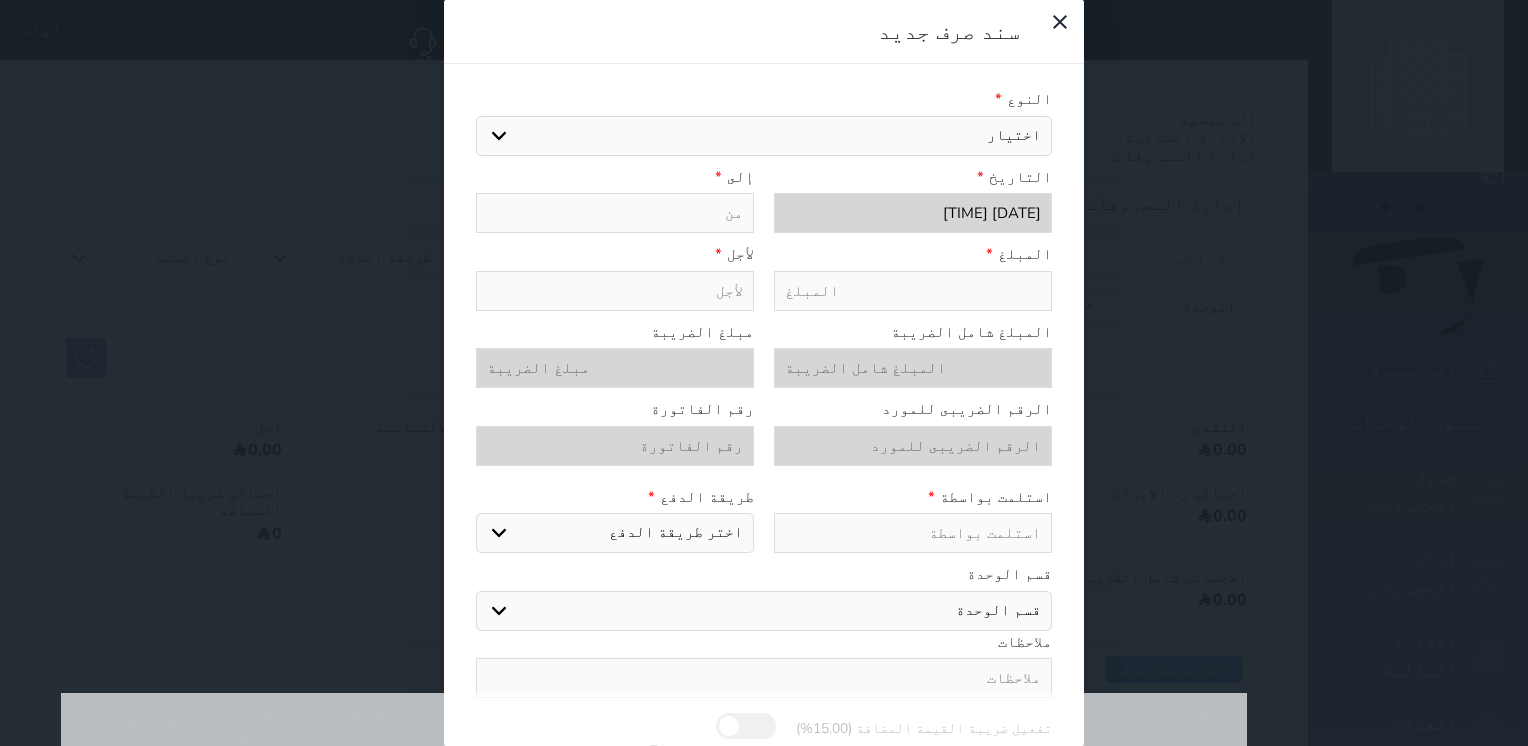 type on "1" 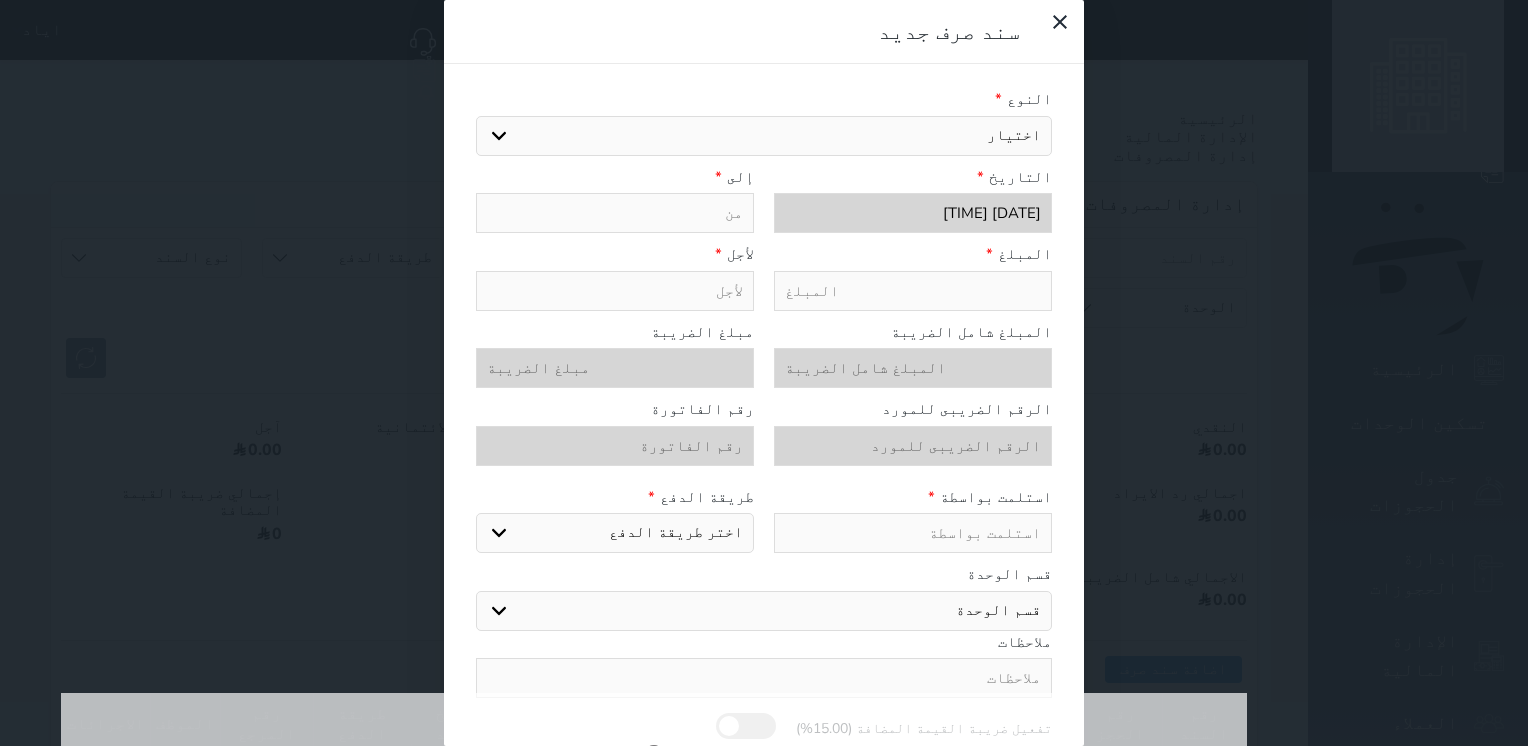 select 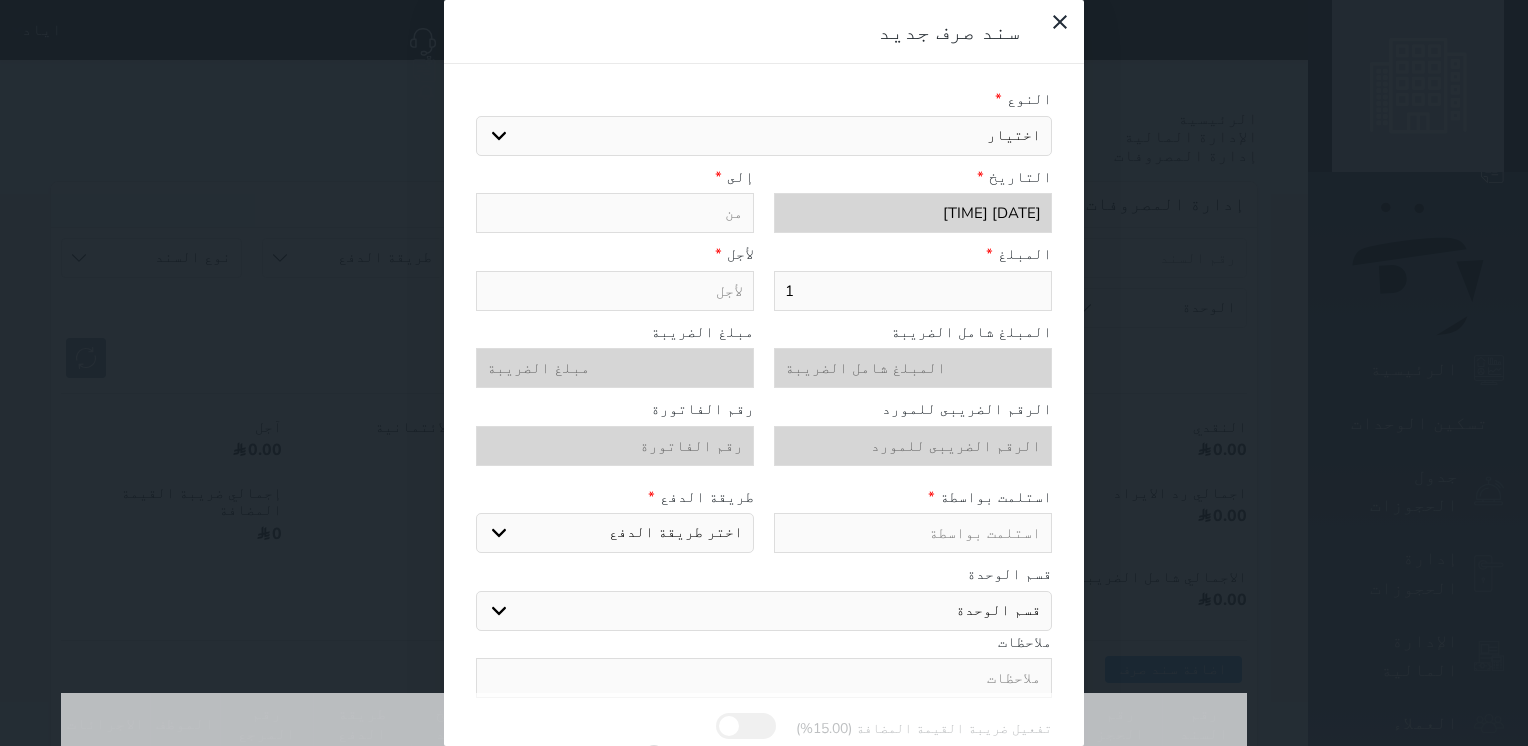 select 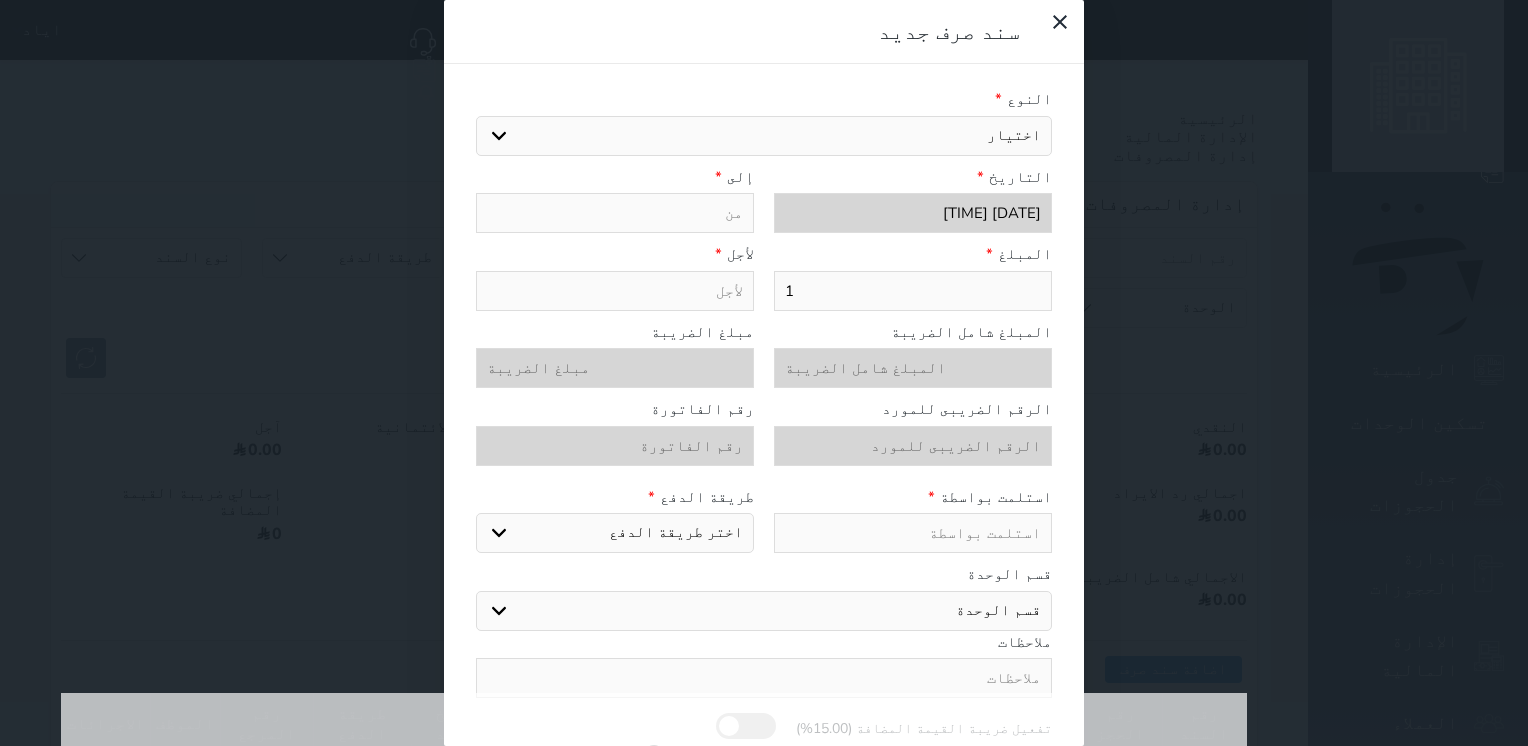 type on "19" 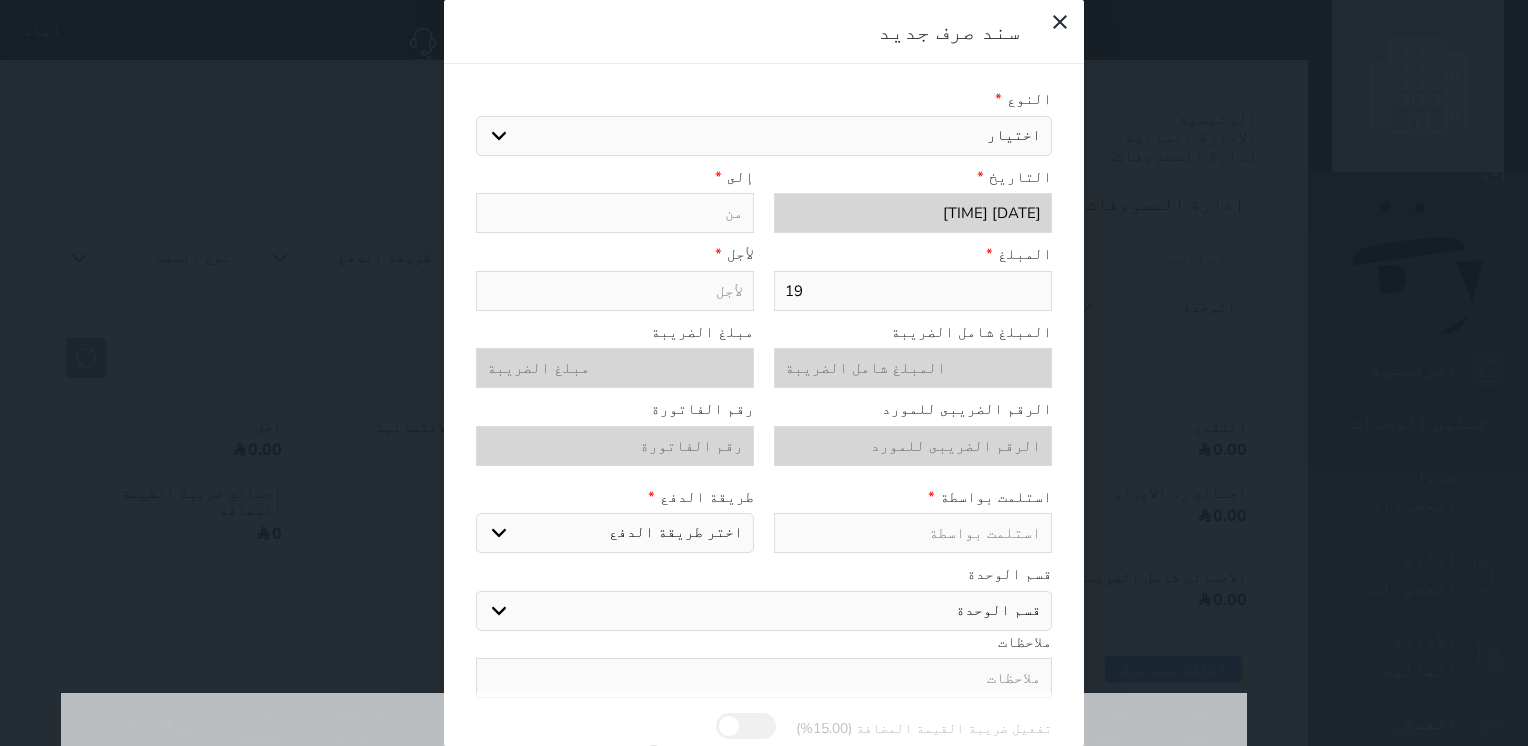 select 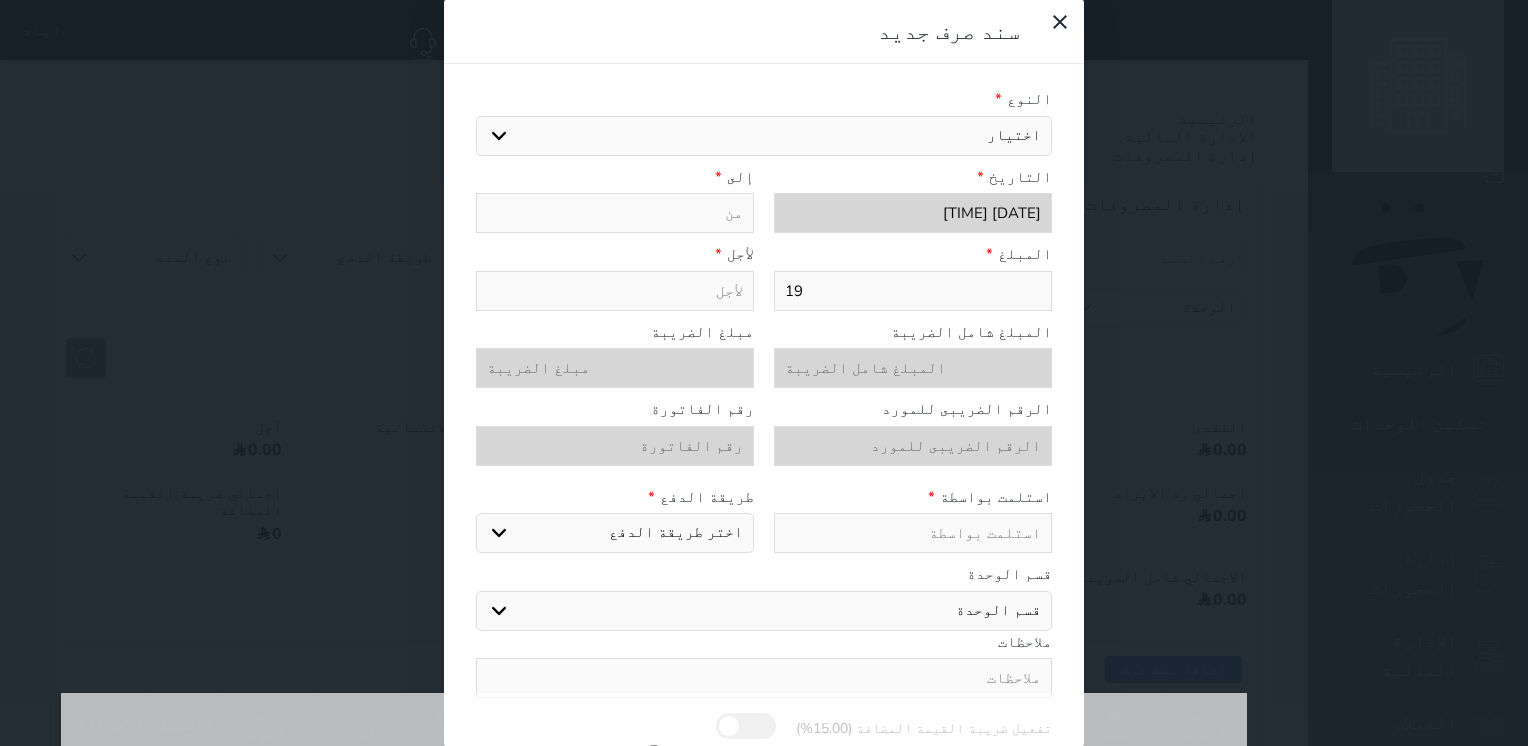 type on "1" 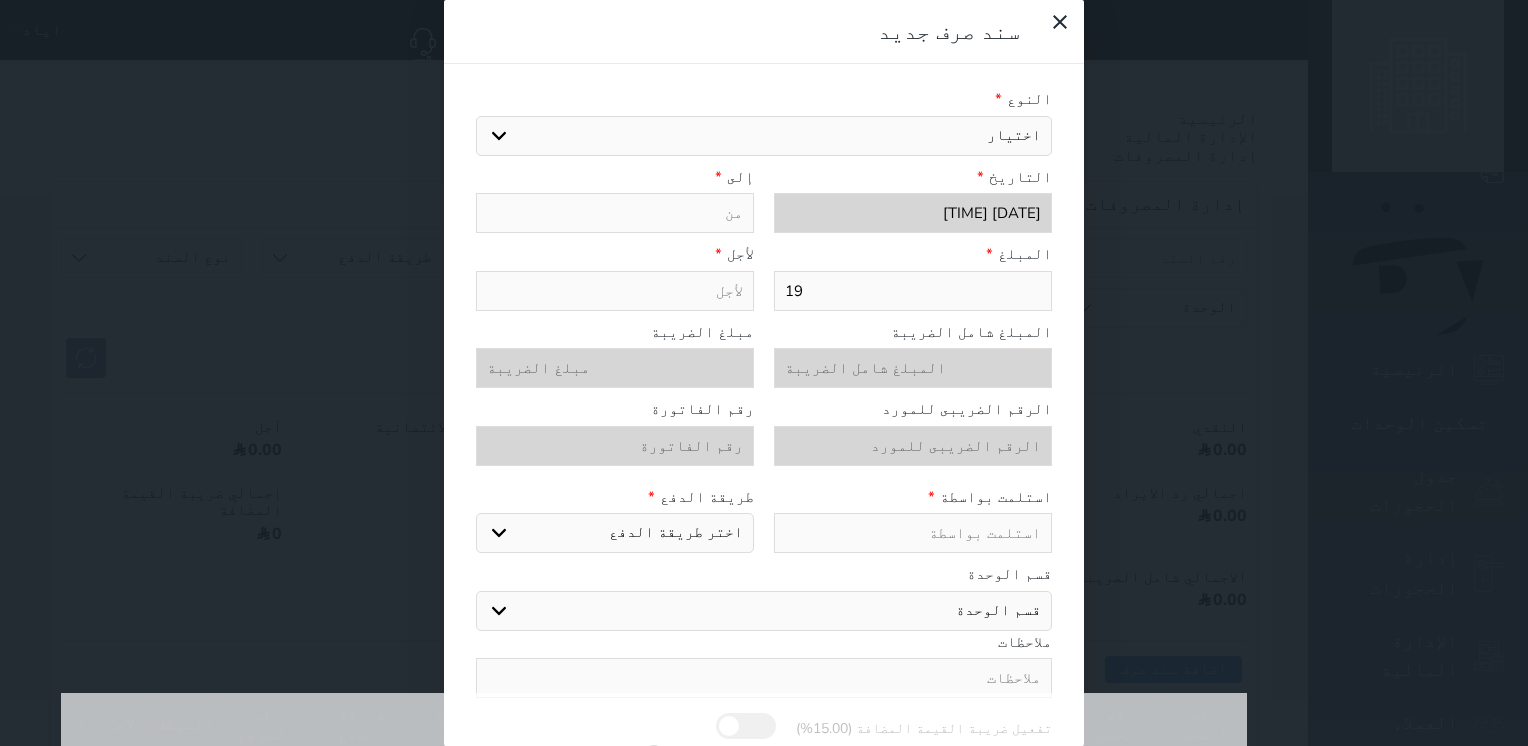 select 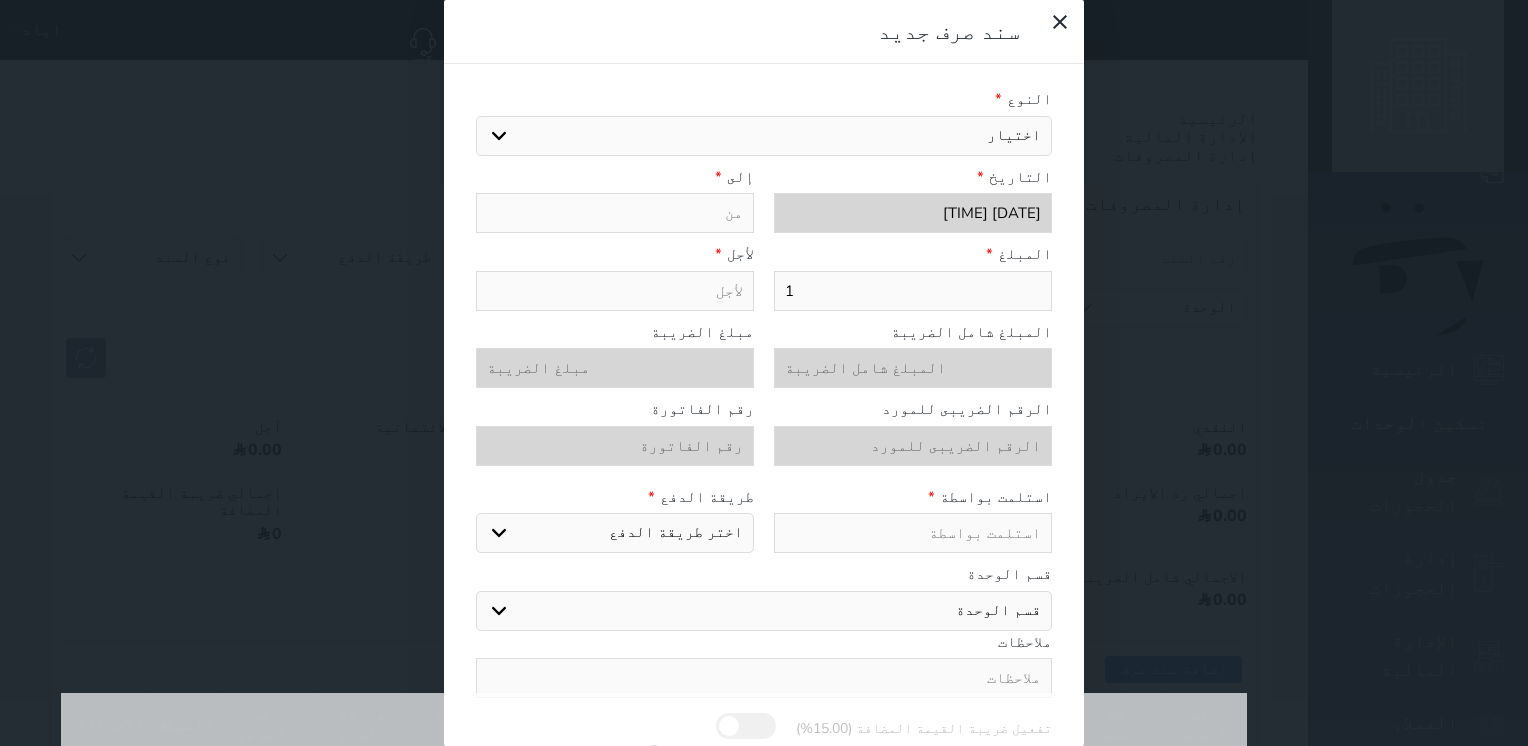 select 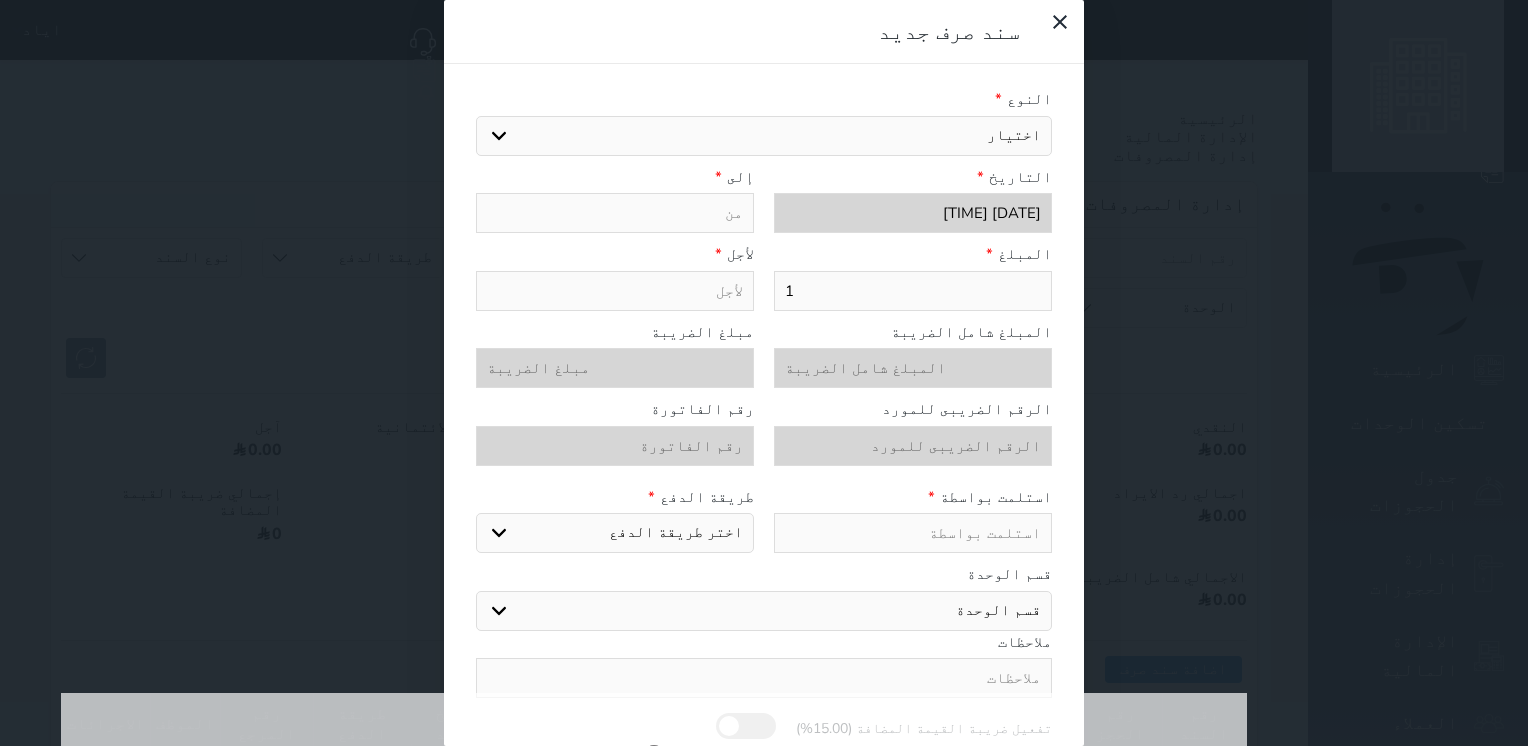 type on "15" 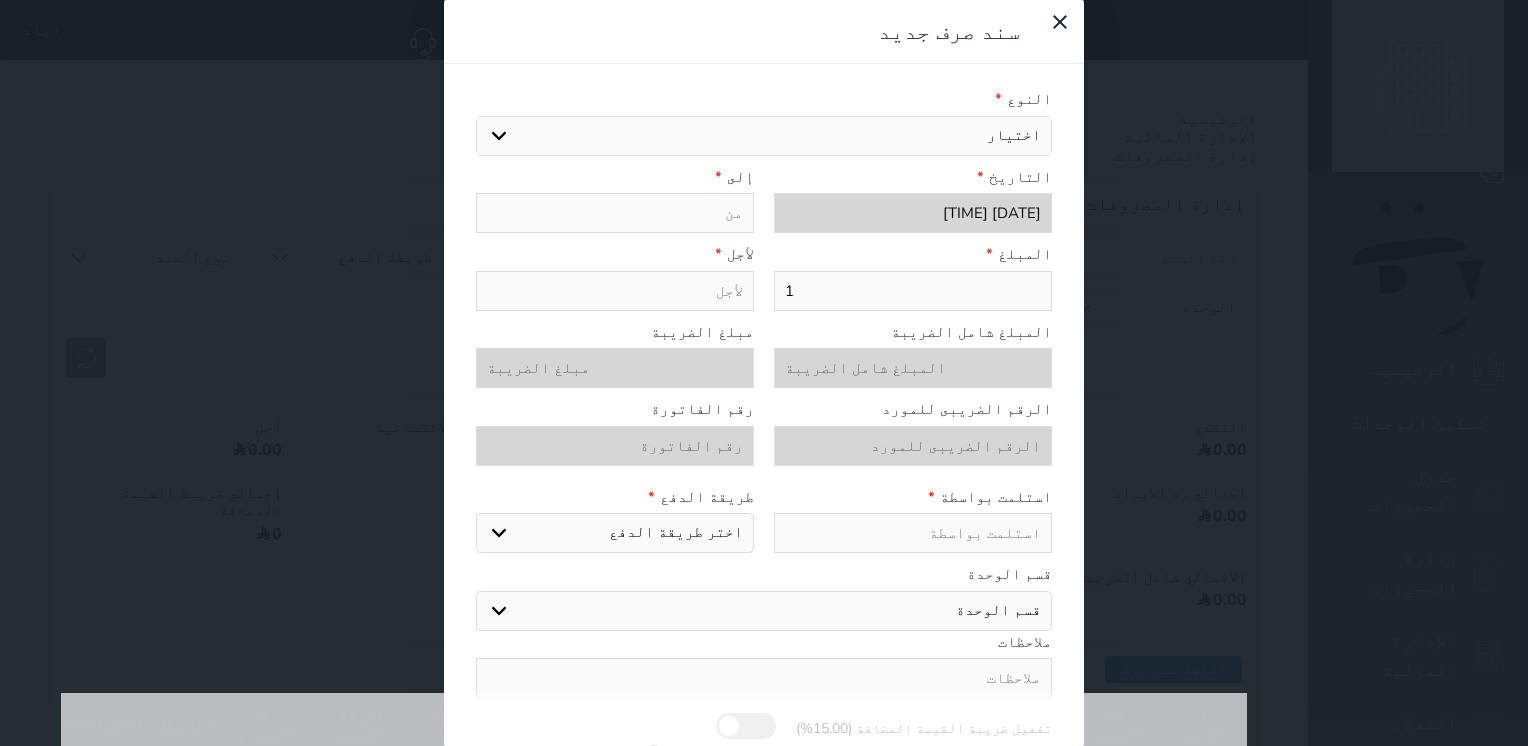 select 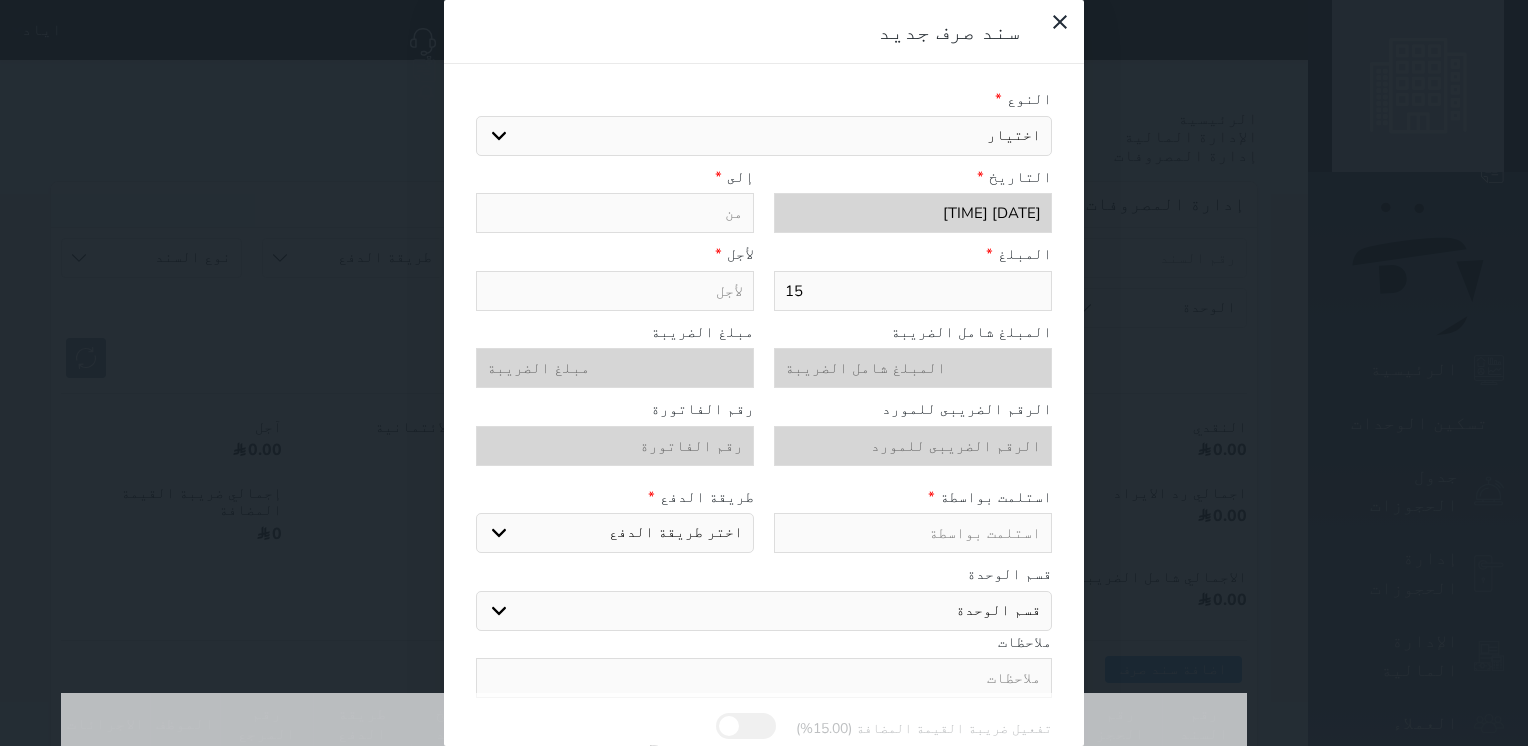 select 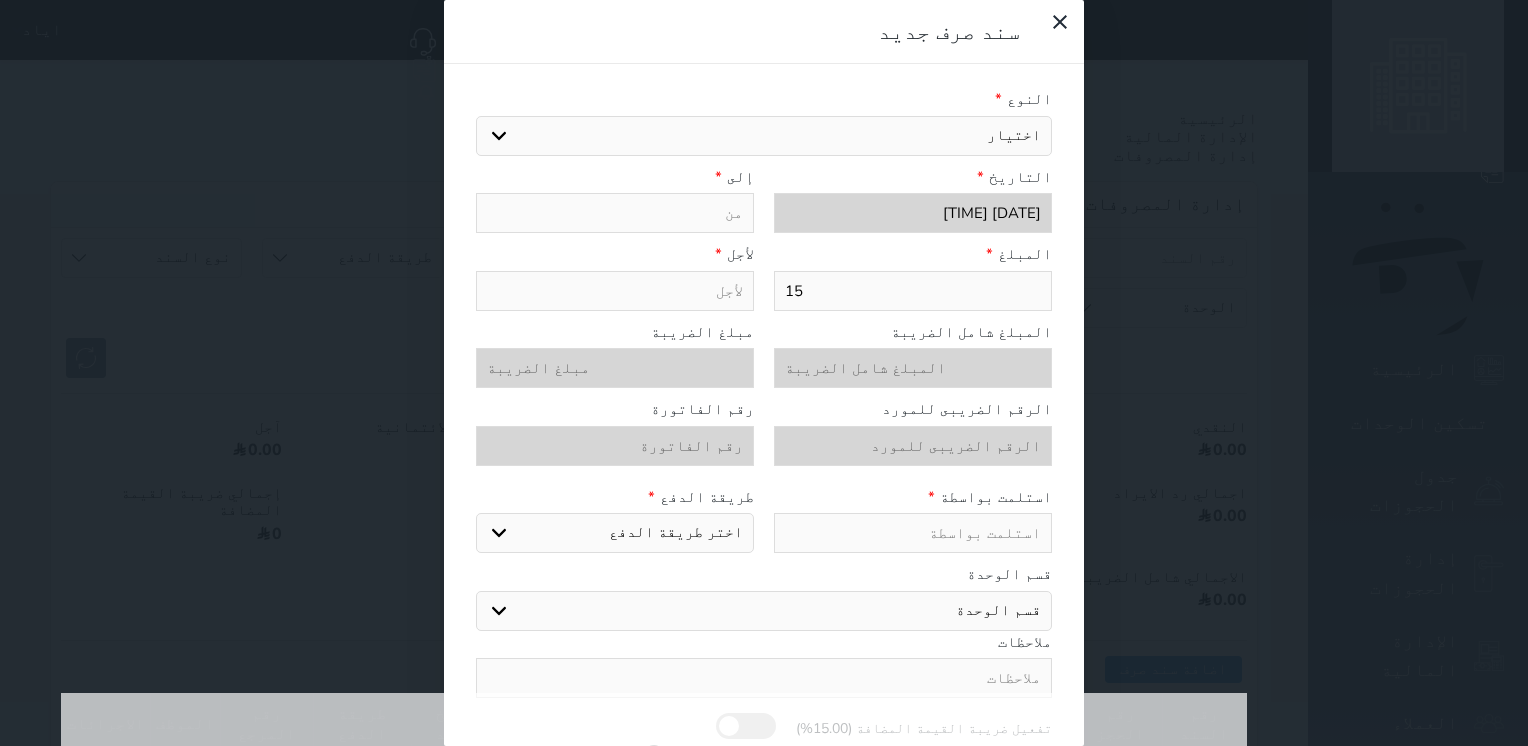 type on "153" 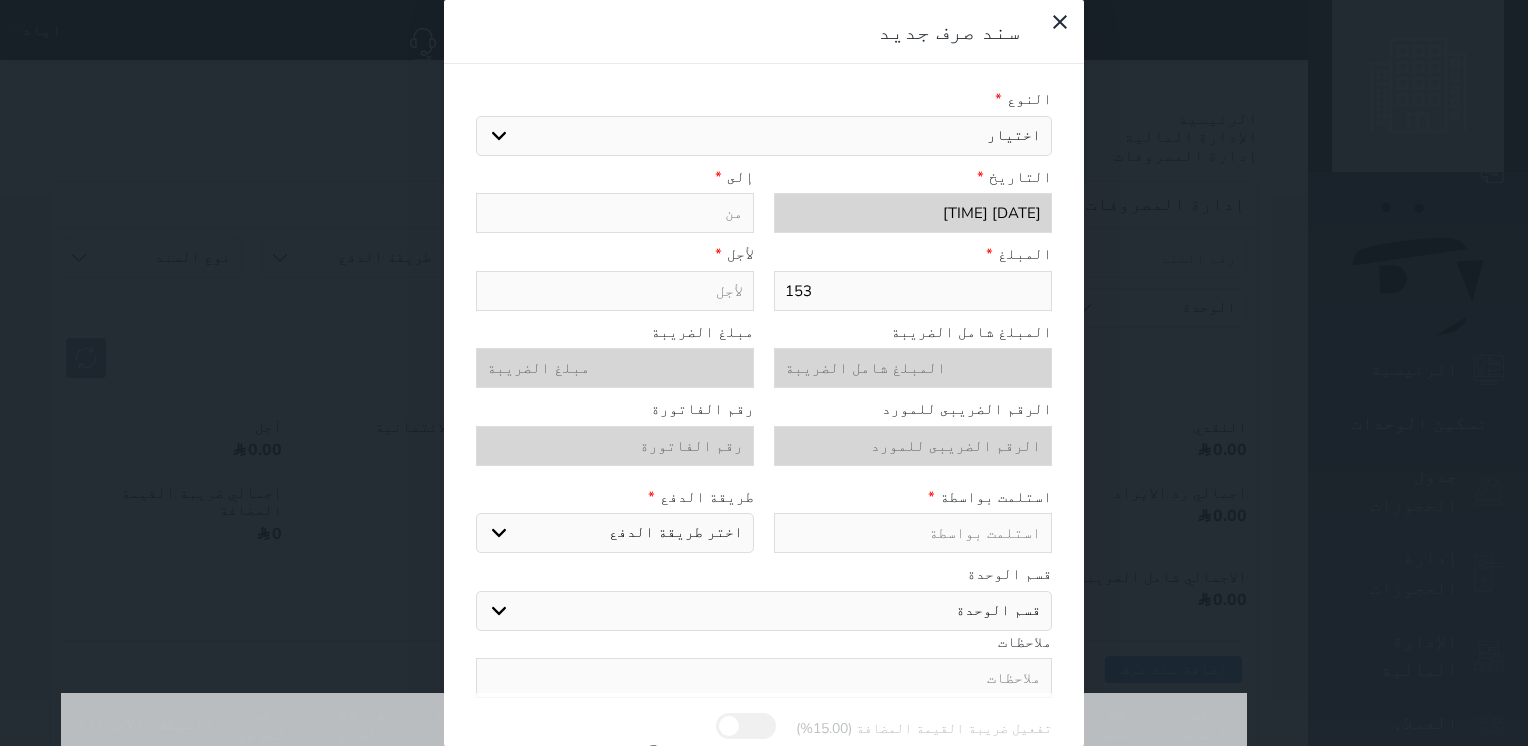 select 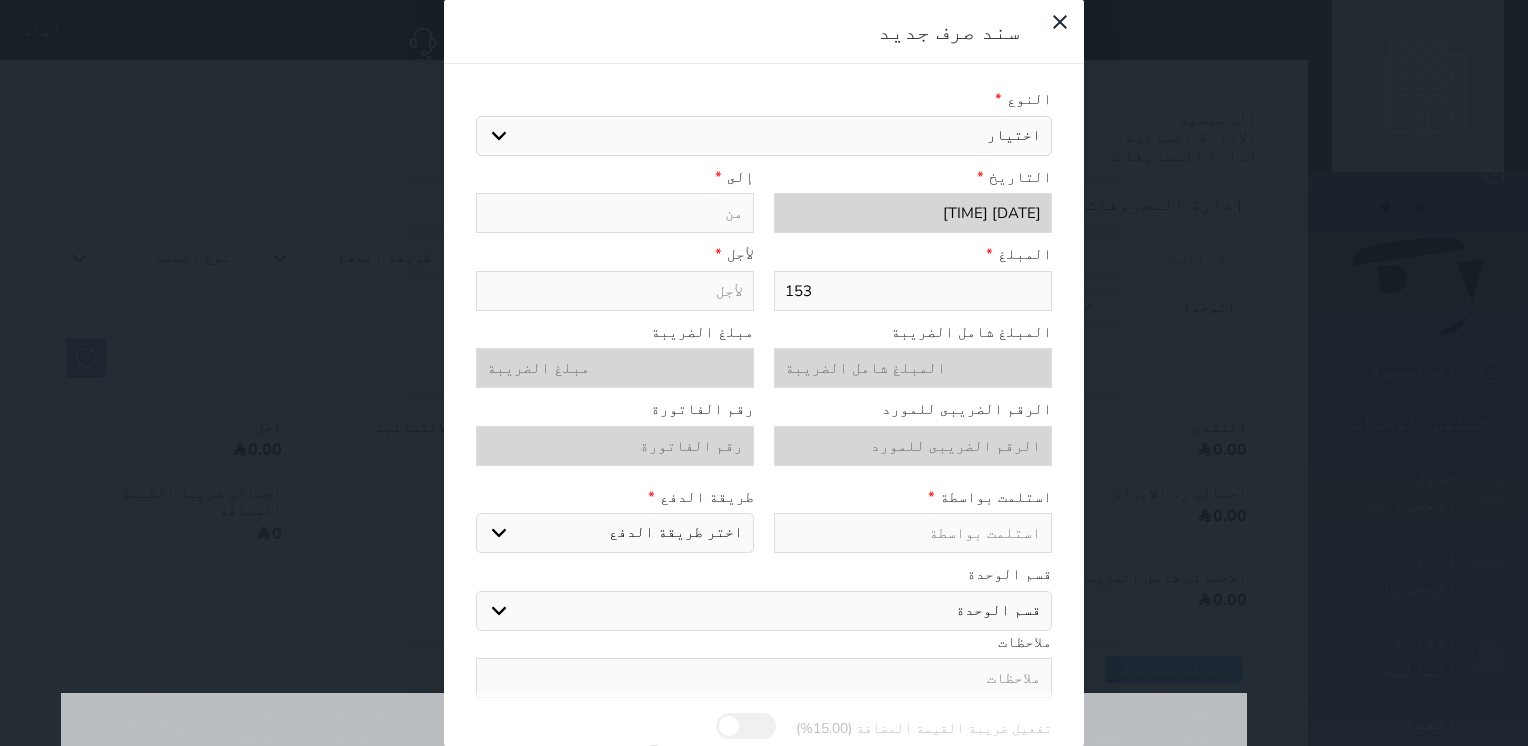 type on "1539" 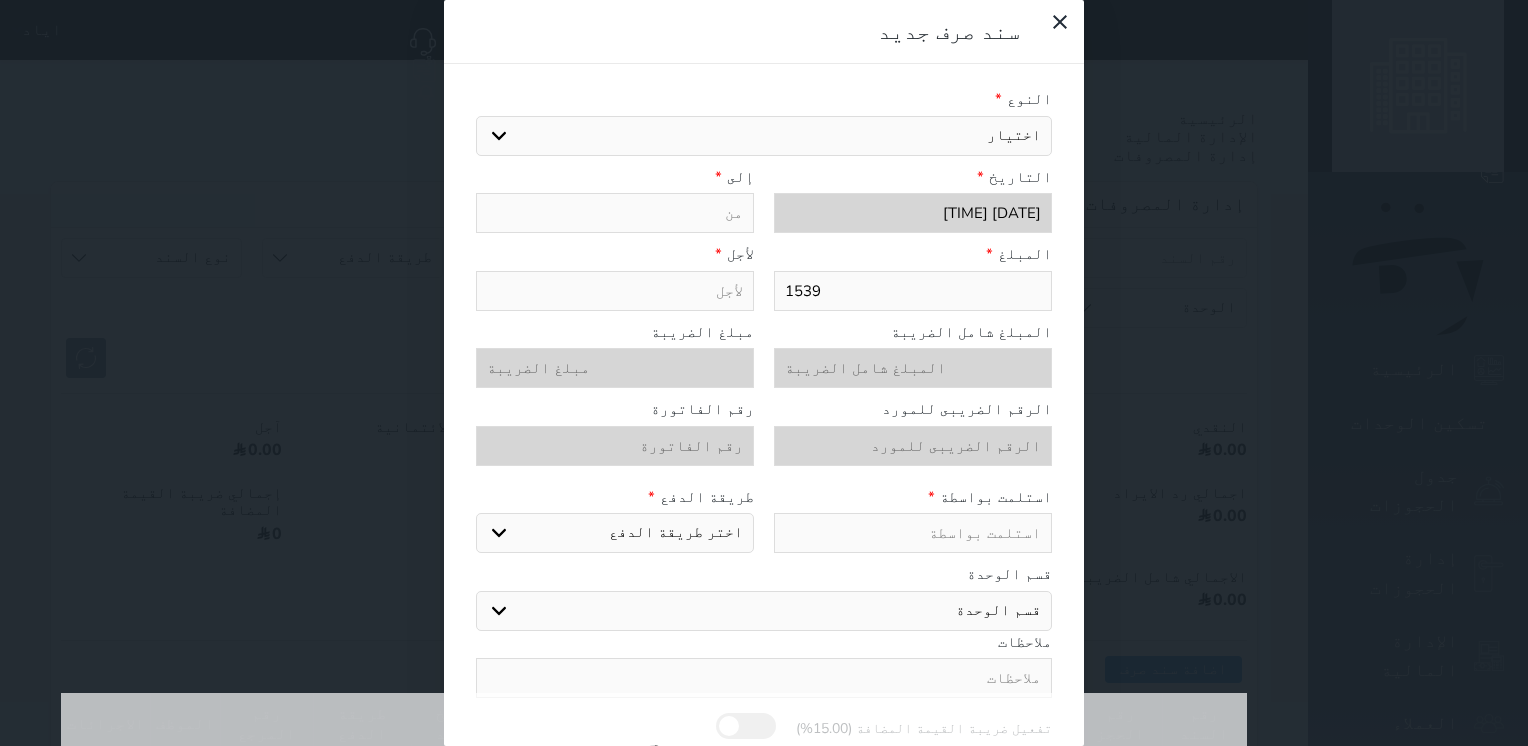 type on "1539" 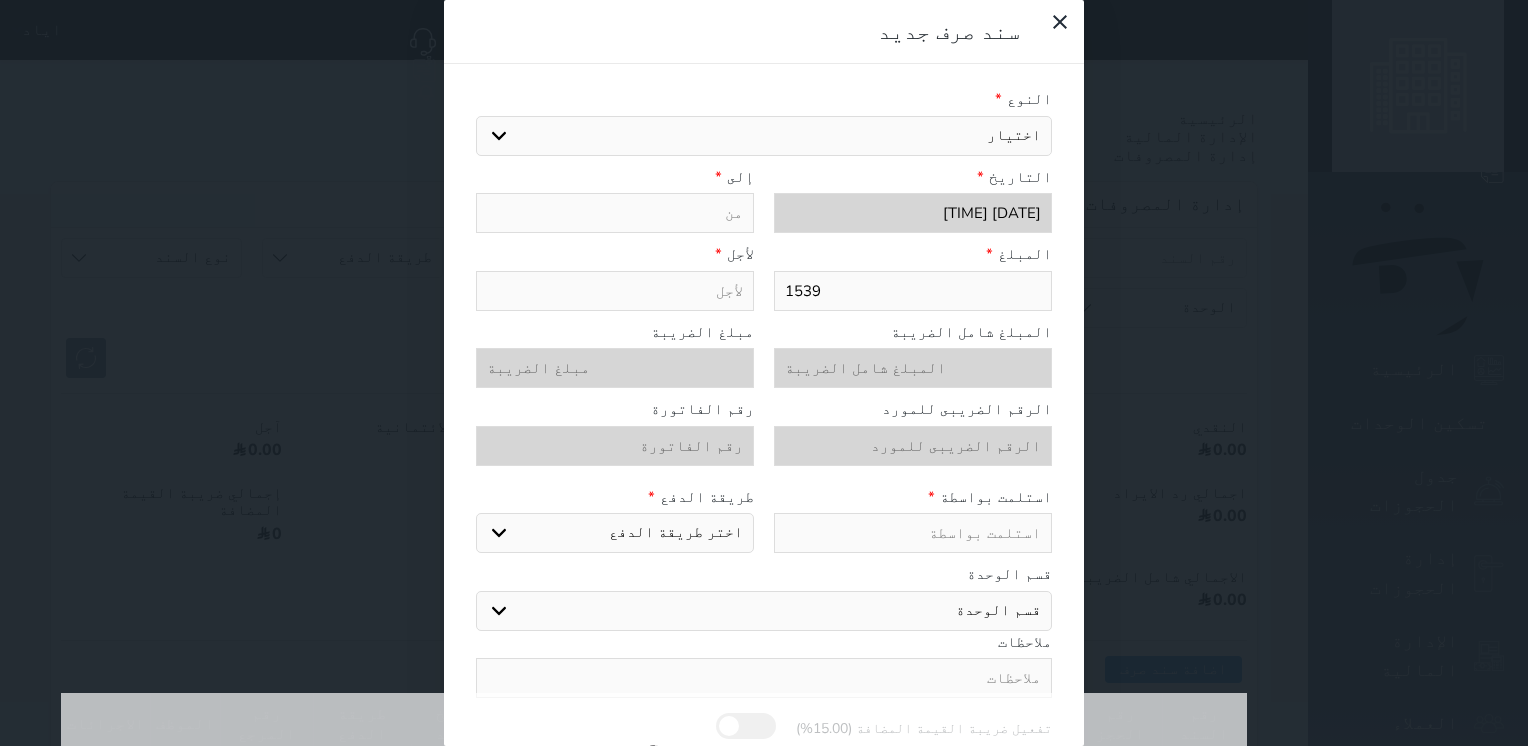 click on "اختيار   مرتجع إيجار رواتب صيانة مصروفات عامة تحويل من الصندوق الى الادارة استرجاع تامين استرجاع العربون" at bounding box center (764, 136) 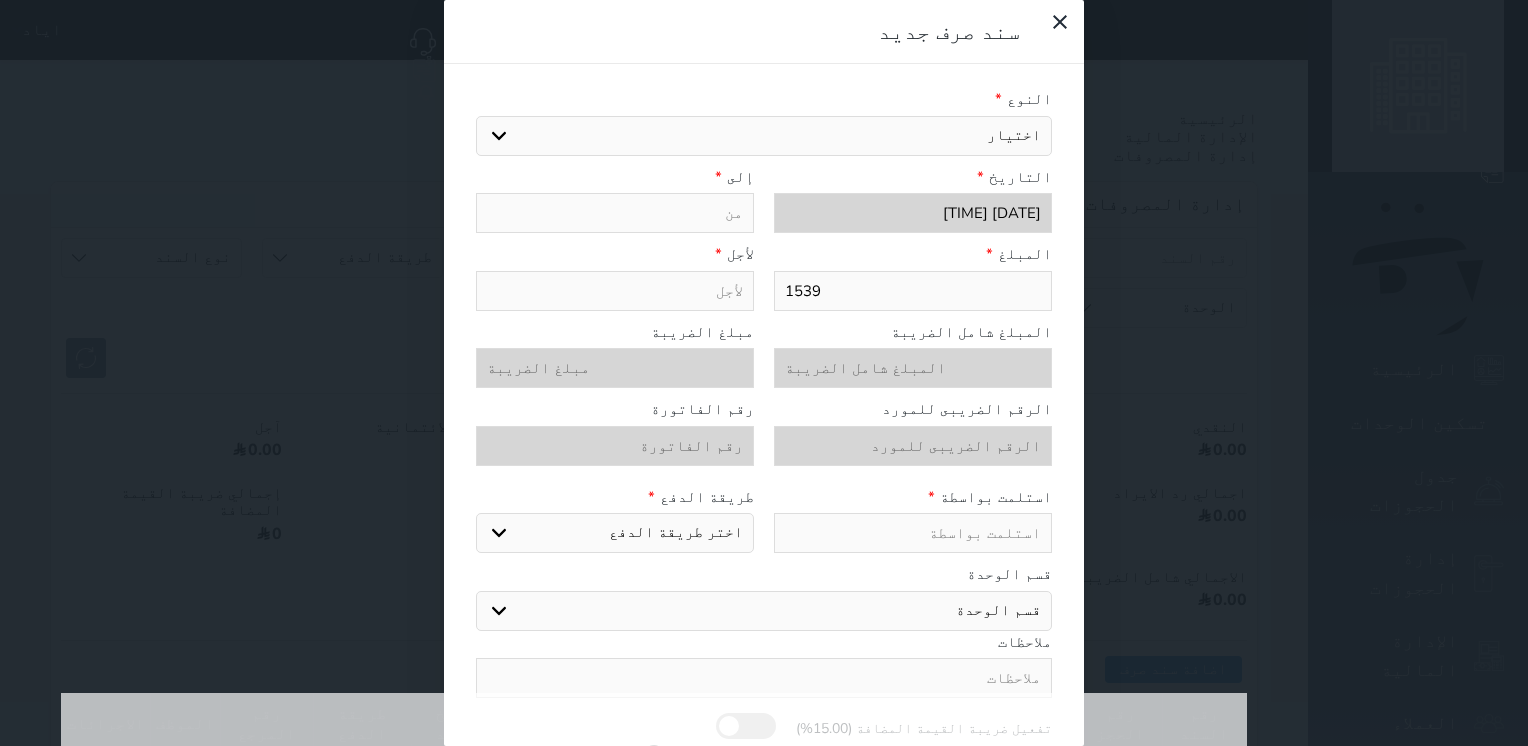 select on "135918" 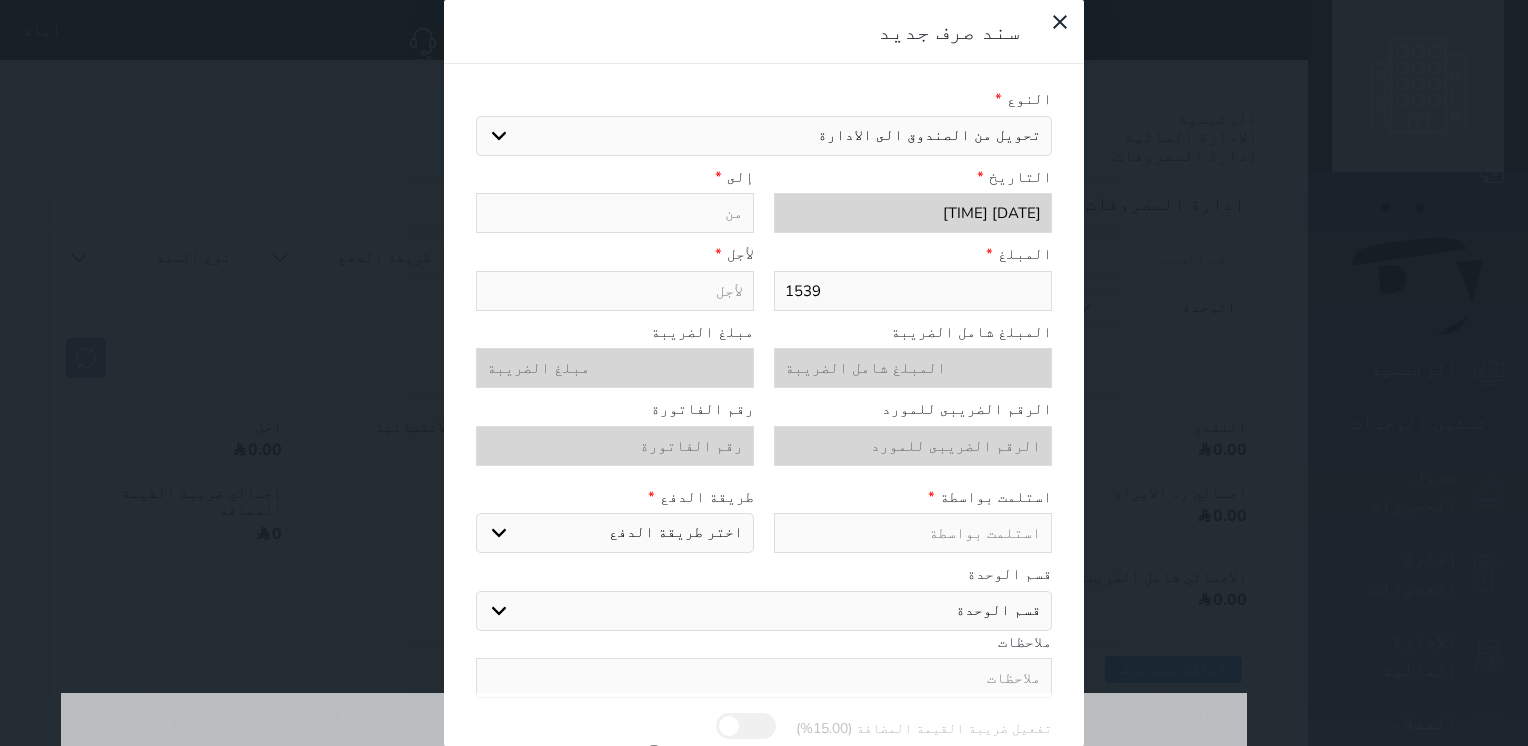 click on "اختيار   مرتجع إيجار رواتب صيانة مصروفات عامة تحويل من الصندوق الى الادارة استرجاع تامين استرجاع العربون" at bounding box center [764, 136] 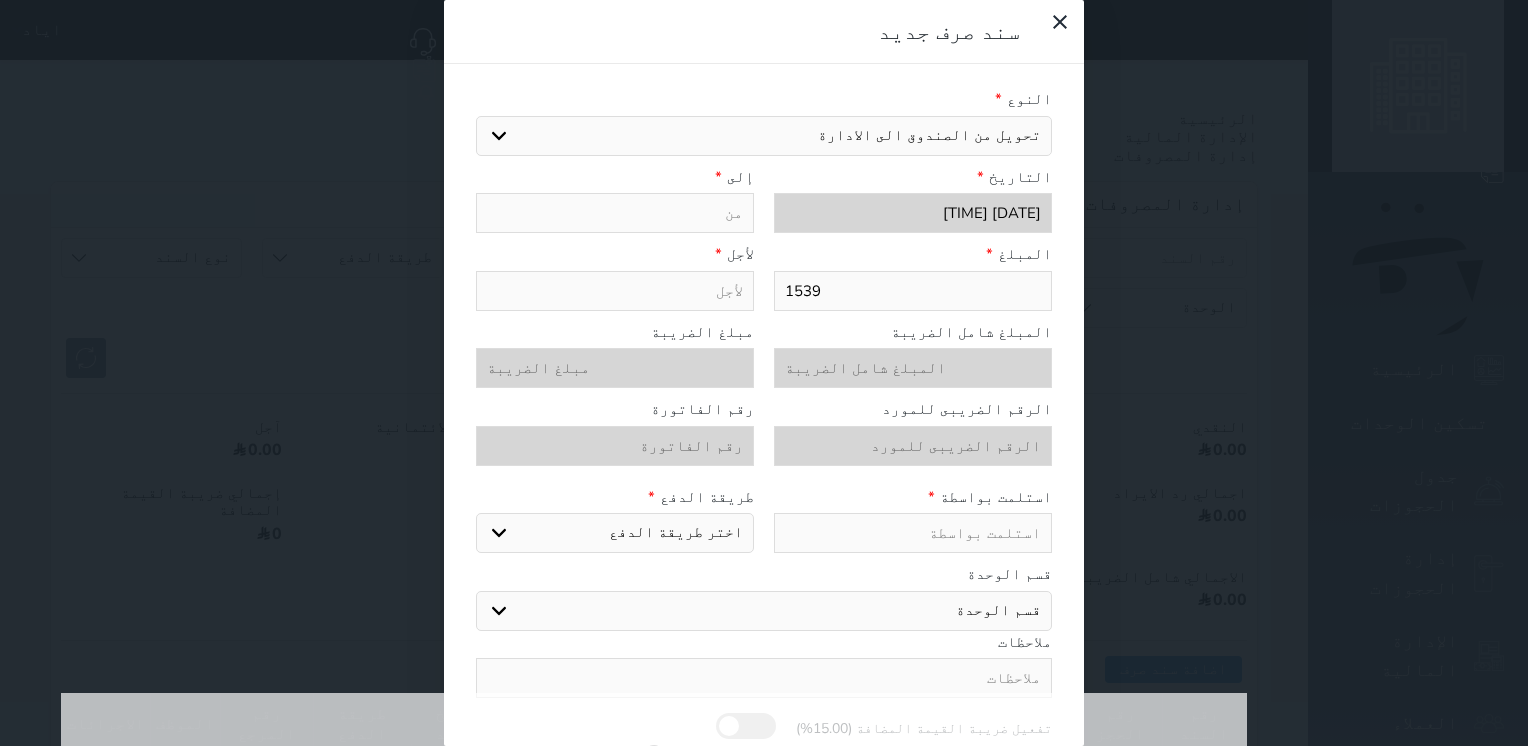 type on "تحويل من الصندوق الى الادارة" 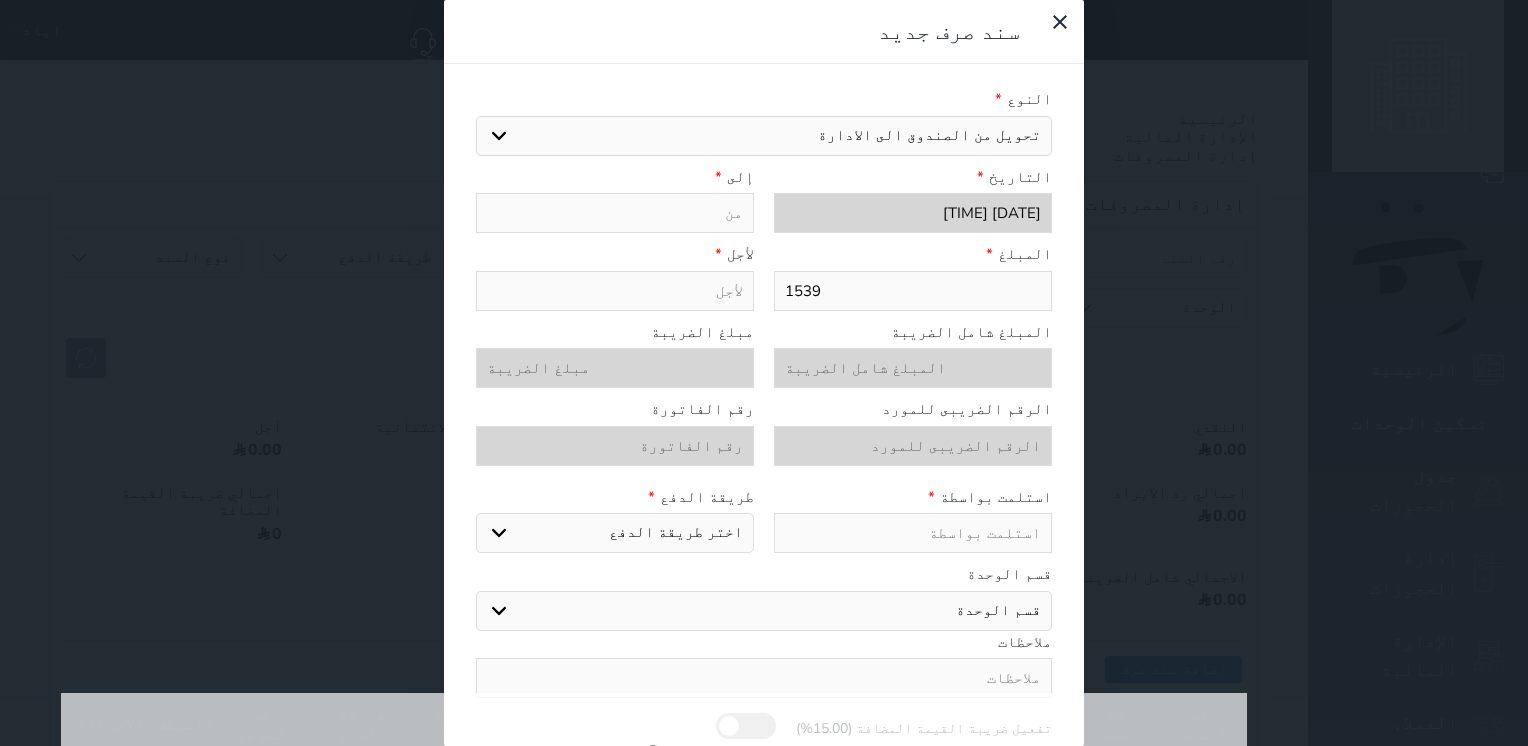 select 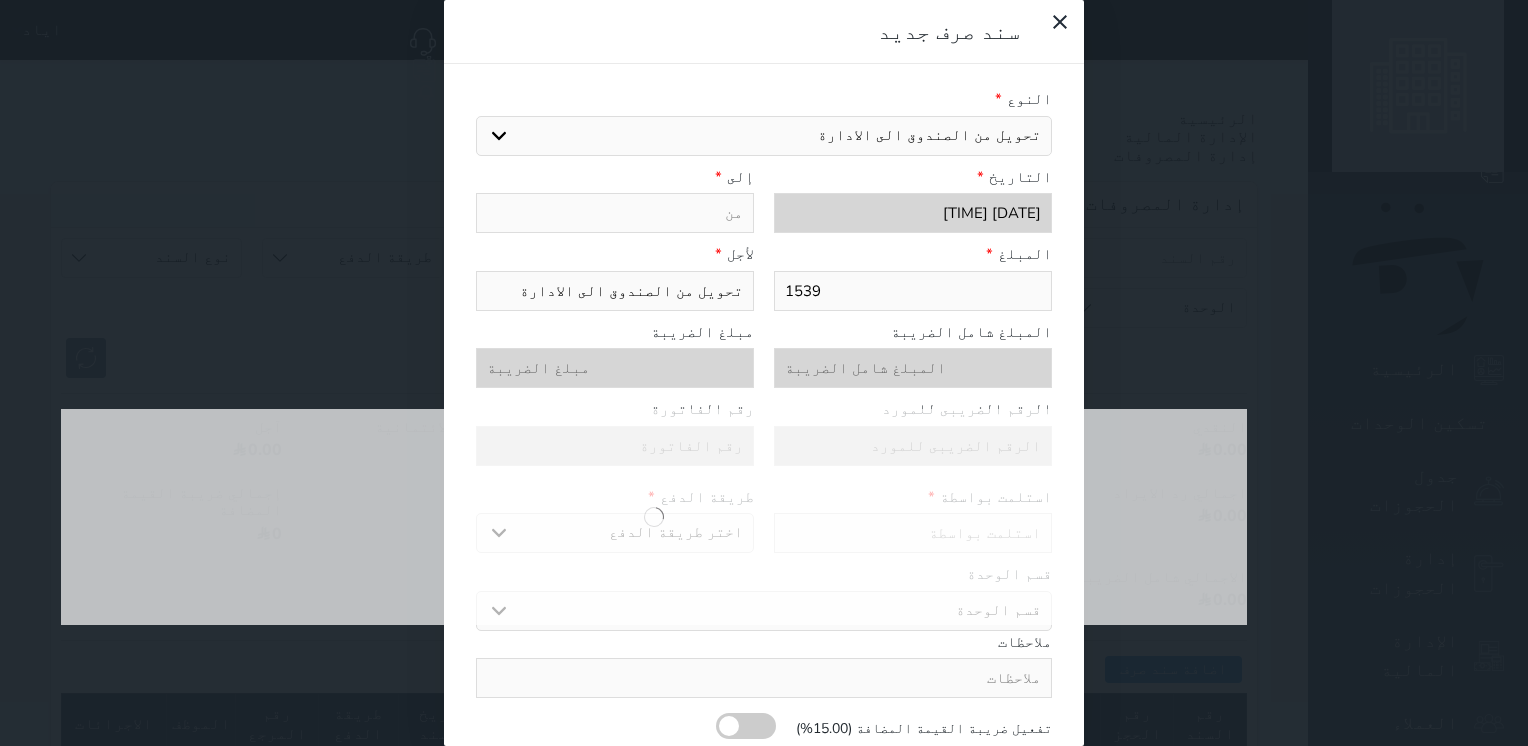 click at bounding box center [615, 213] 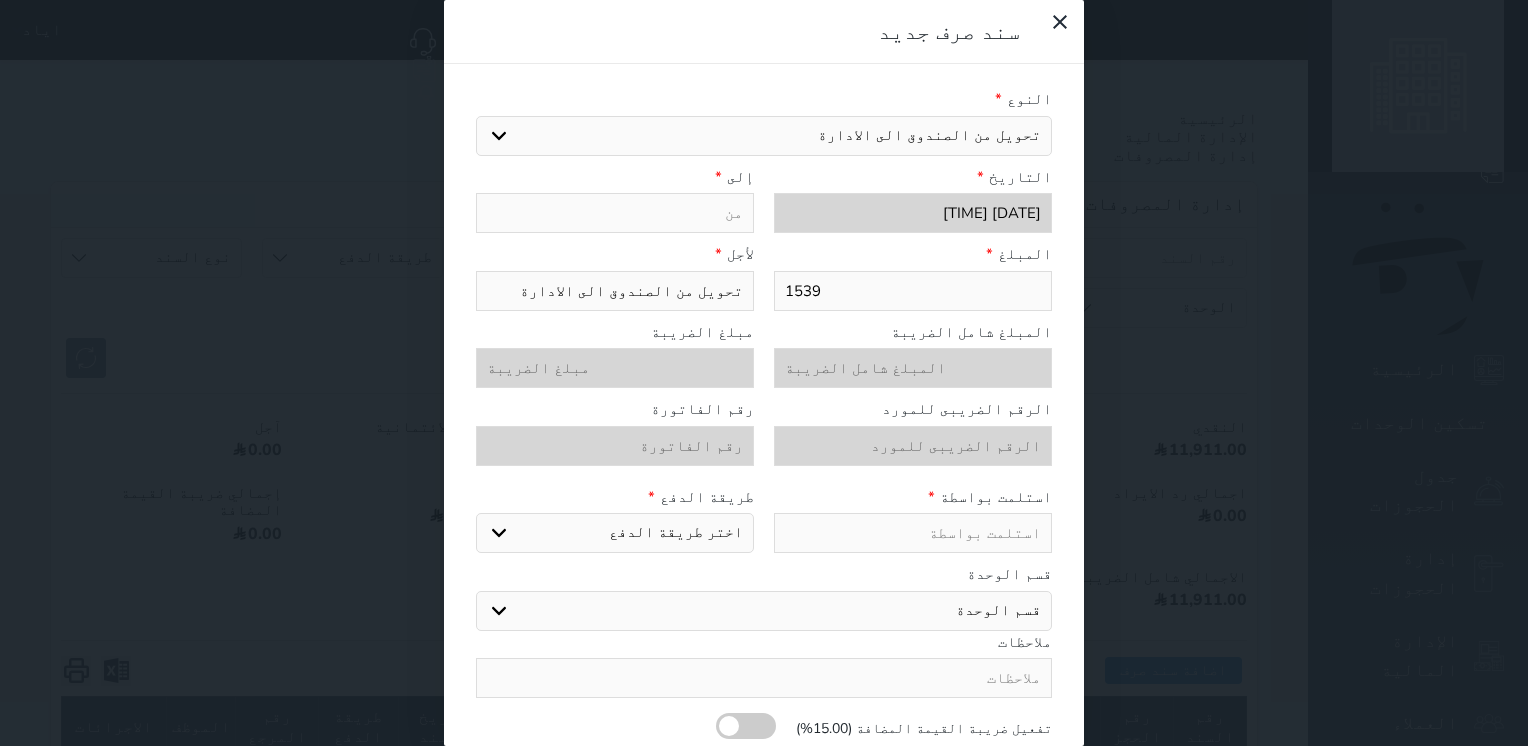 type on "ا" 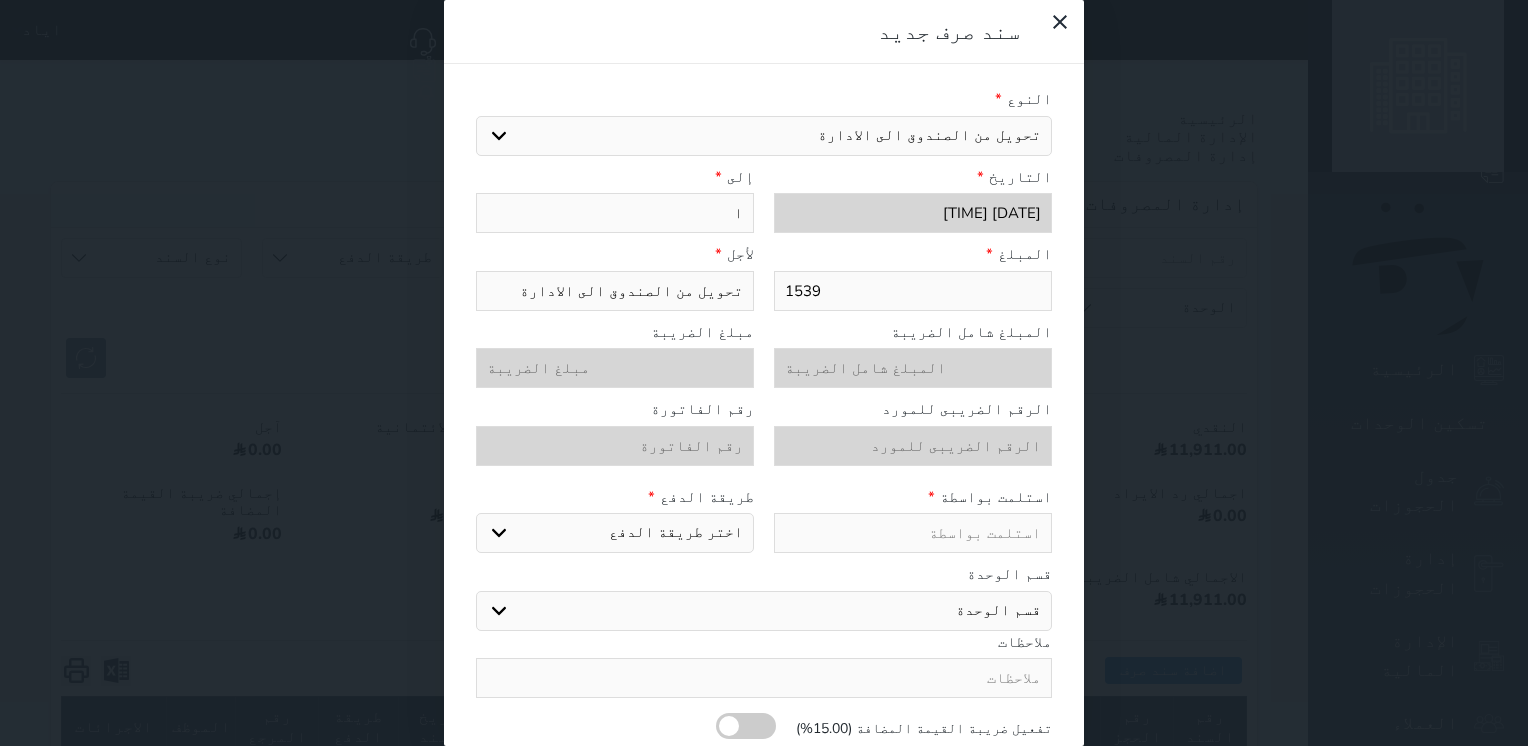 type on "اح" 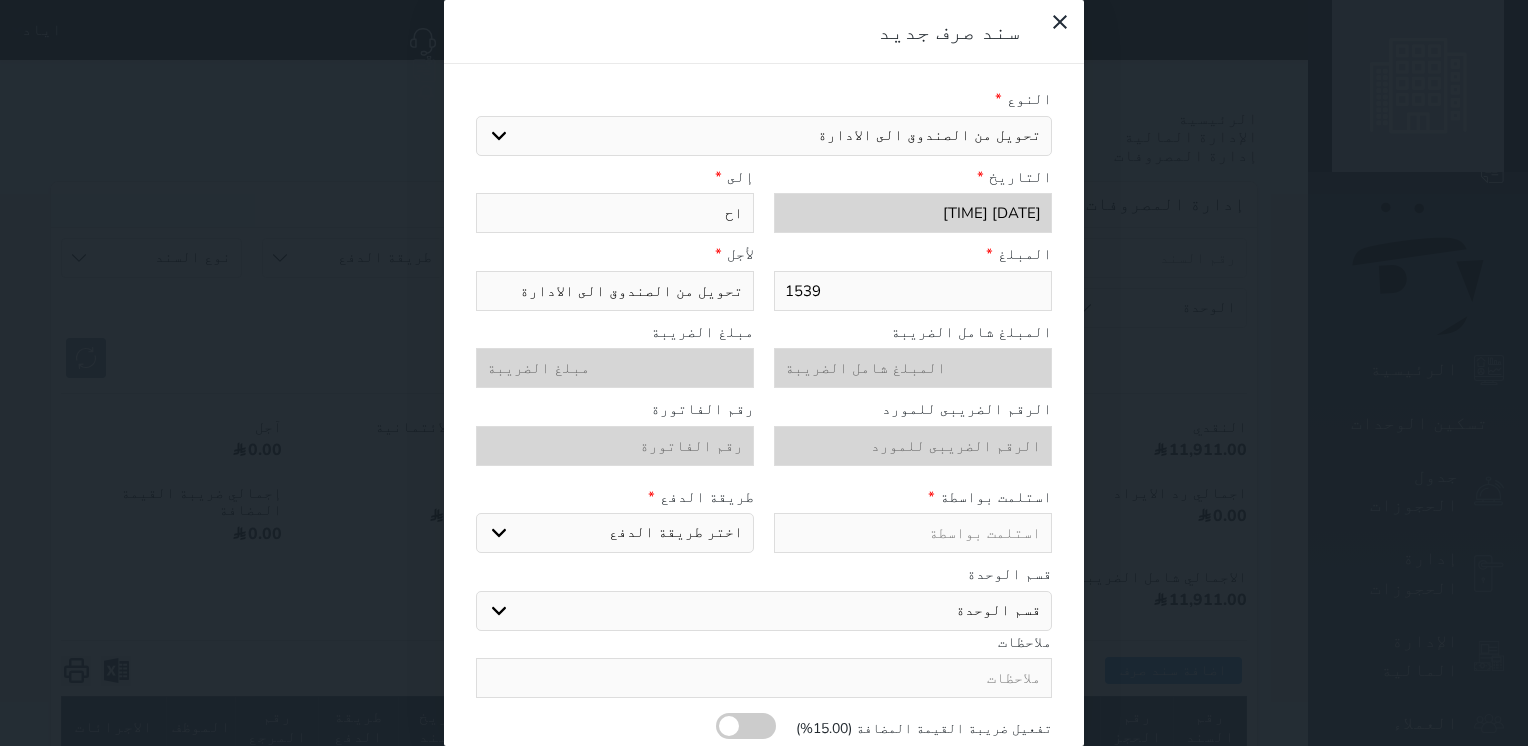 type on "احم" 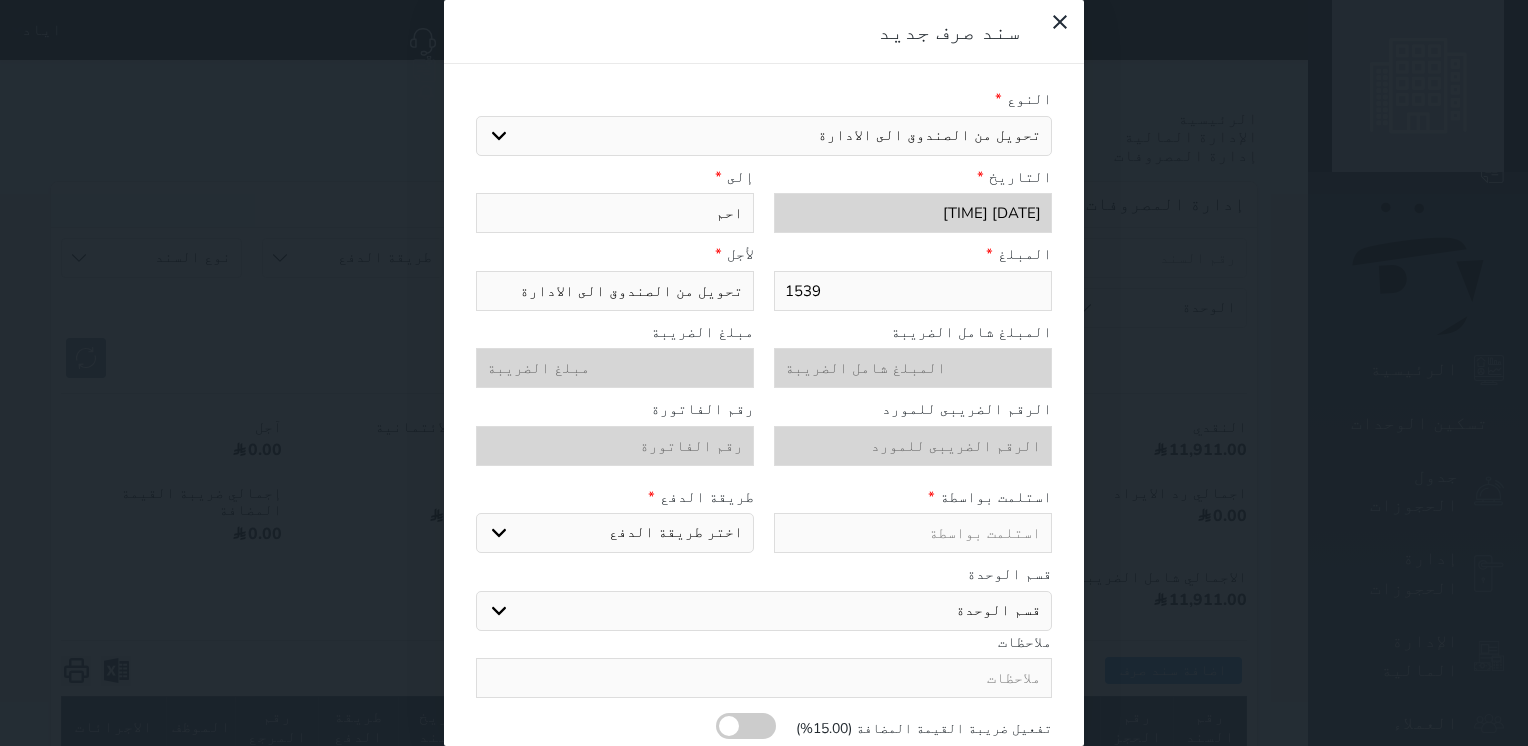 type on "احمد" 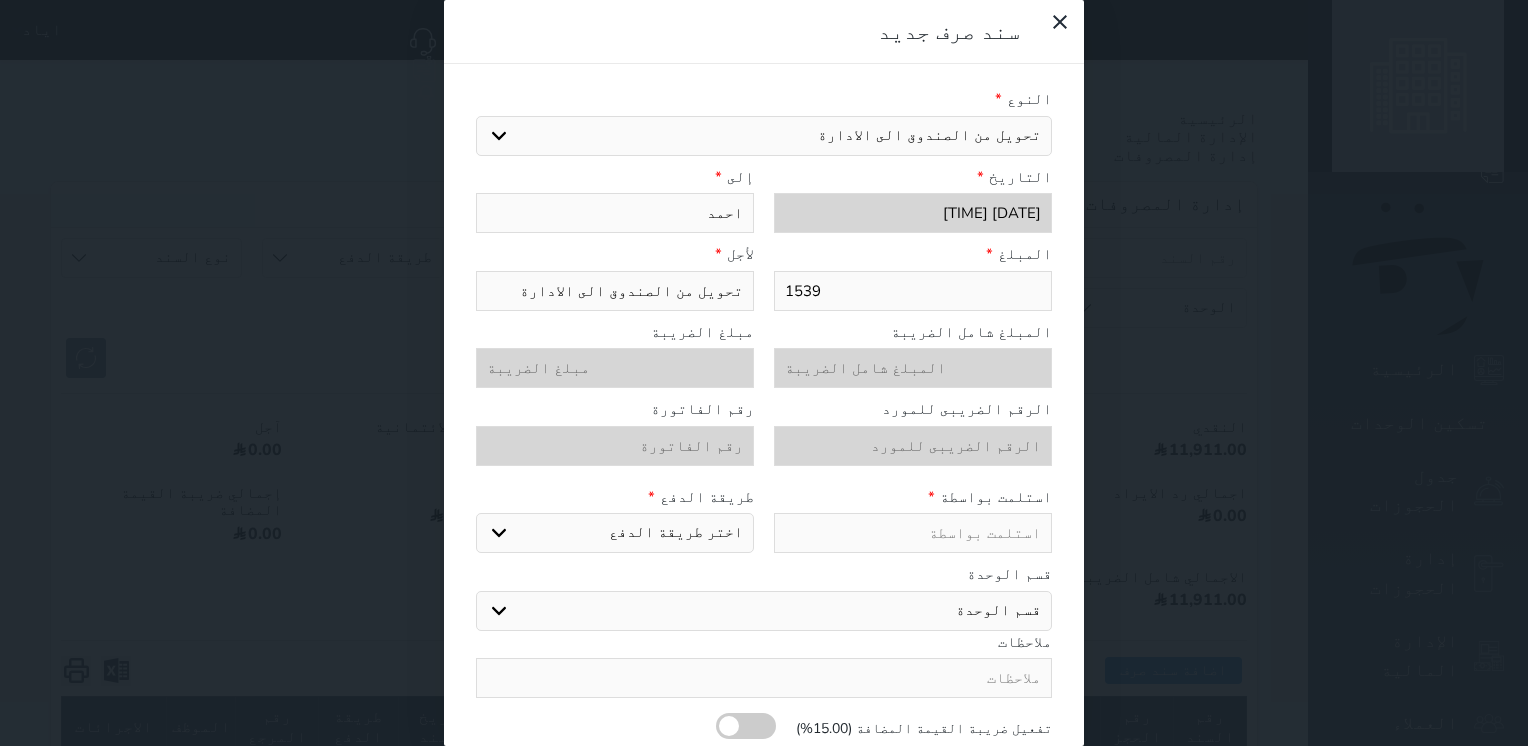 type on "احمدا" 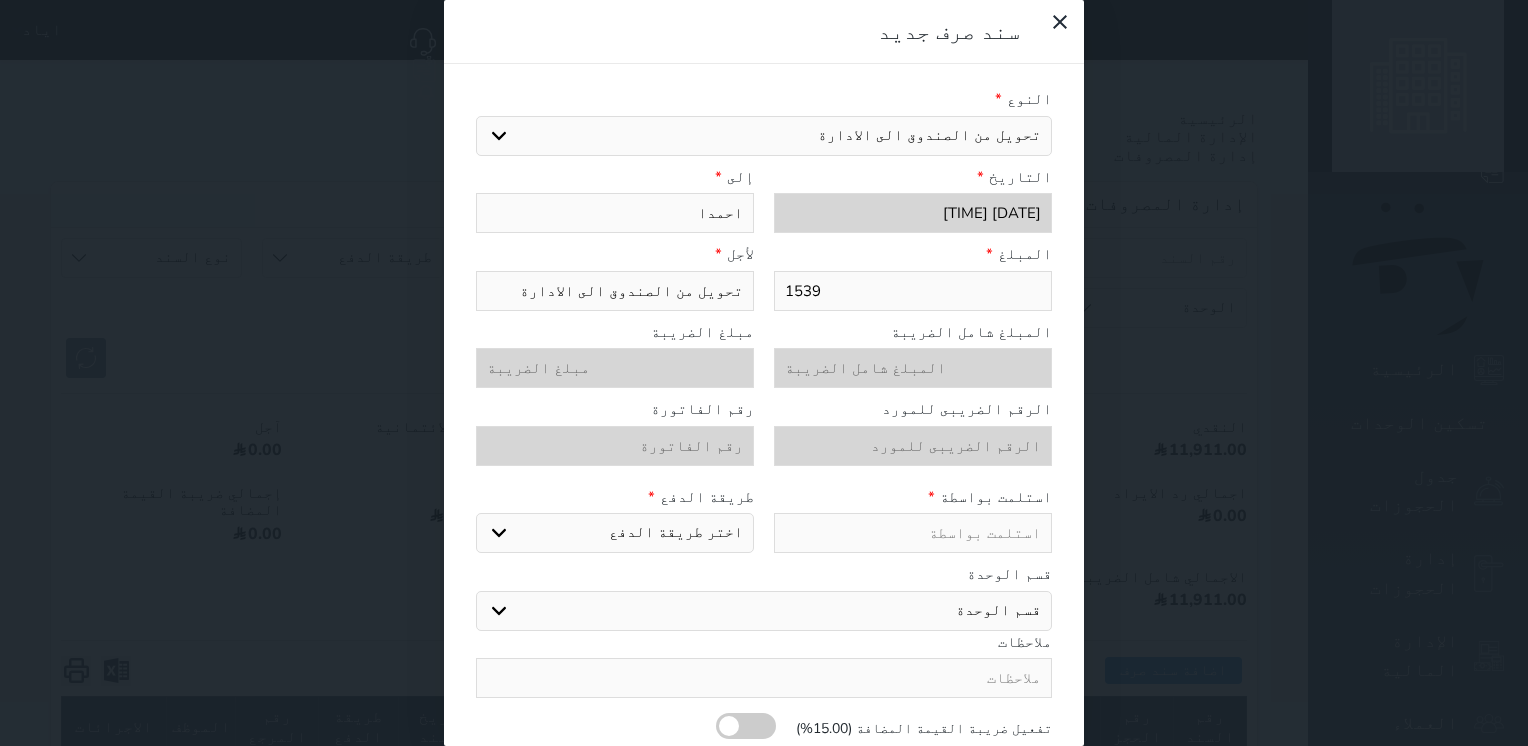 select 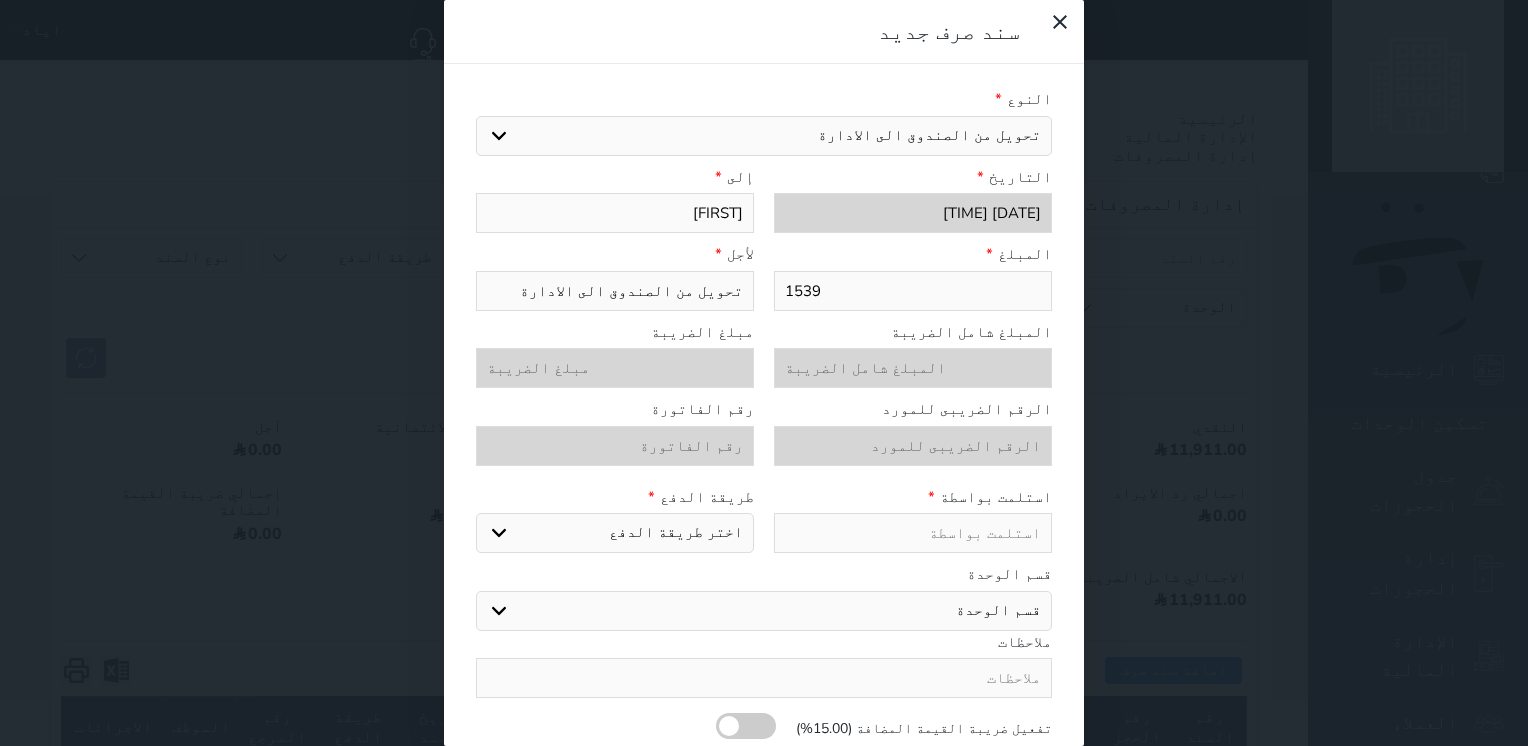 type on "[FIRST]" 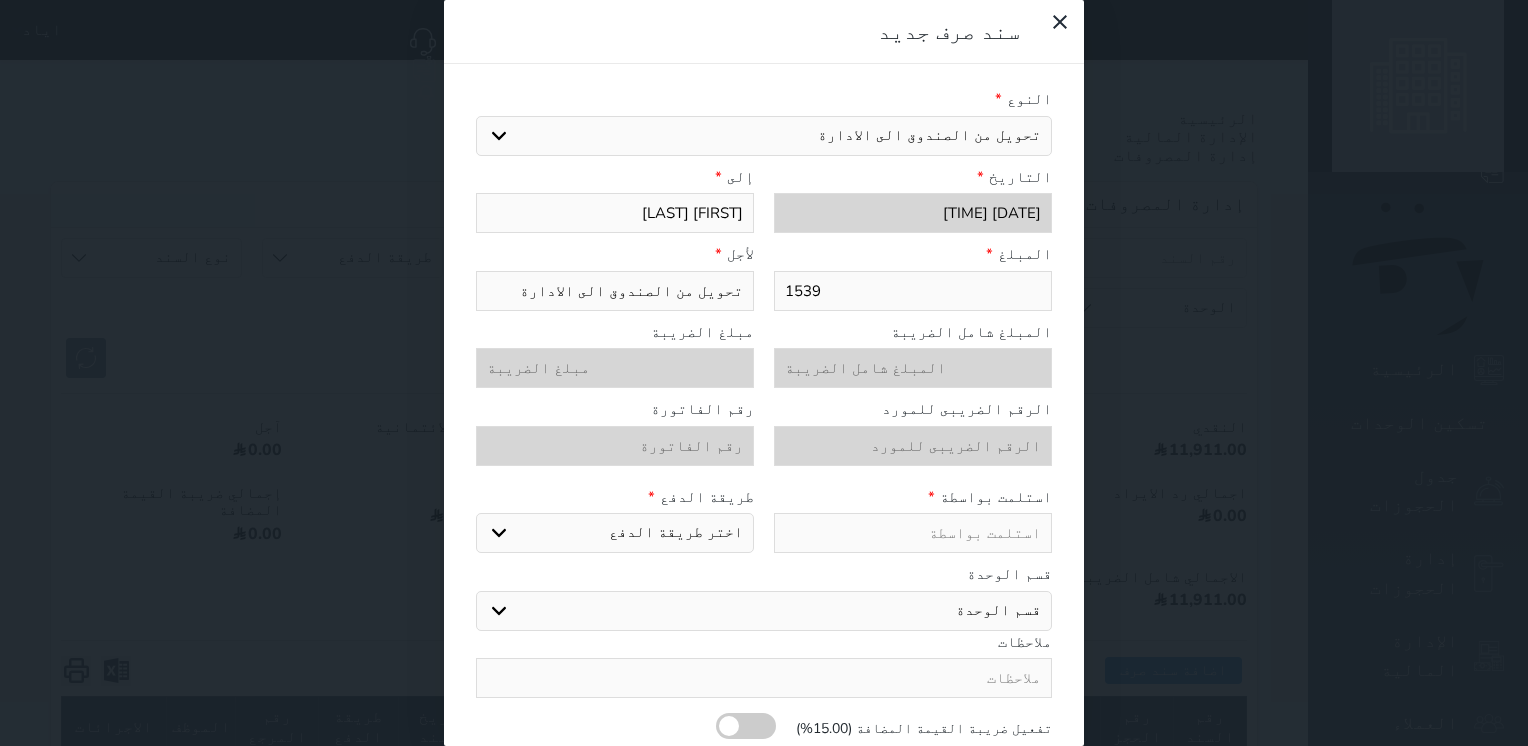 type on "[FIRST] [LAST]" 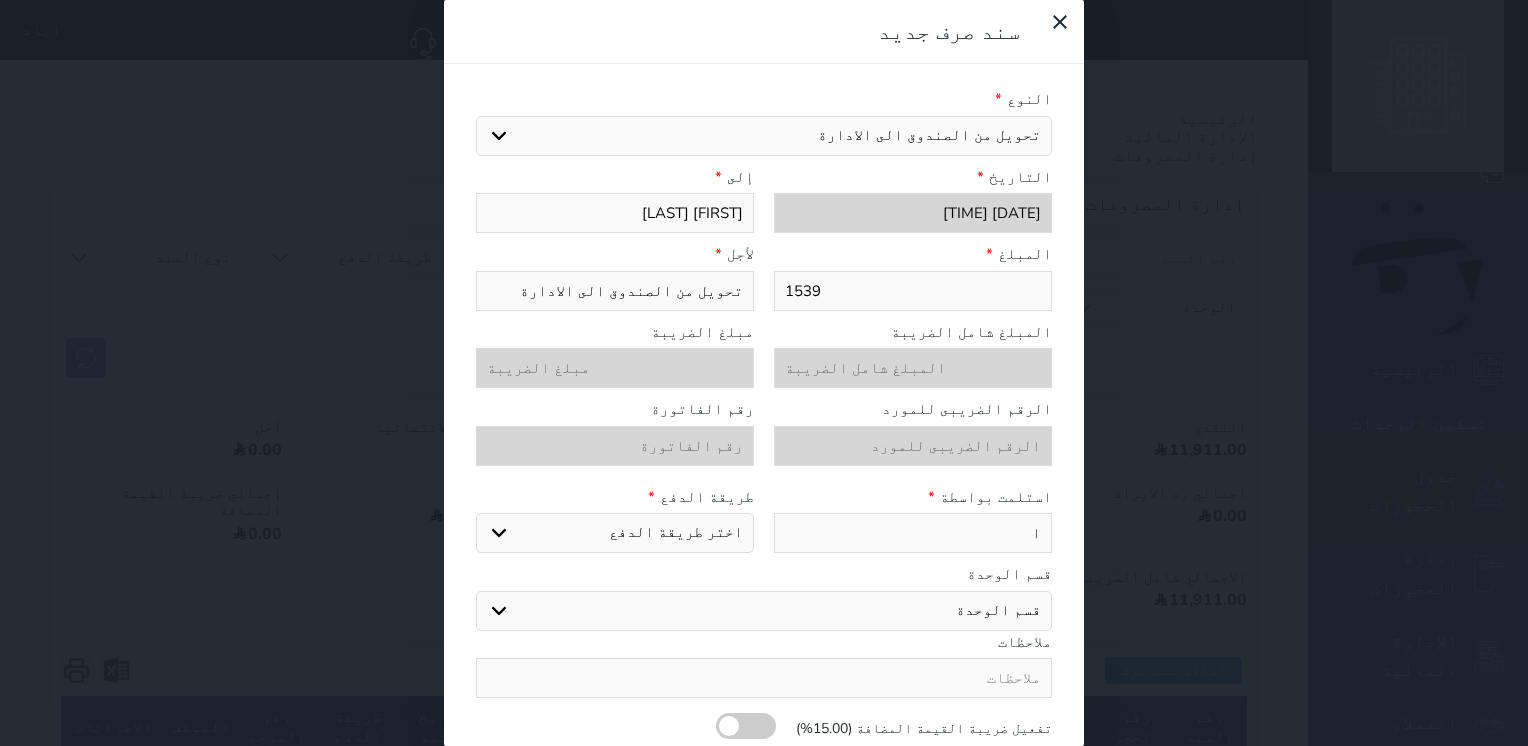 type on "ال" 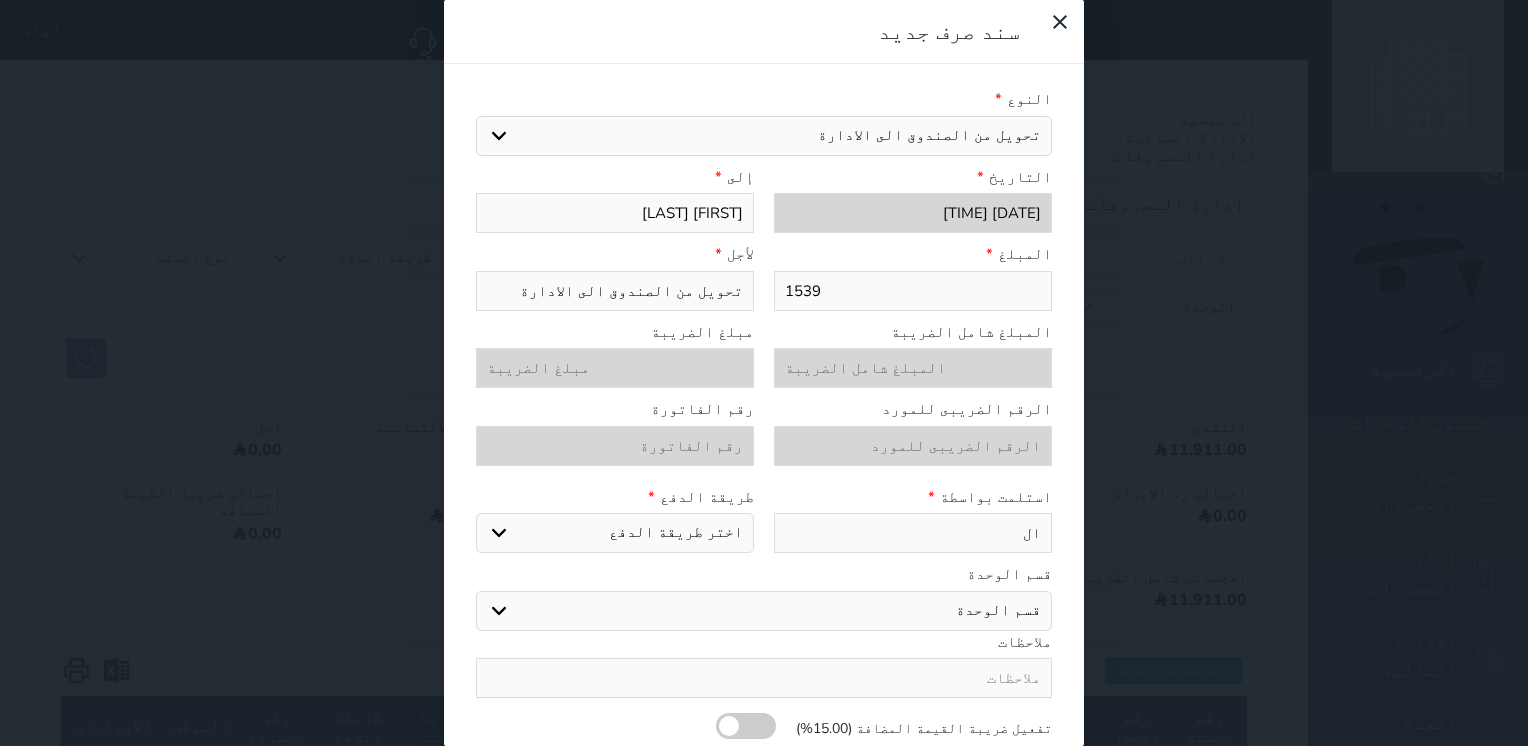 type on "الا" 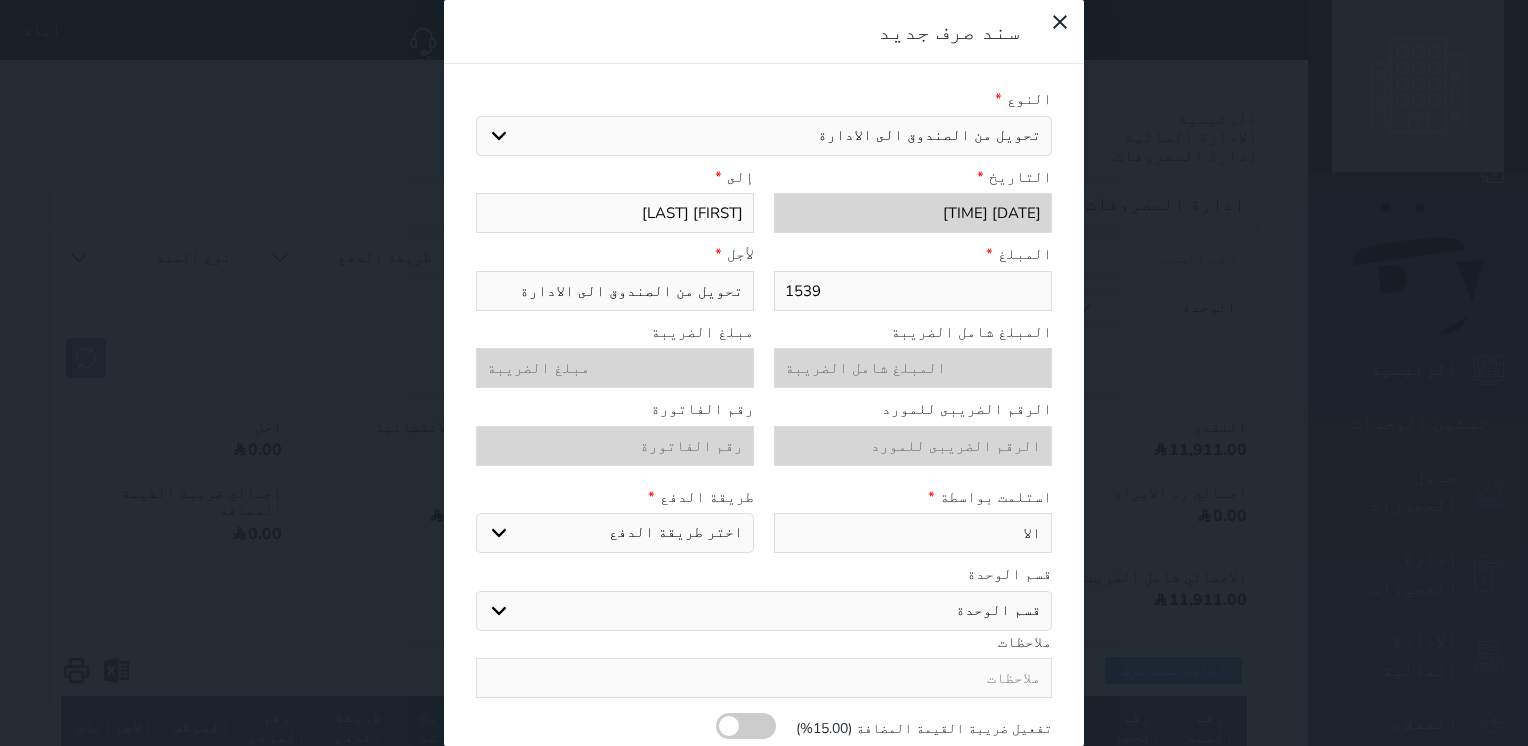 type on "الاد" 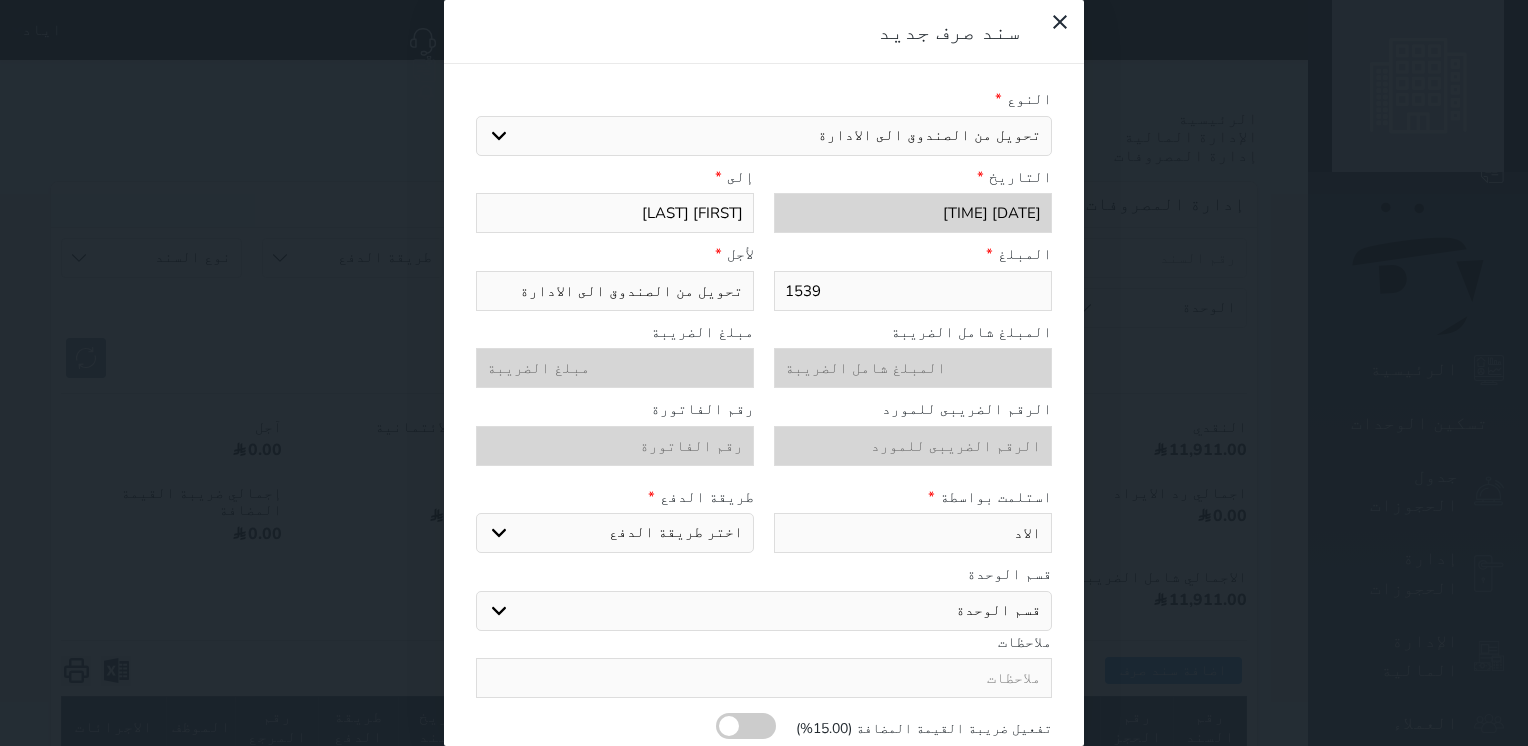 type on "الادا" 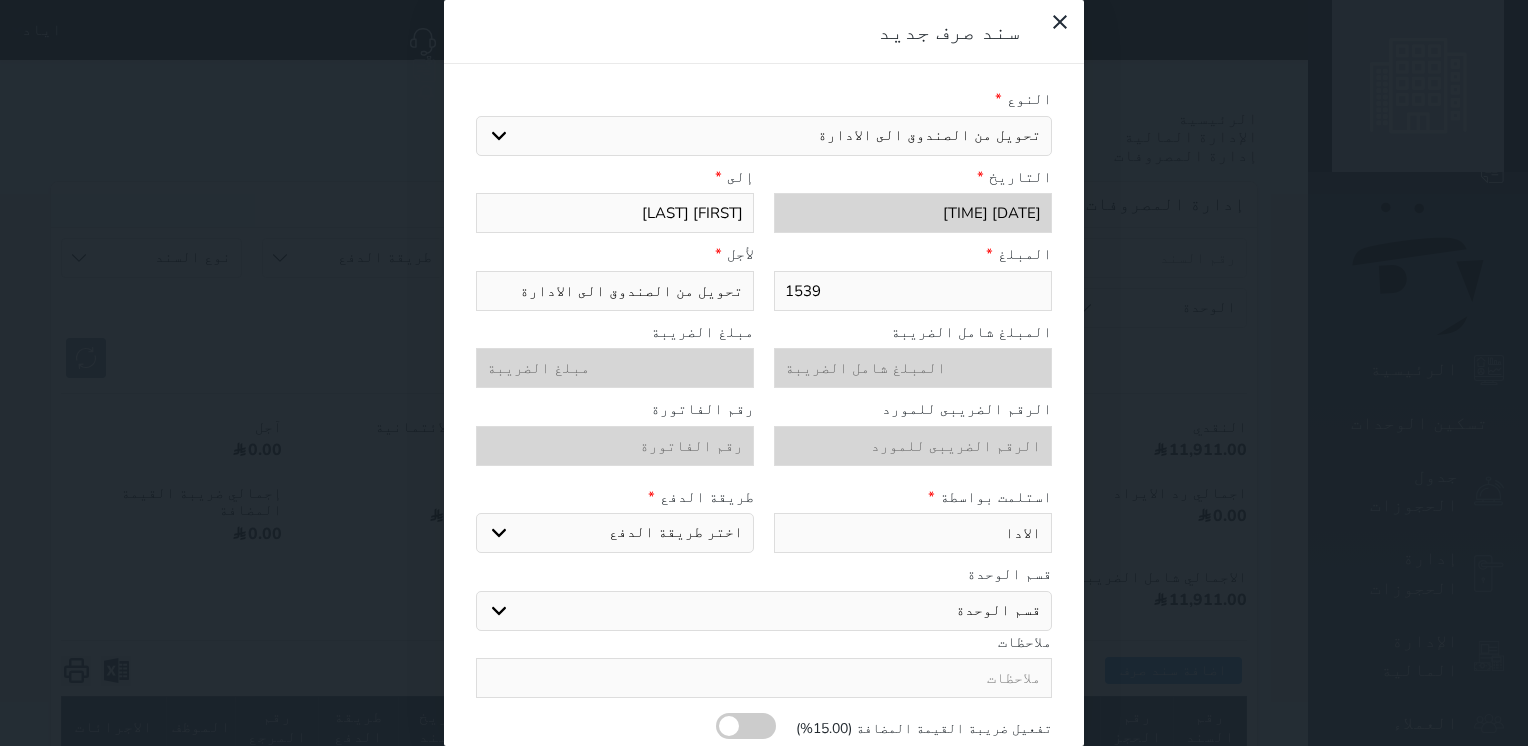 type on "الادار" 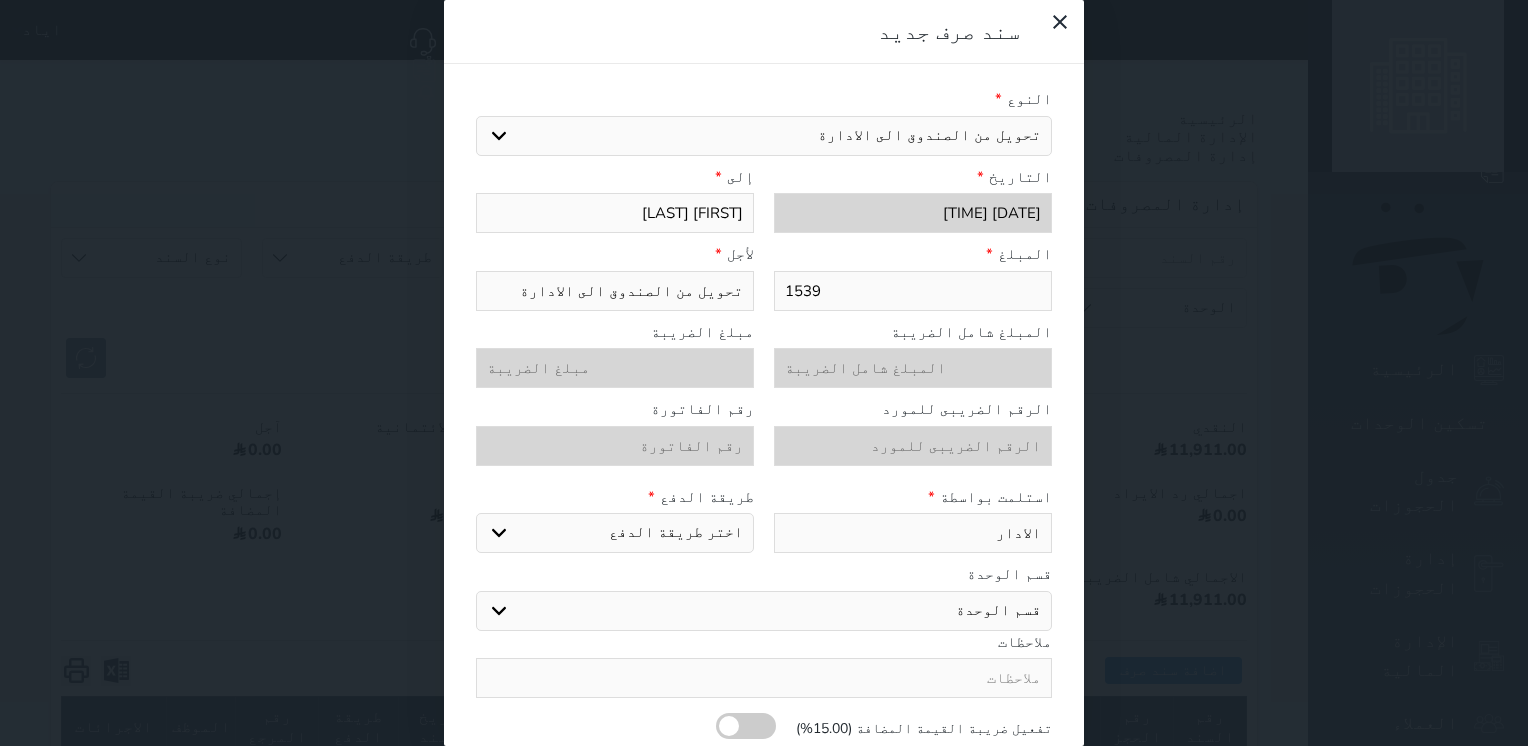 type on "الاداره" 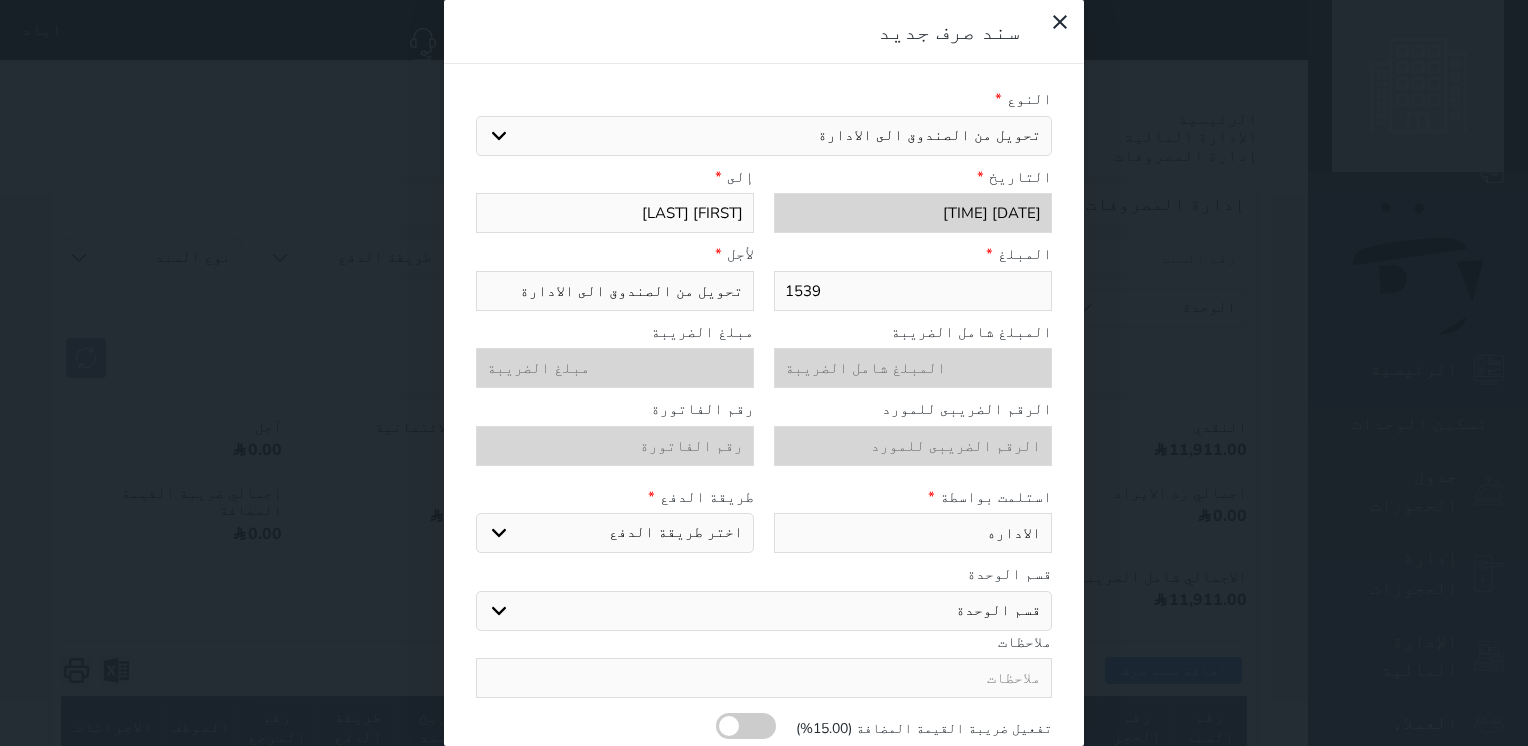 type on "الاداره" 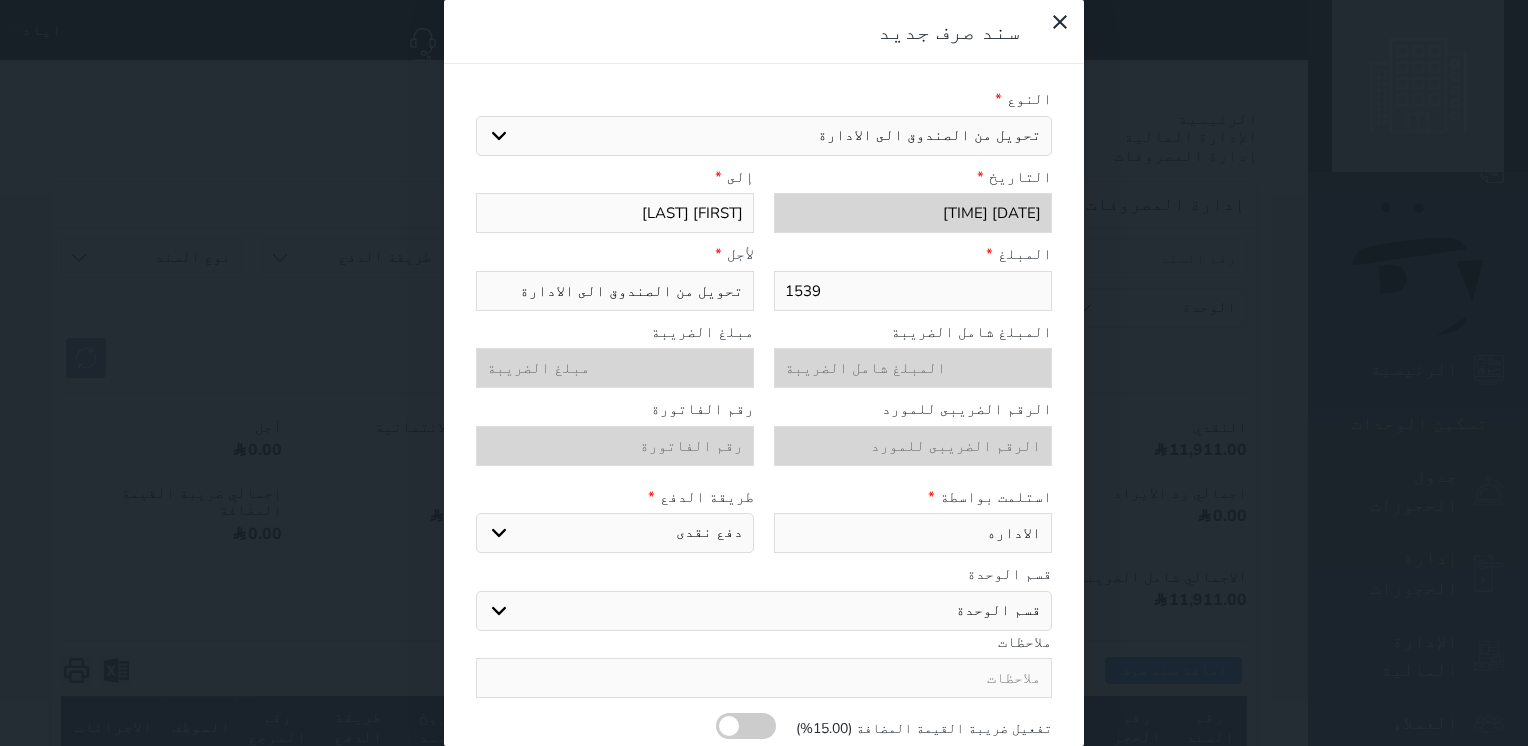 click on "اختر طريقة الدفع   دفع نقدى   تحويل بنكى   مدى   بطاقة ائتمان" at bounding box center (615, 533) 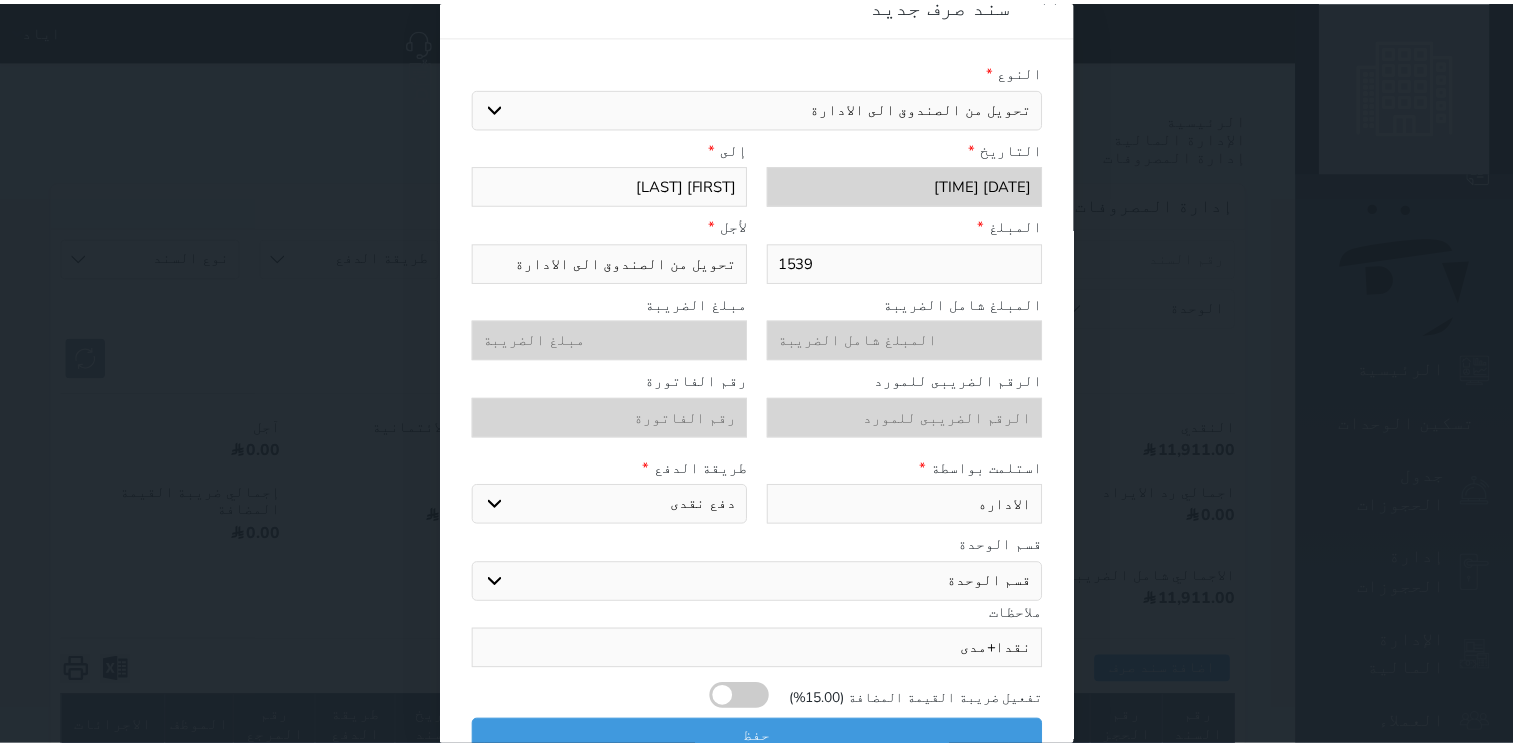 scroll, scrollTop: 43, scrollLeft: 0, axis: vertical 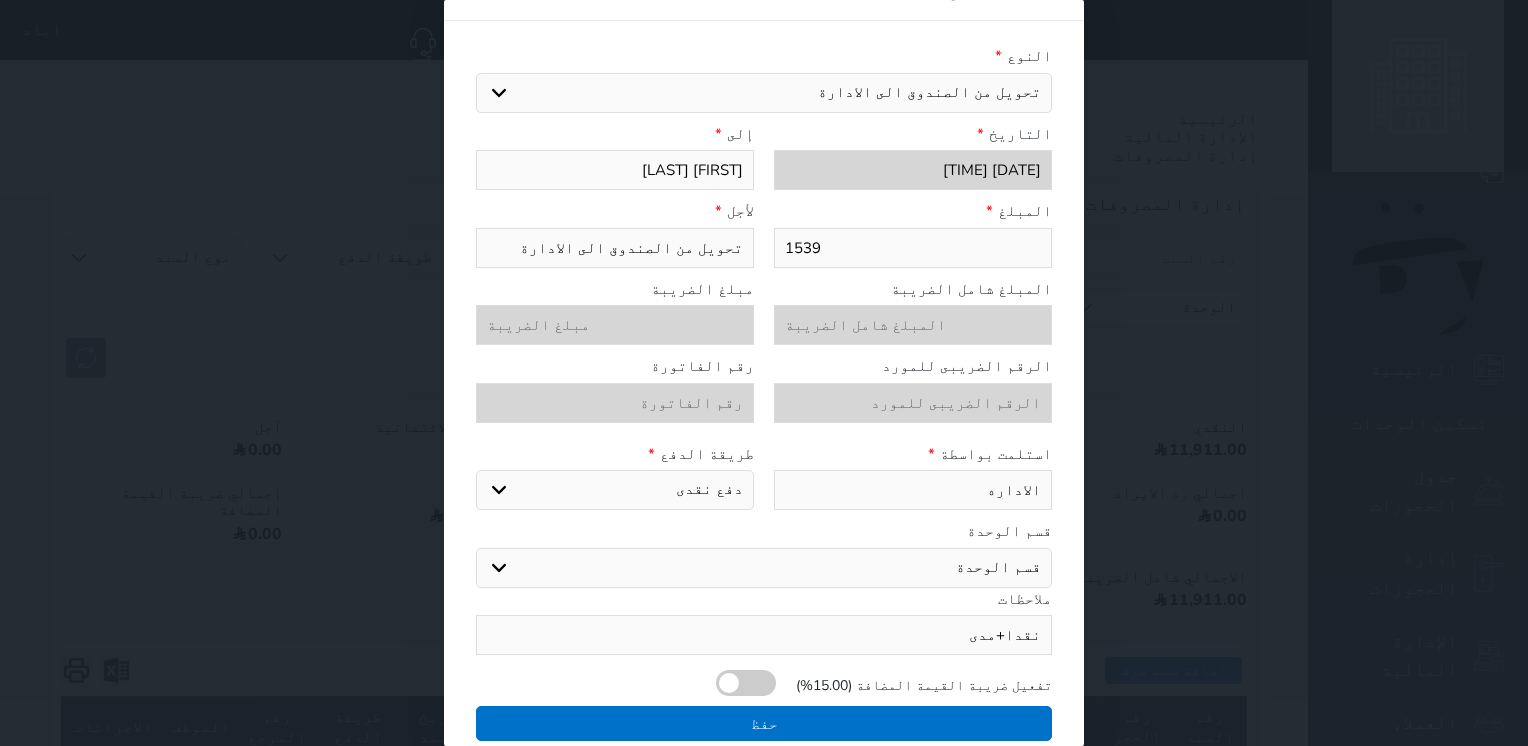 type on "نقدا+مدى" 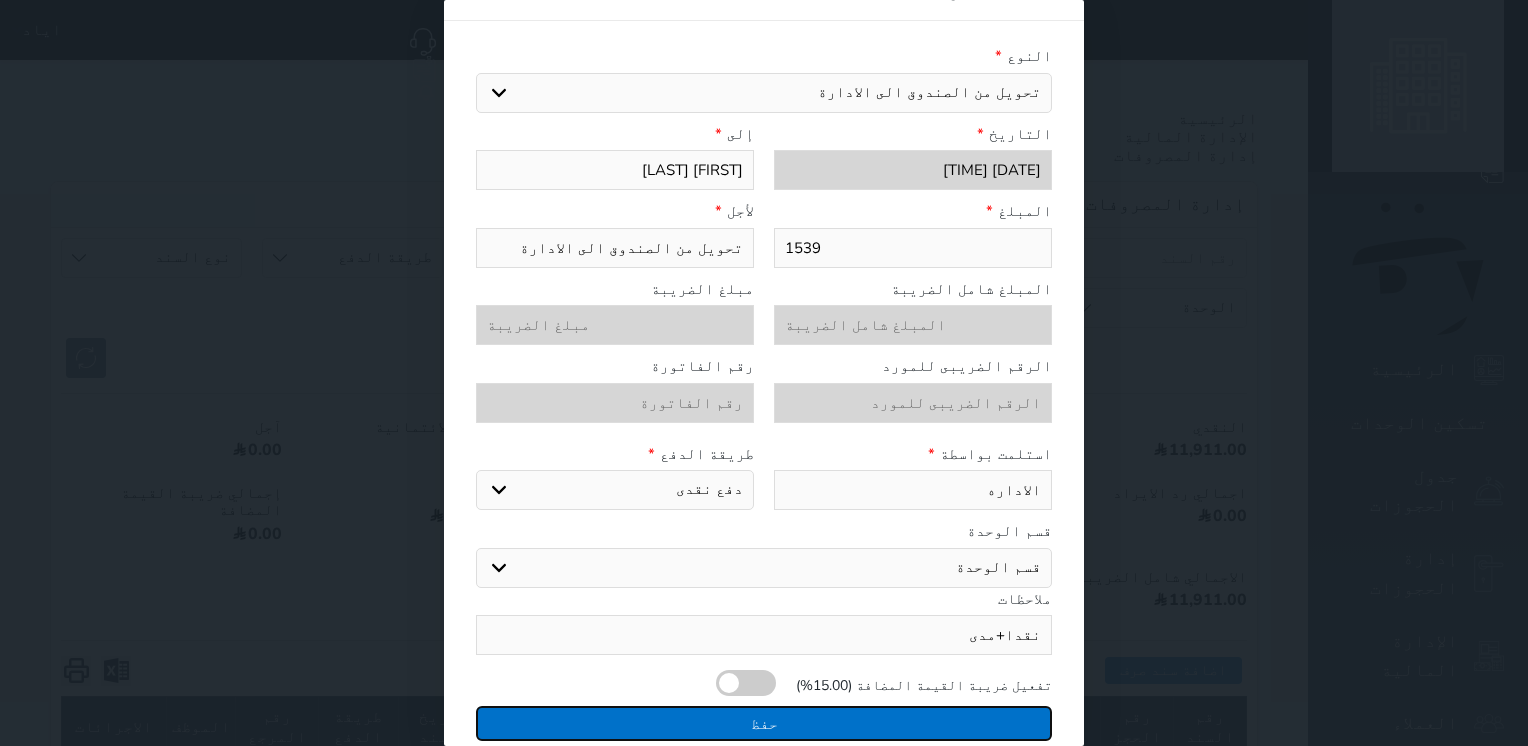 click on "حفظ" at bounding box center [764, 723] 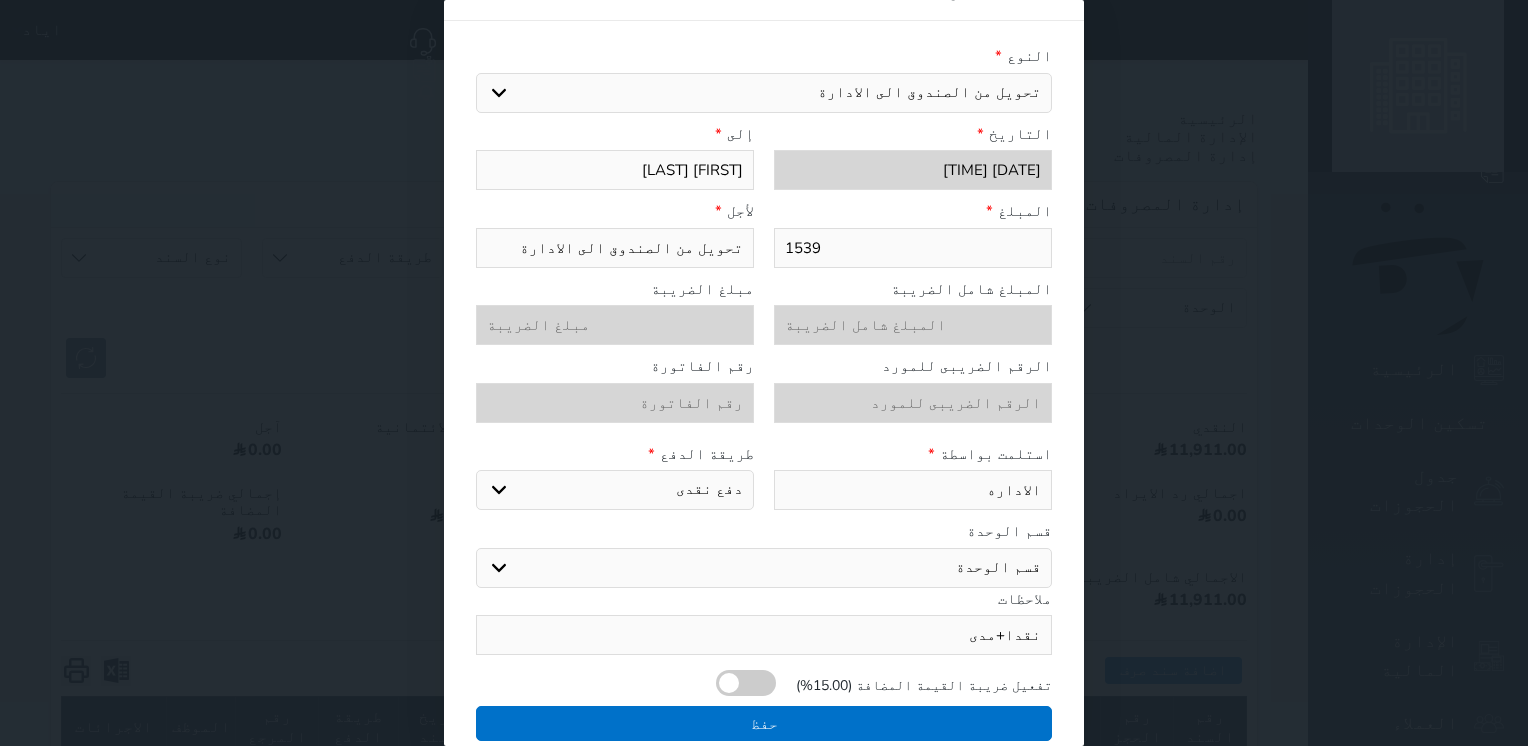 select 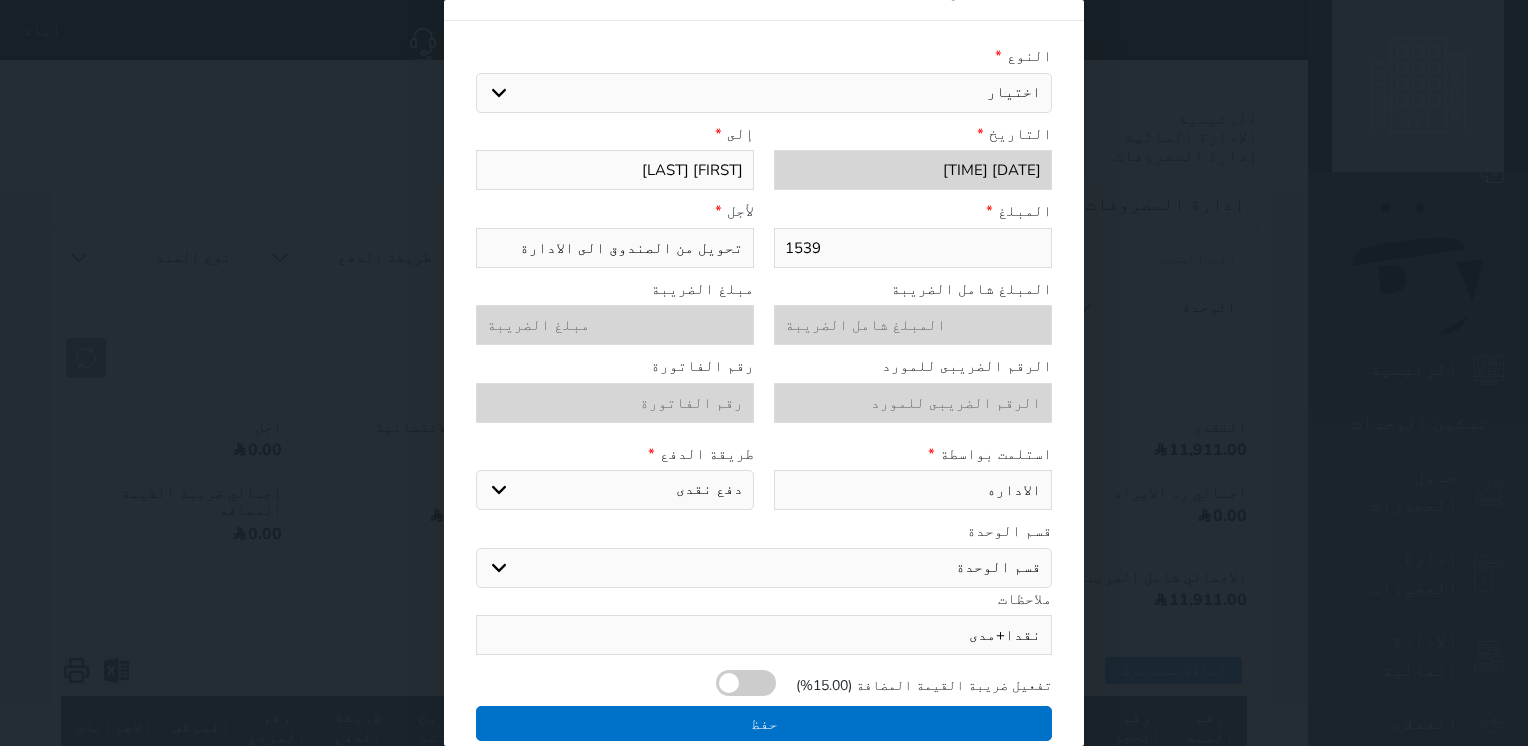 type 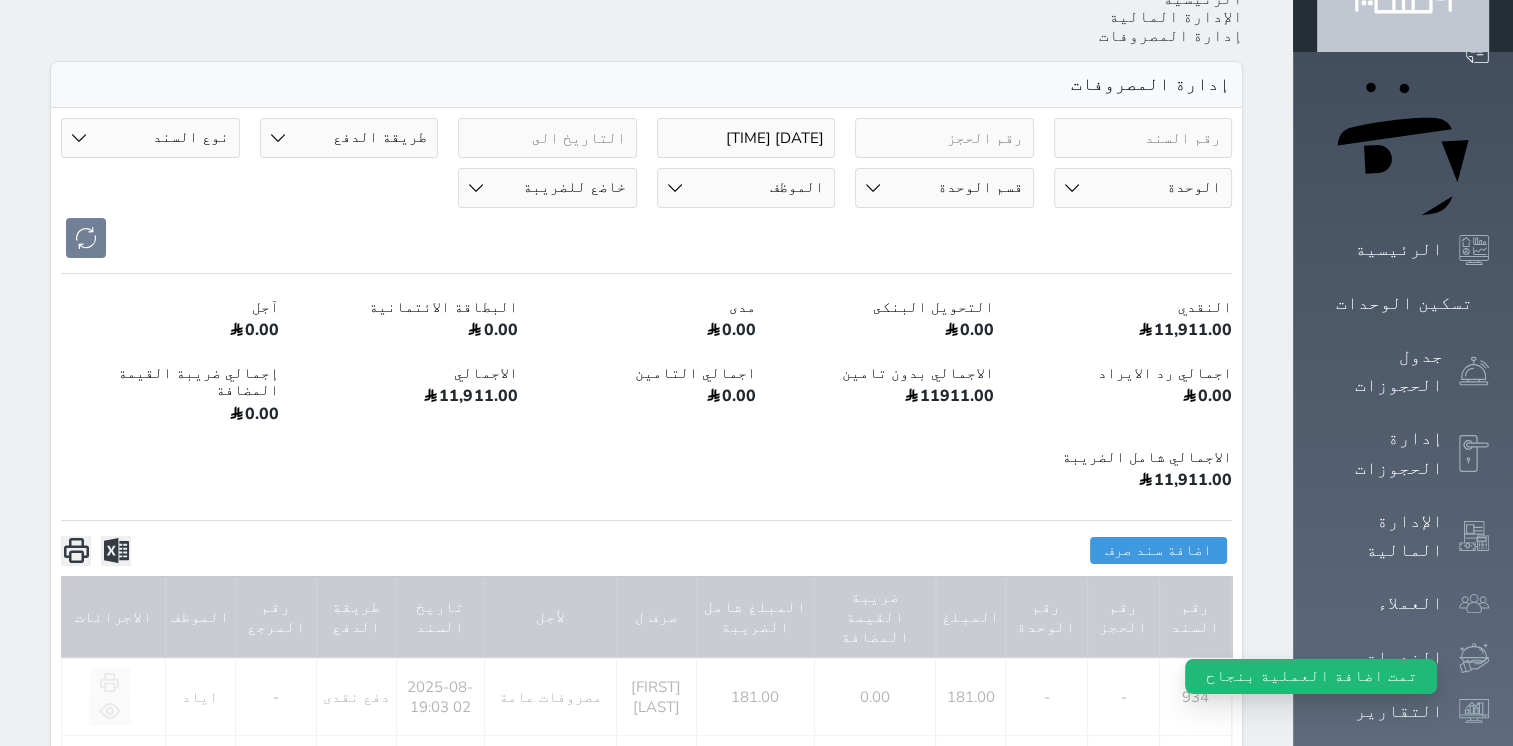 scroll, scrollTop: 400, scrollLeft: 0, axis: vertical 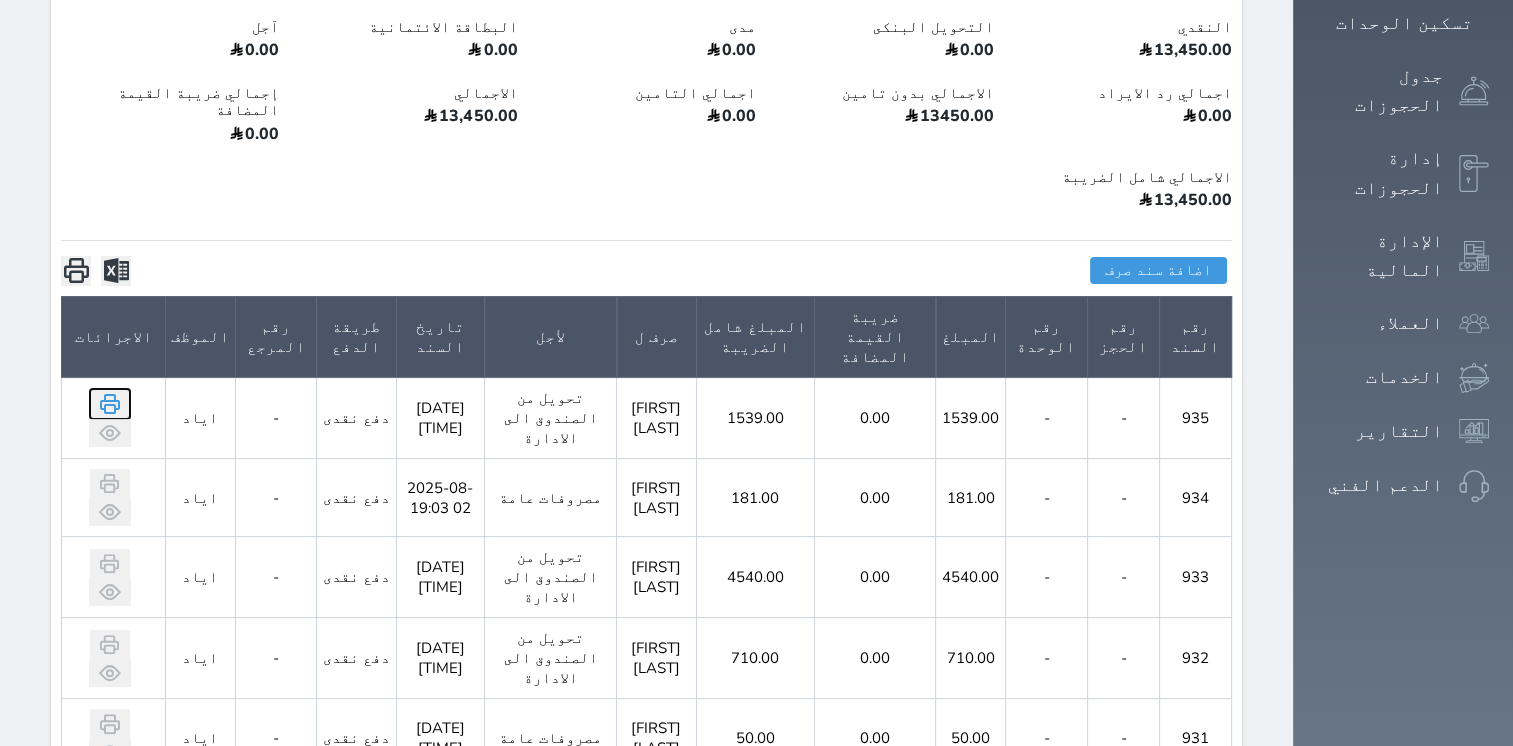 click 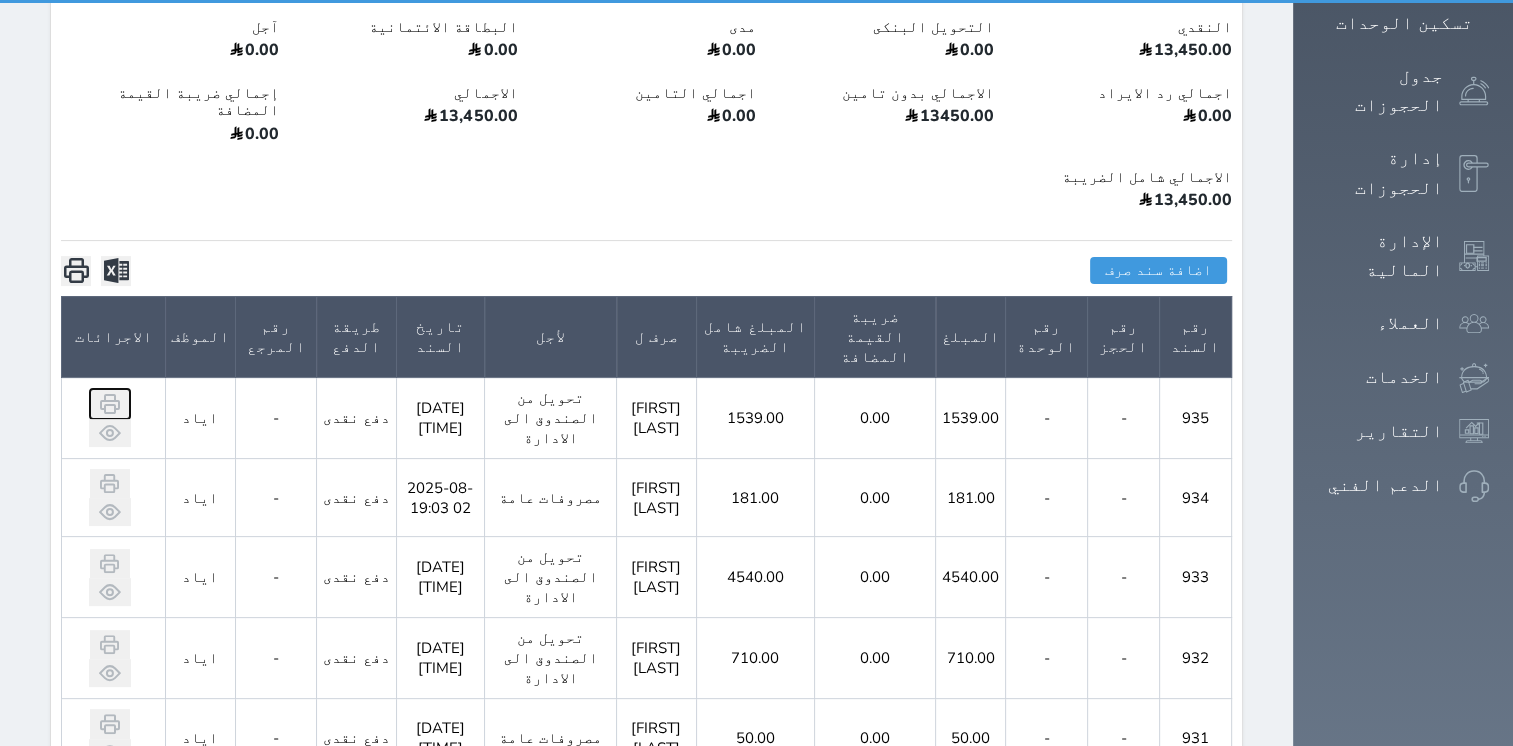 scroll, scrollTop: 0, scrollLeft: 0, axis: both 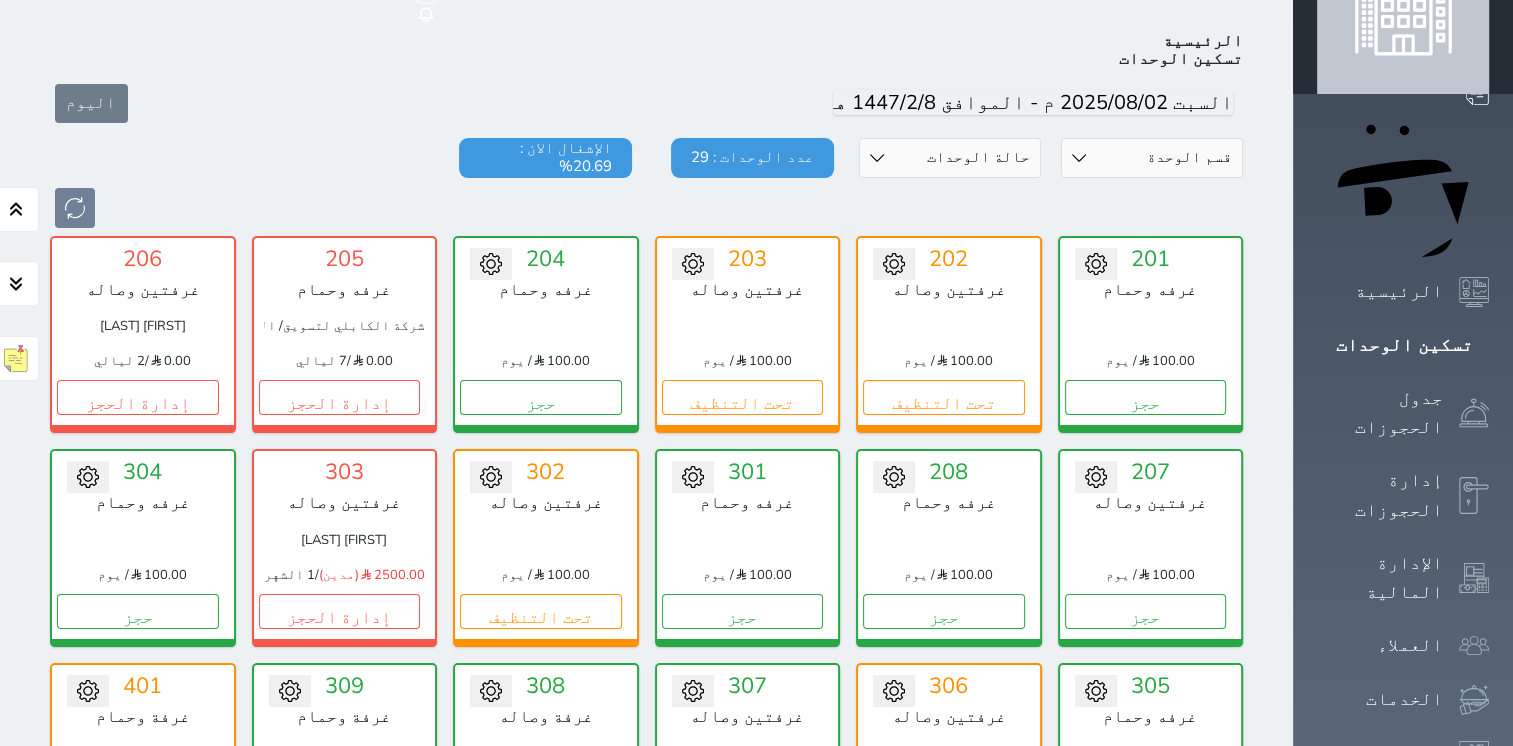 click on "تحويل لتحت الصيانة
تحويل لتحت التنظيف
208   غرفه وحمام
100.00
/ يوم       حجز                   تغيير الحالة الى صيانة                   التاريخ المتوقع للانتهاء       حفظ" at bounding box center (949, 547) 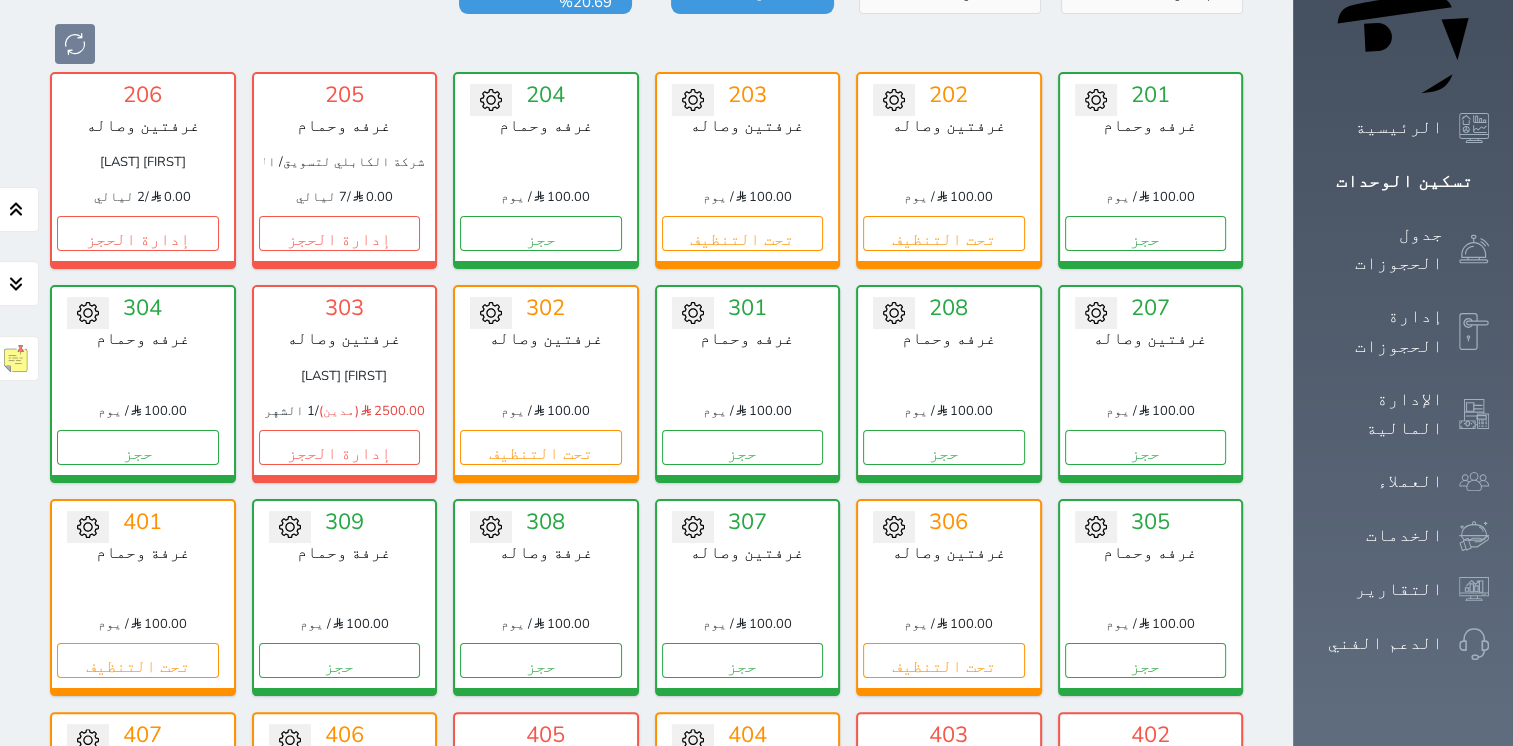 scroll, scrollTop: 178, scrollLeft: 0, axis: vertical 